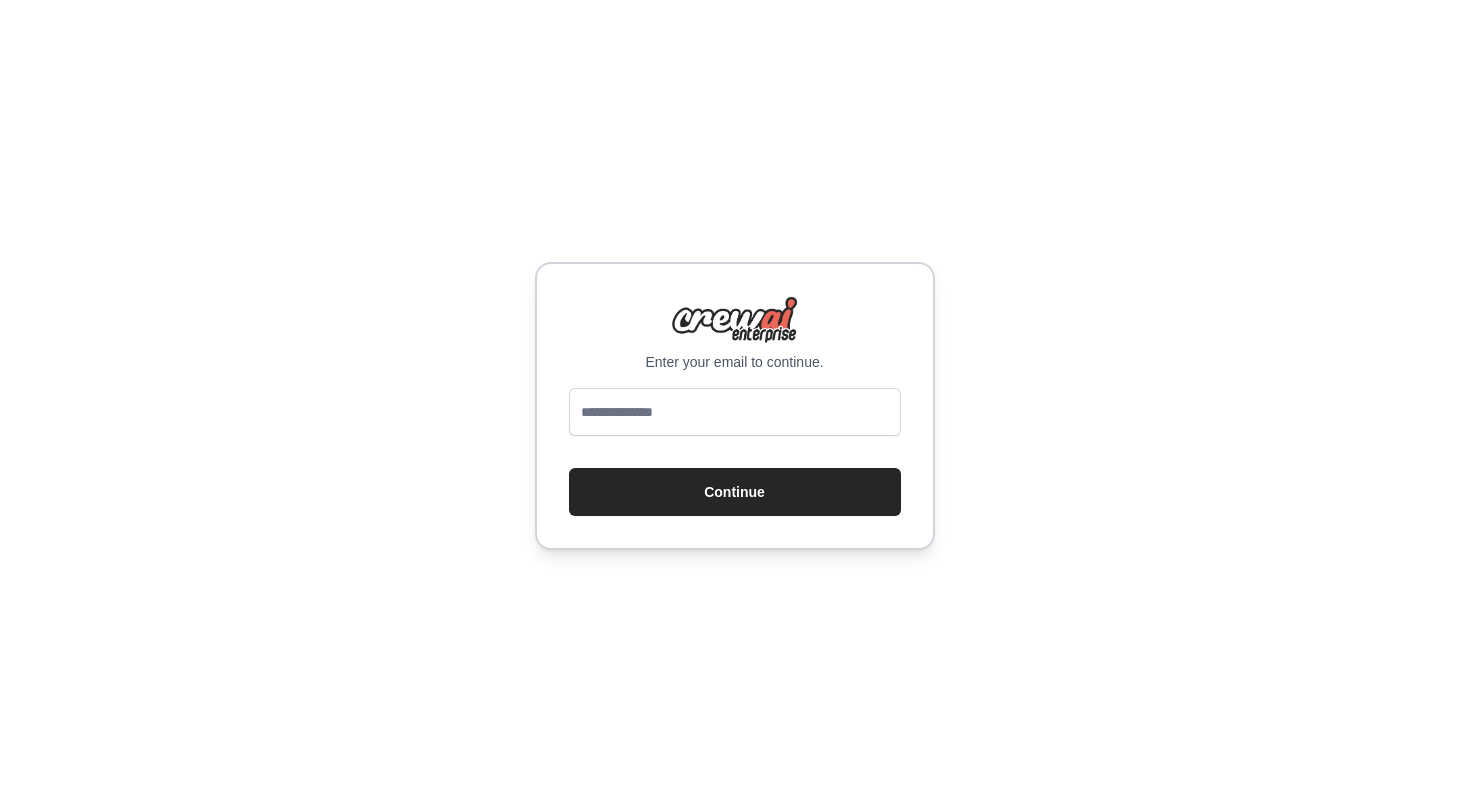 scroll, scrollTop: 0, scrollLeft: 0, axis: both 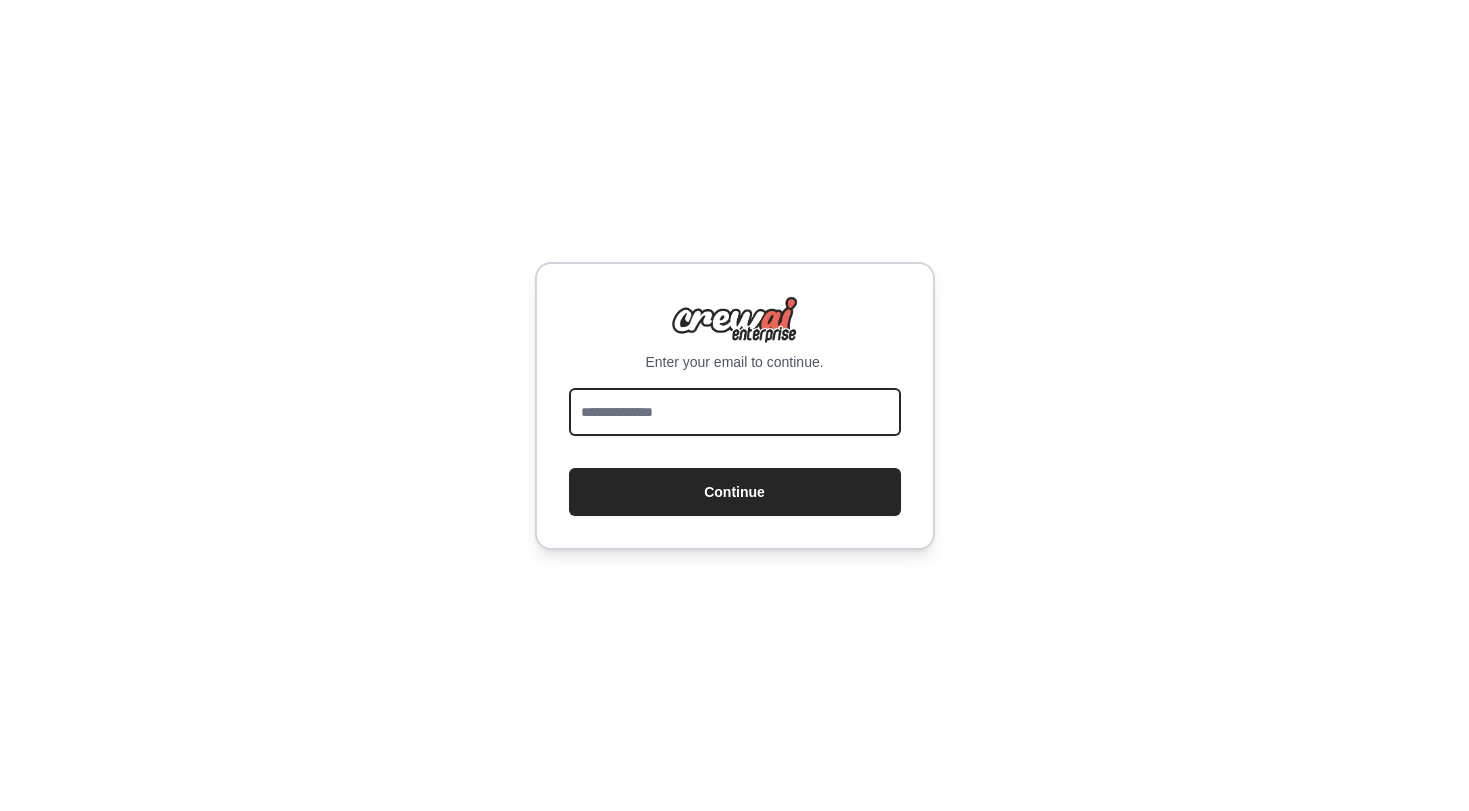 type on "*" 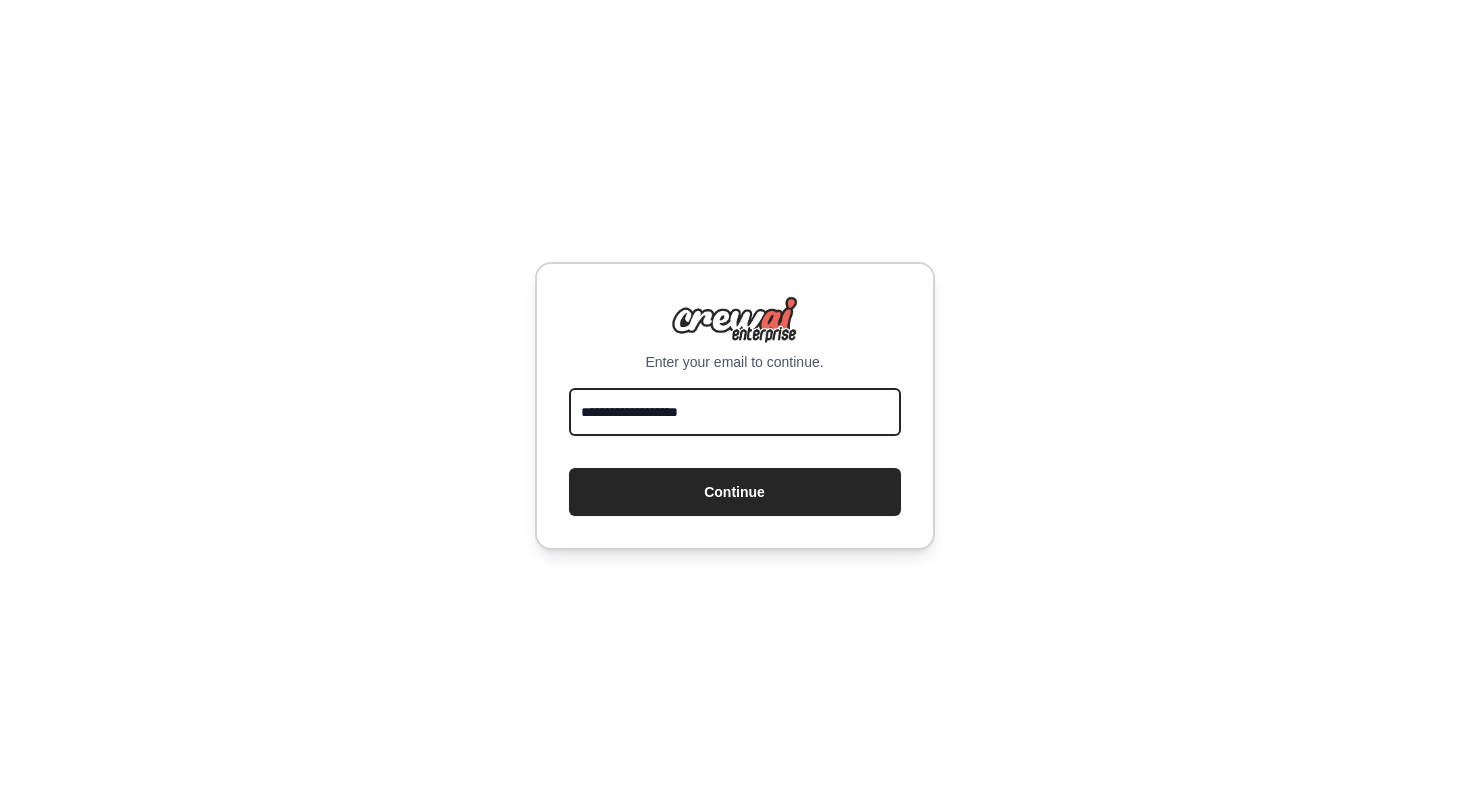 type on "**********" 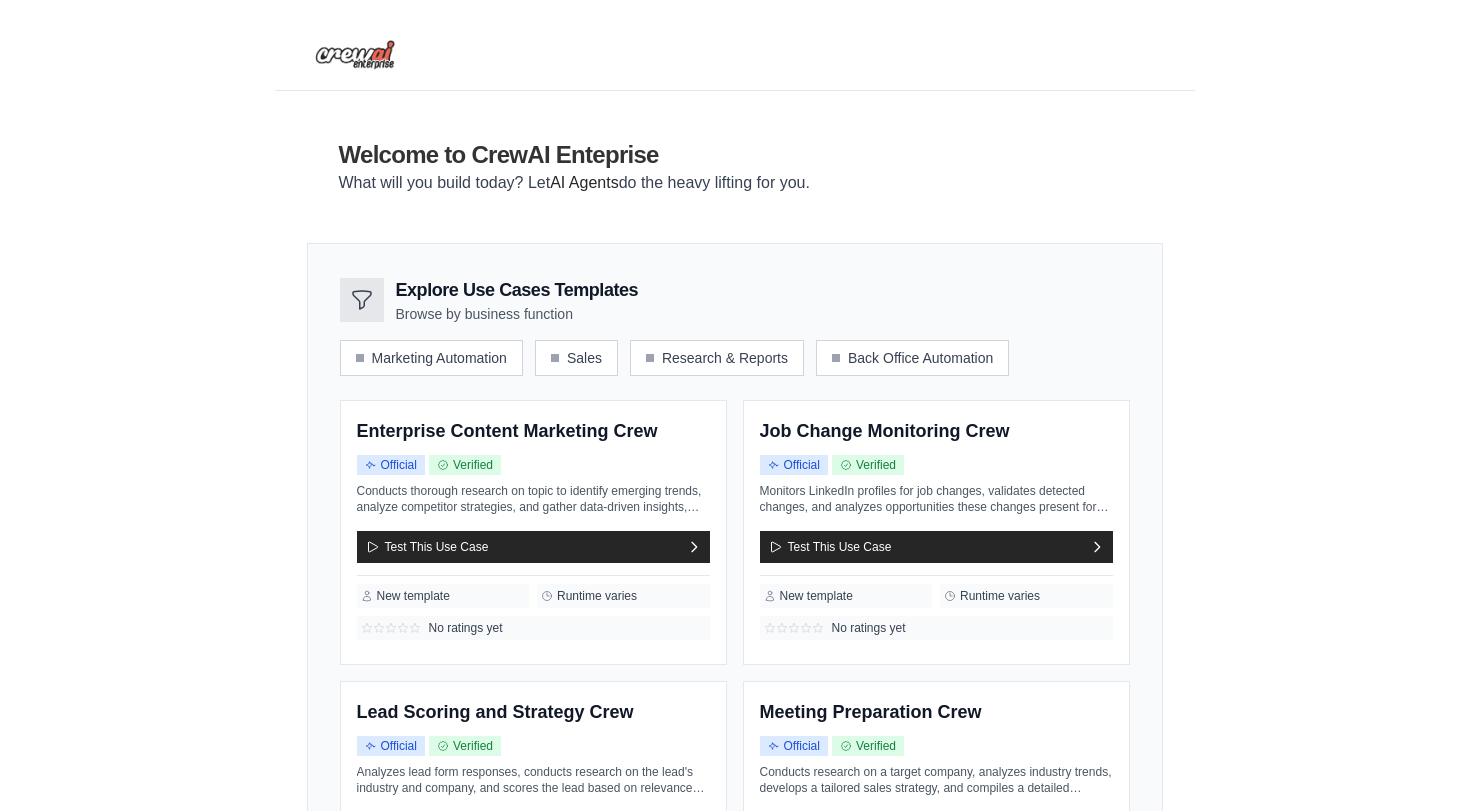 scroll, scrollTop: 0, scrollLeft: 0, axis: both 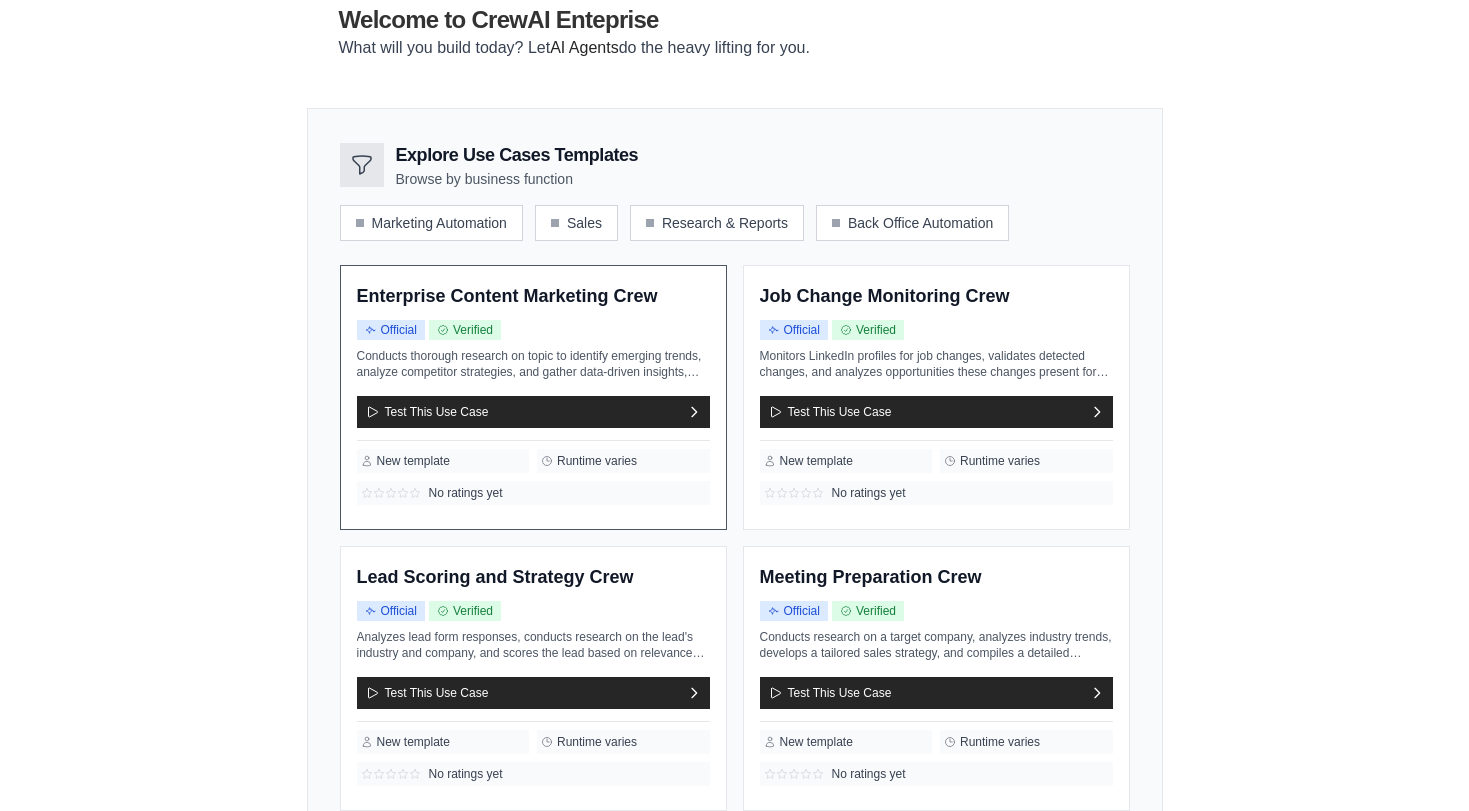 click on "Enterprise Content Marketing Crew" at bounding box center [507, 297] 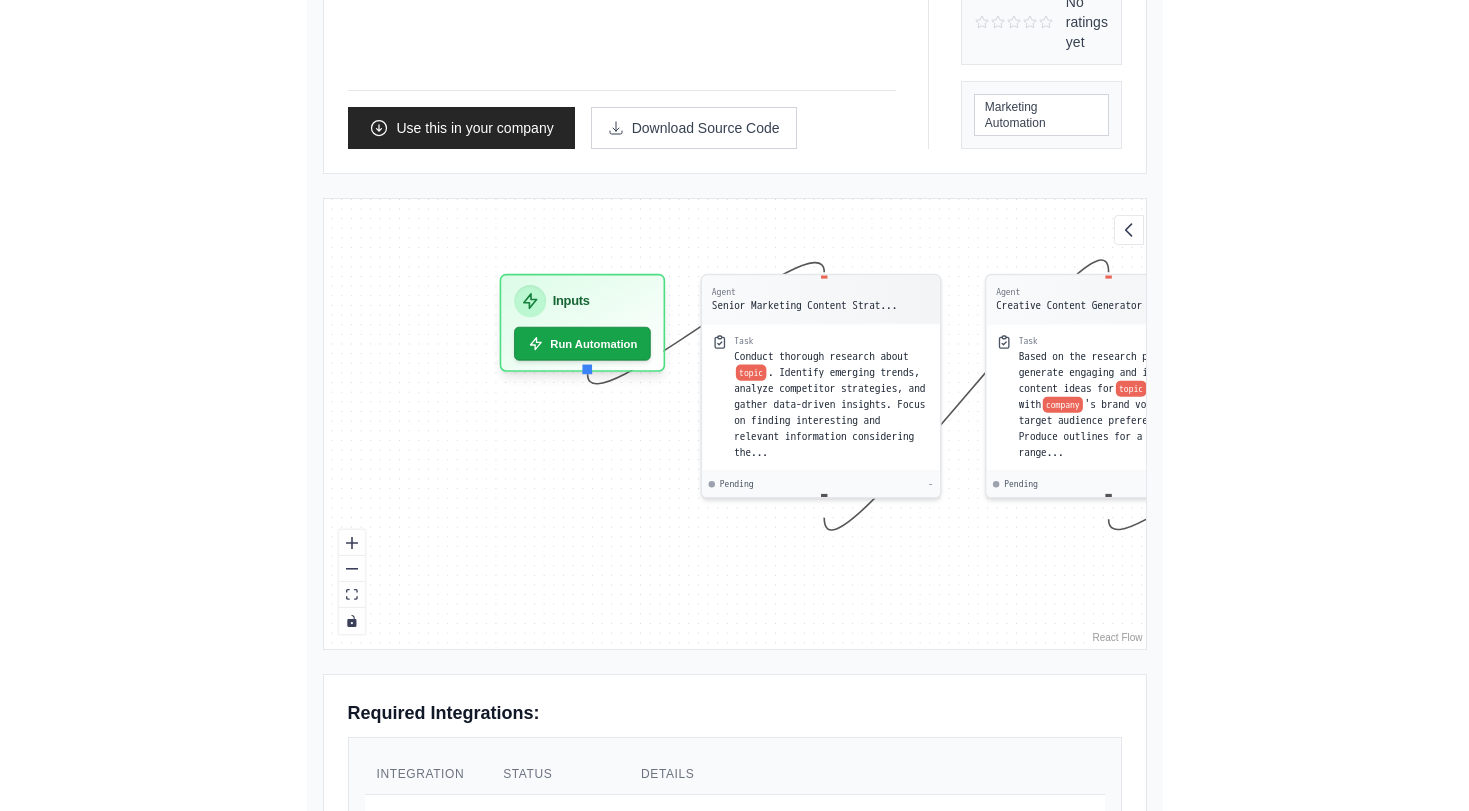 scroll, scrollTop: 477, scrollLeft: 0, axis: vertical 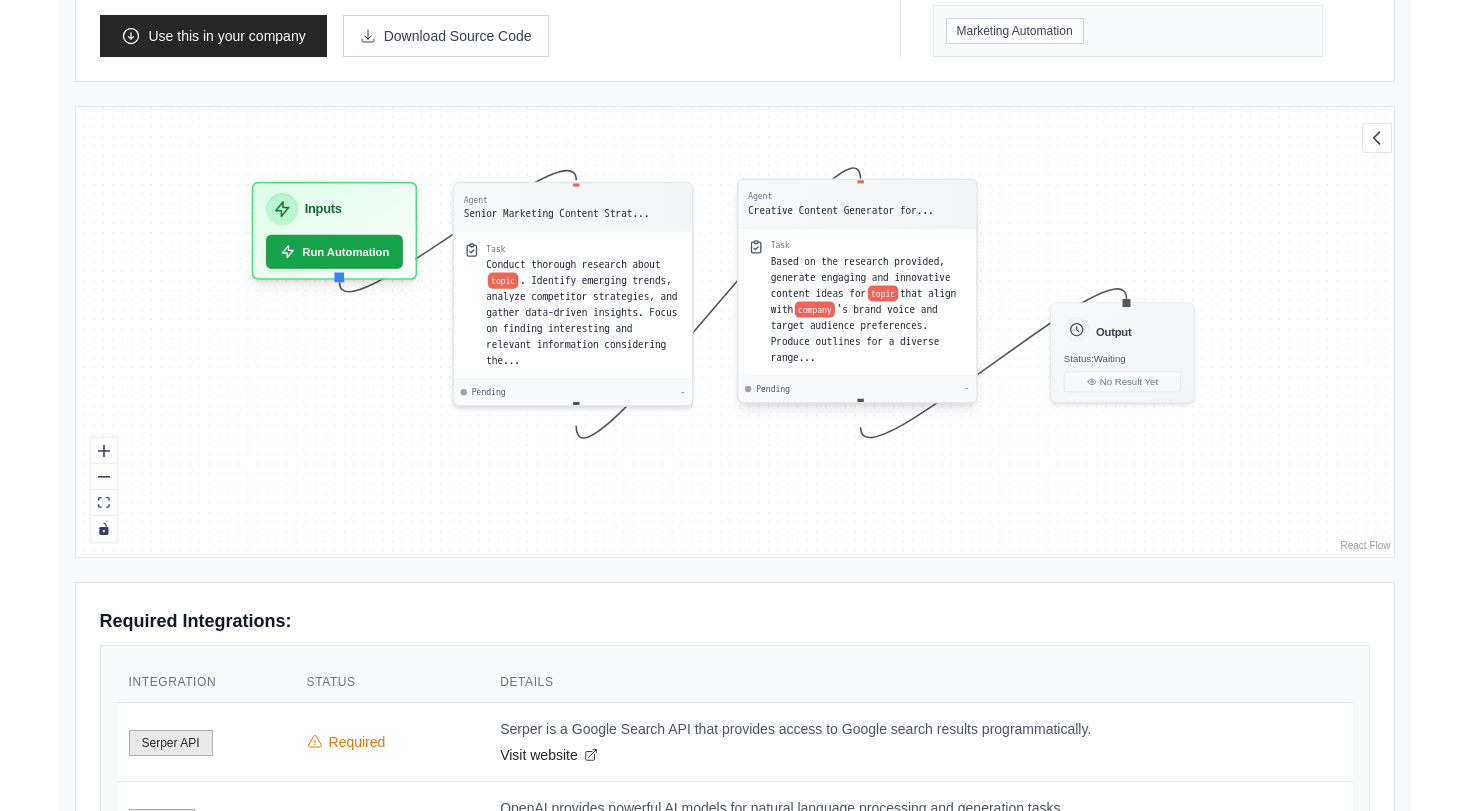 click on "Based on the research provided, generate engaging and innovative content ideas for  topic  that align with  company 's brand voice and target audience preferences. Produce outlines for a diverse range..." at bounding box center (868, 309) 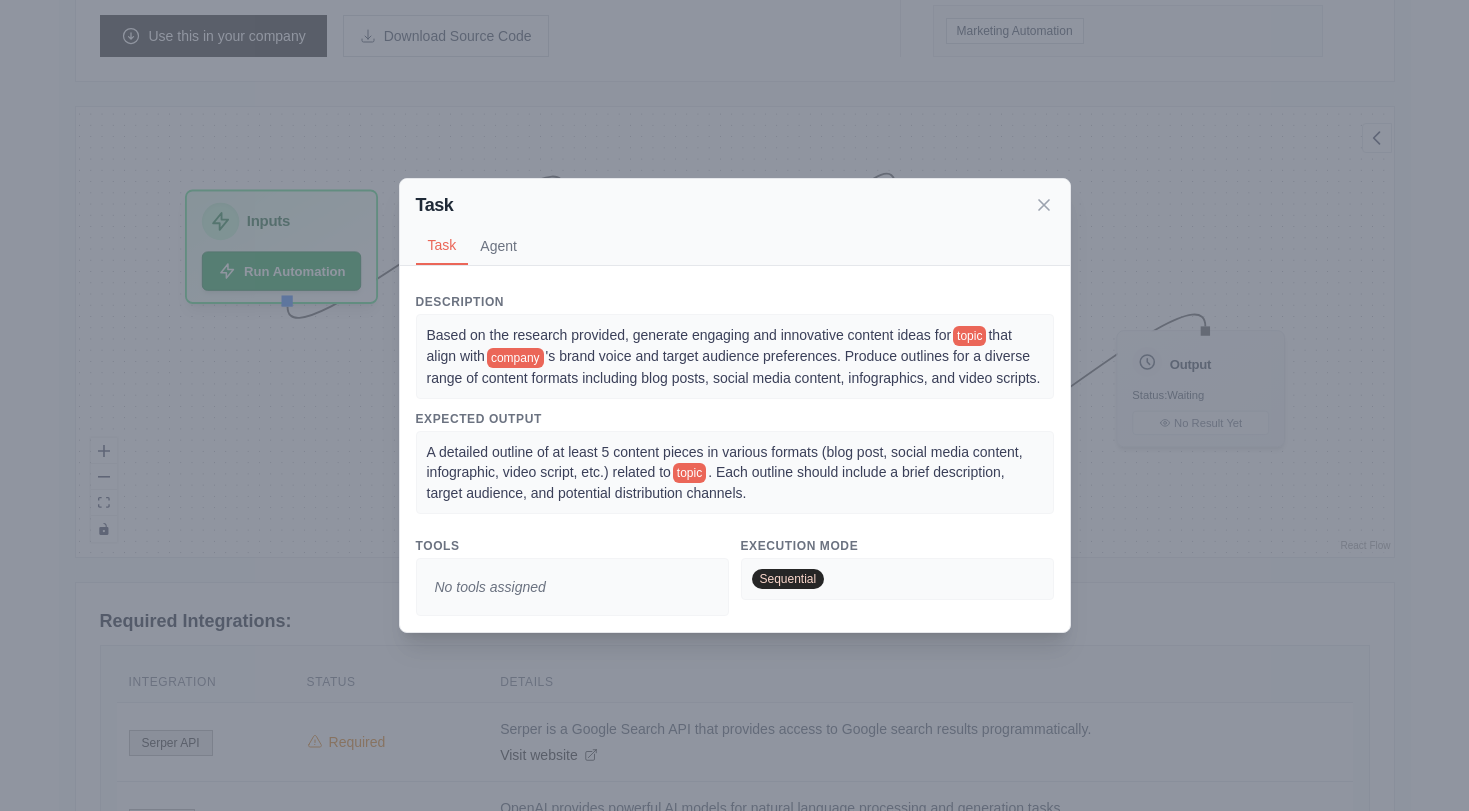 click on "'s brand voice and target audience preferences. Produce outlines for a diverse range of content formats including blog posts, social media content, infographics, and video scripts." at bounding box center (734, 366) 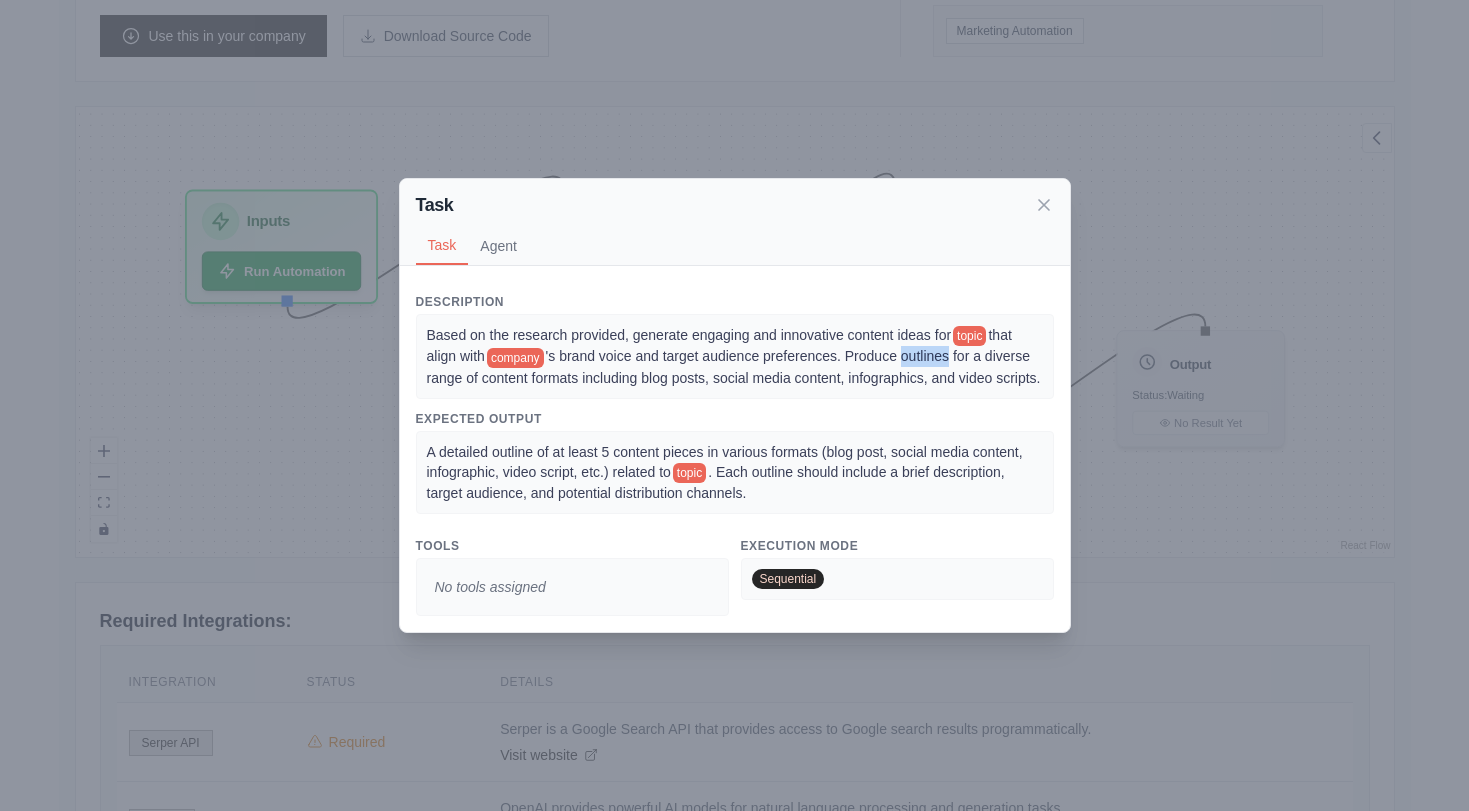 click on "'s brand voice and target audience preferences. Produce outlines for a diverse range of content formats including blog posts, social media content, infographics, and video scripts." at bounding box center [734, 366] 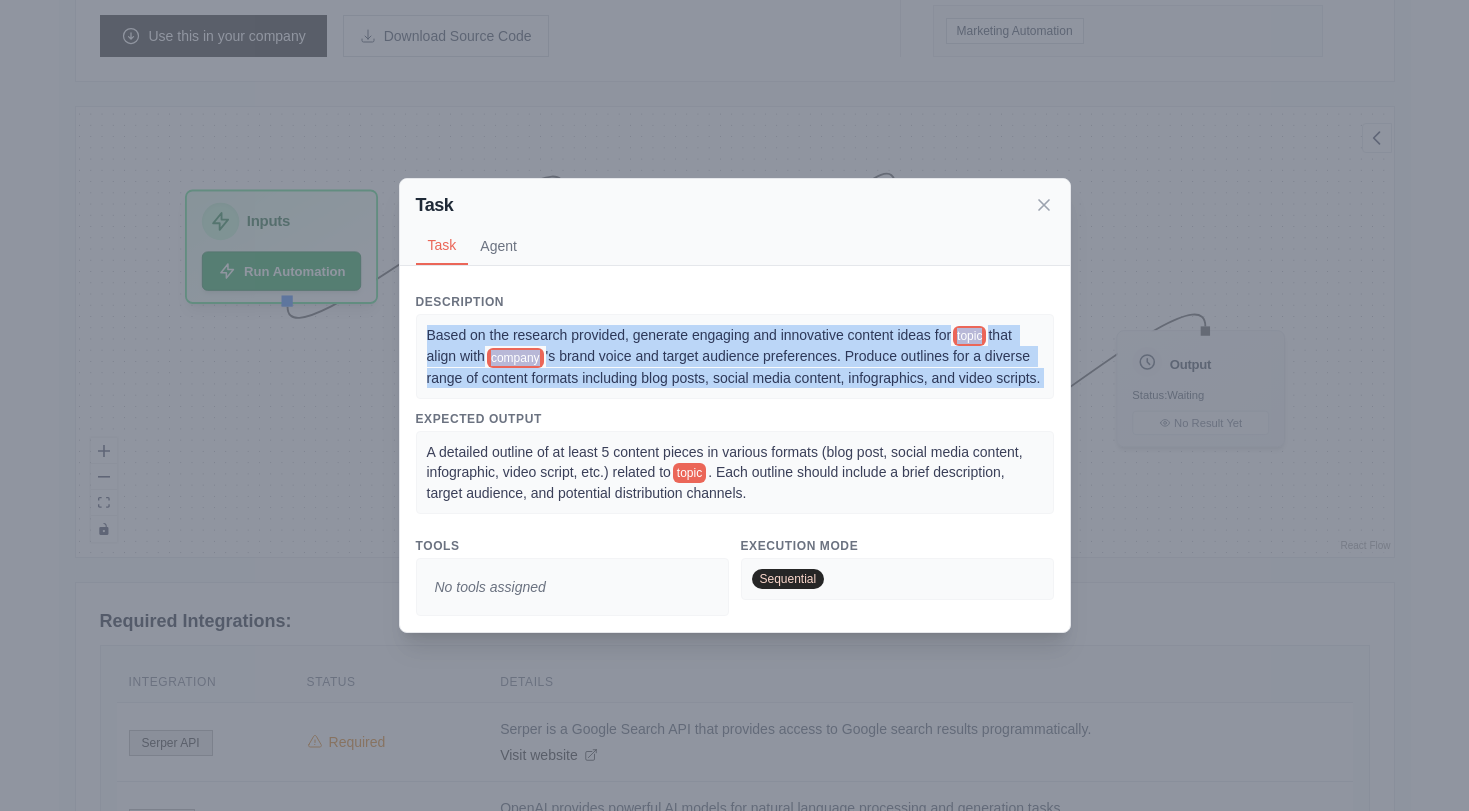 click on "'s brand voice and target audience preferences. Produce outlines for a diverse range of content formats including blog posts, social media content, infographics, and video scripts." at bounding box center [734, 366] 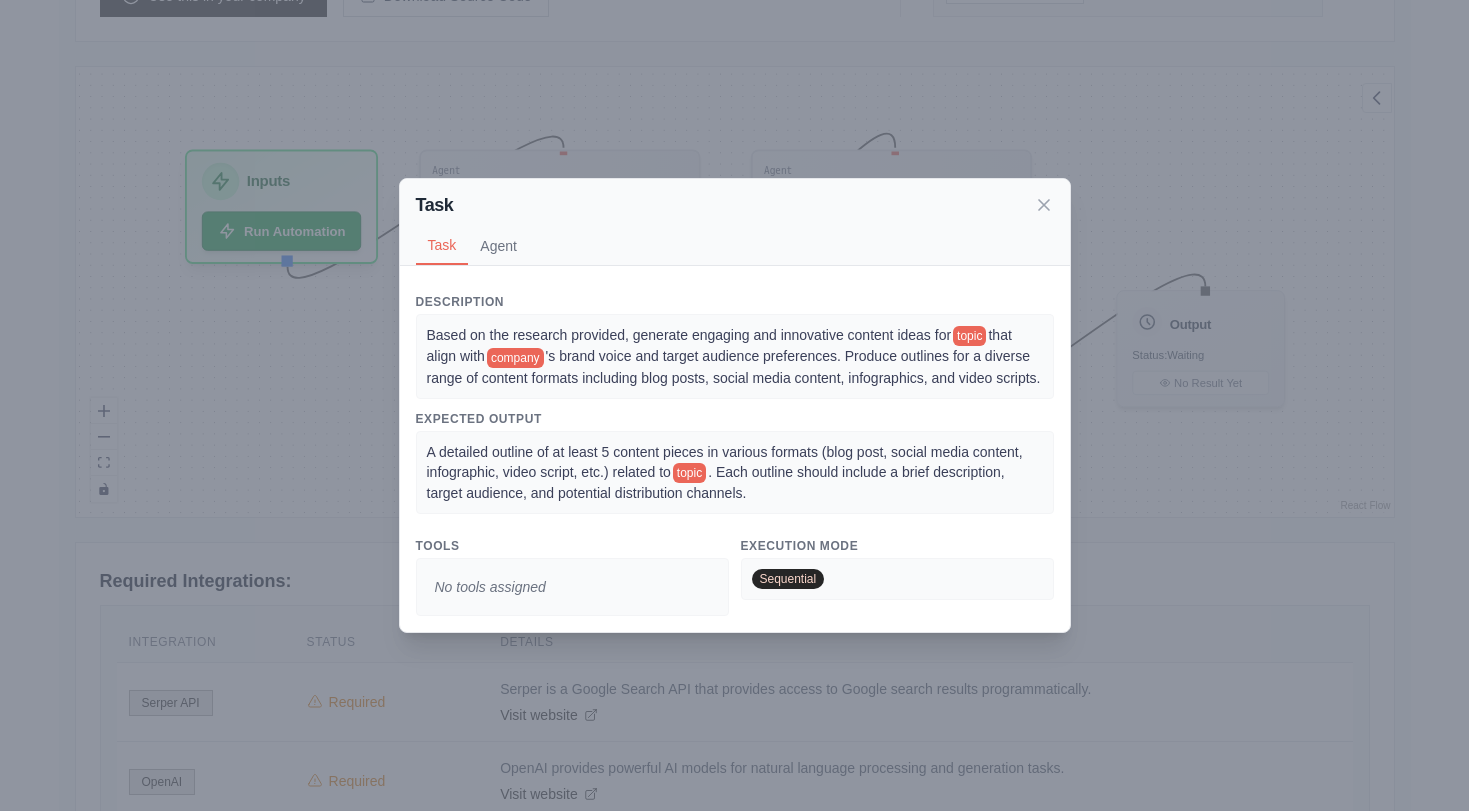 scroll, scrollTop: 514, scrollLeft: 0, axis: vertical 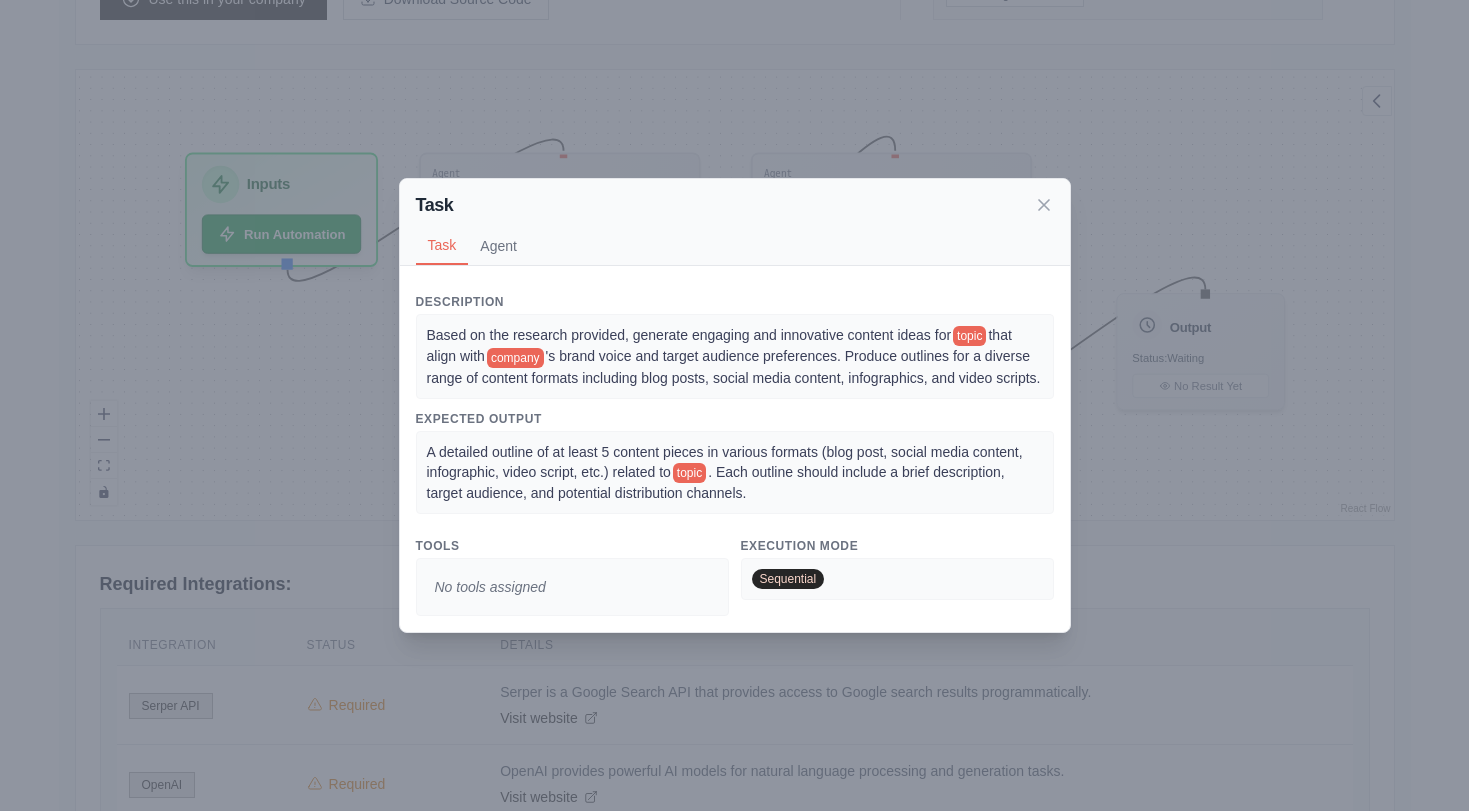 click on "Expected Output A detailed outline of at least 5 content pieces in various formats (blog post, social media content, infographic, video script, etc.) related to  topic . Each outline should include a brief description, target audience, and potential distribution channels." at bounding box center [735, 462] 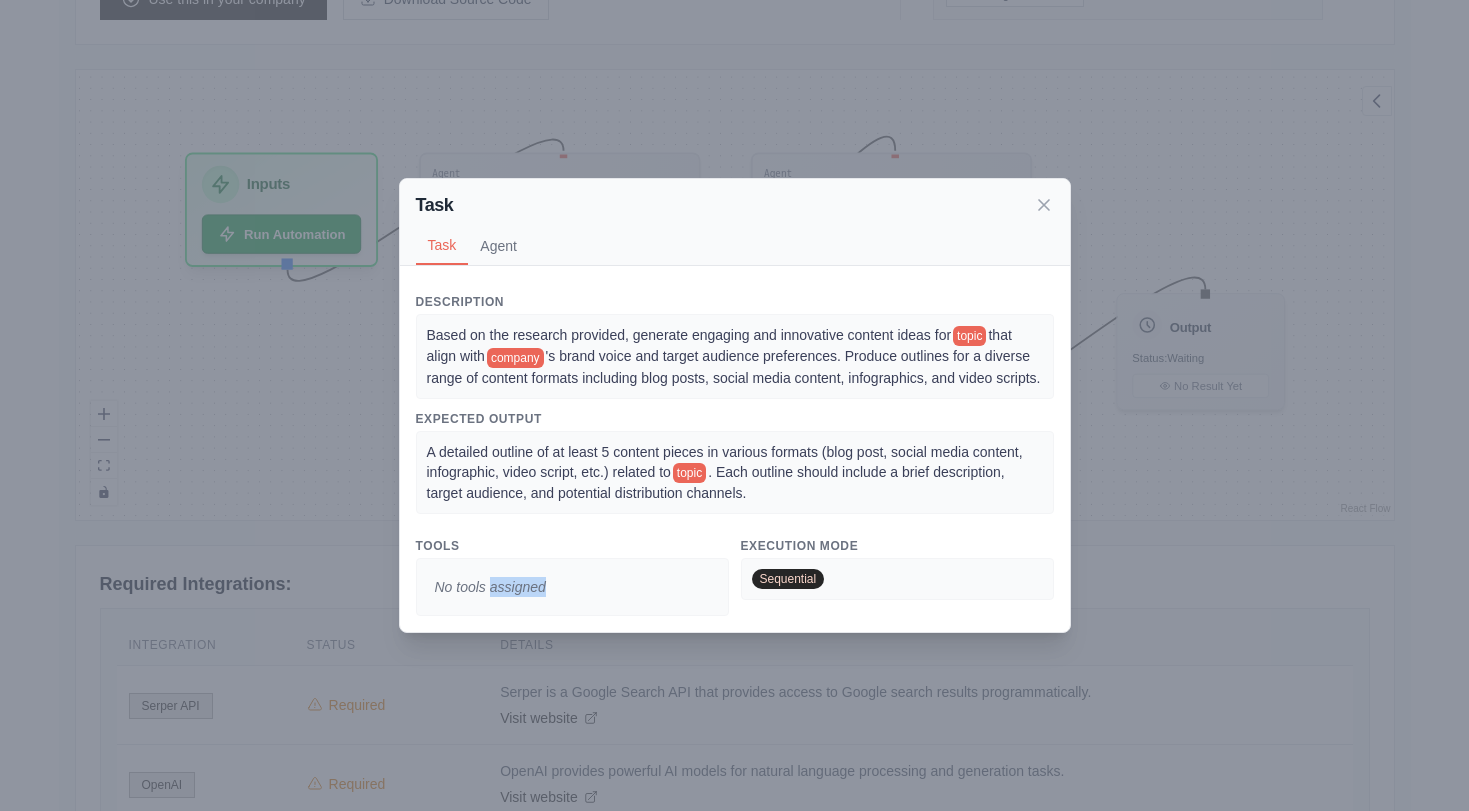 click on "No tools assigned" at bounding box center (490, 587) 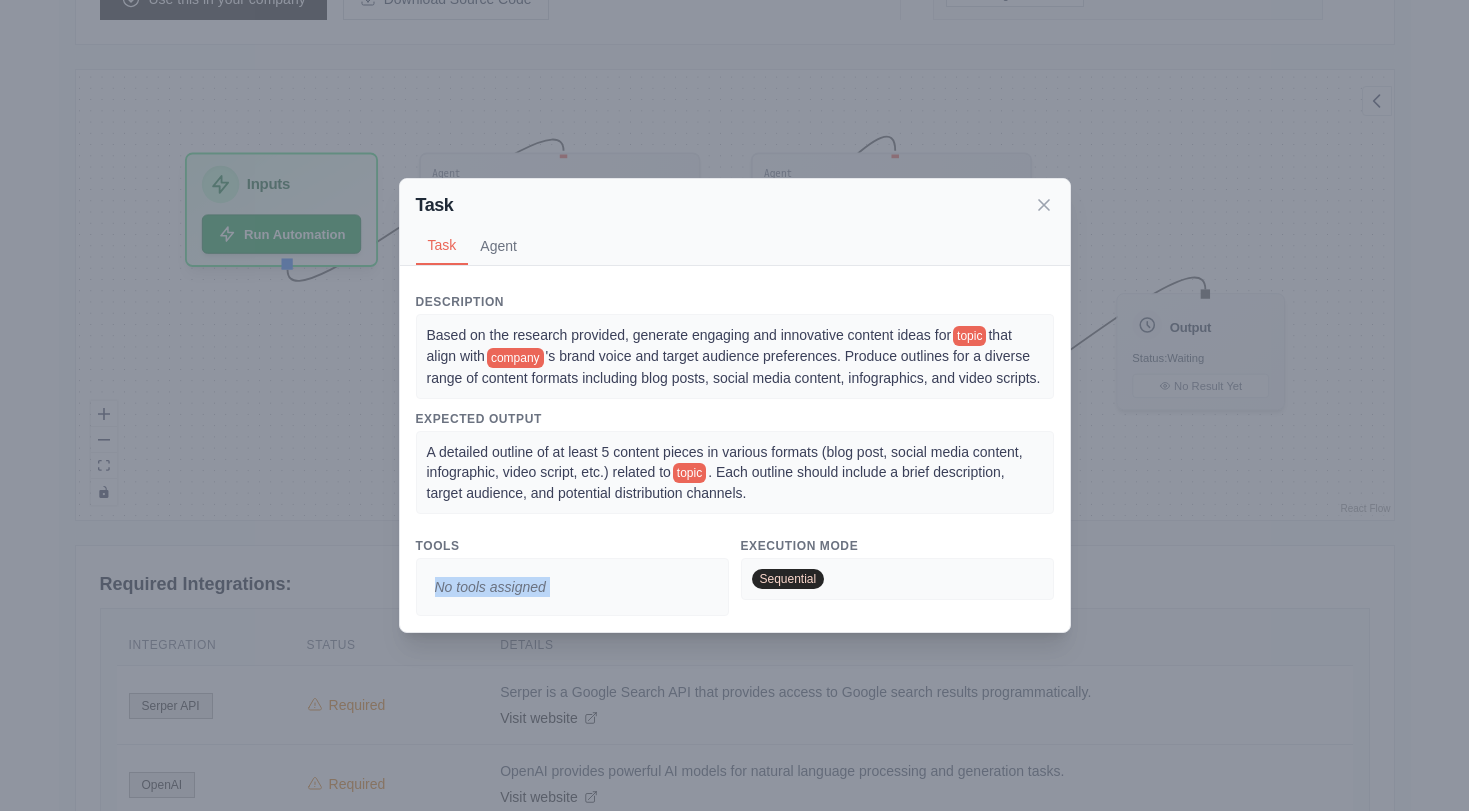 click on "No tools assigned" at bounding box center (490, 587) 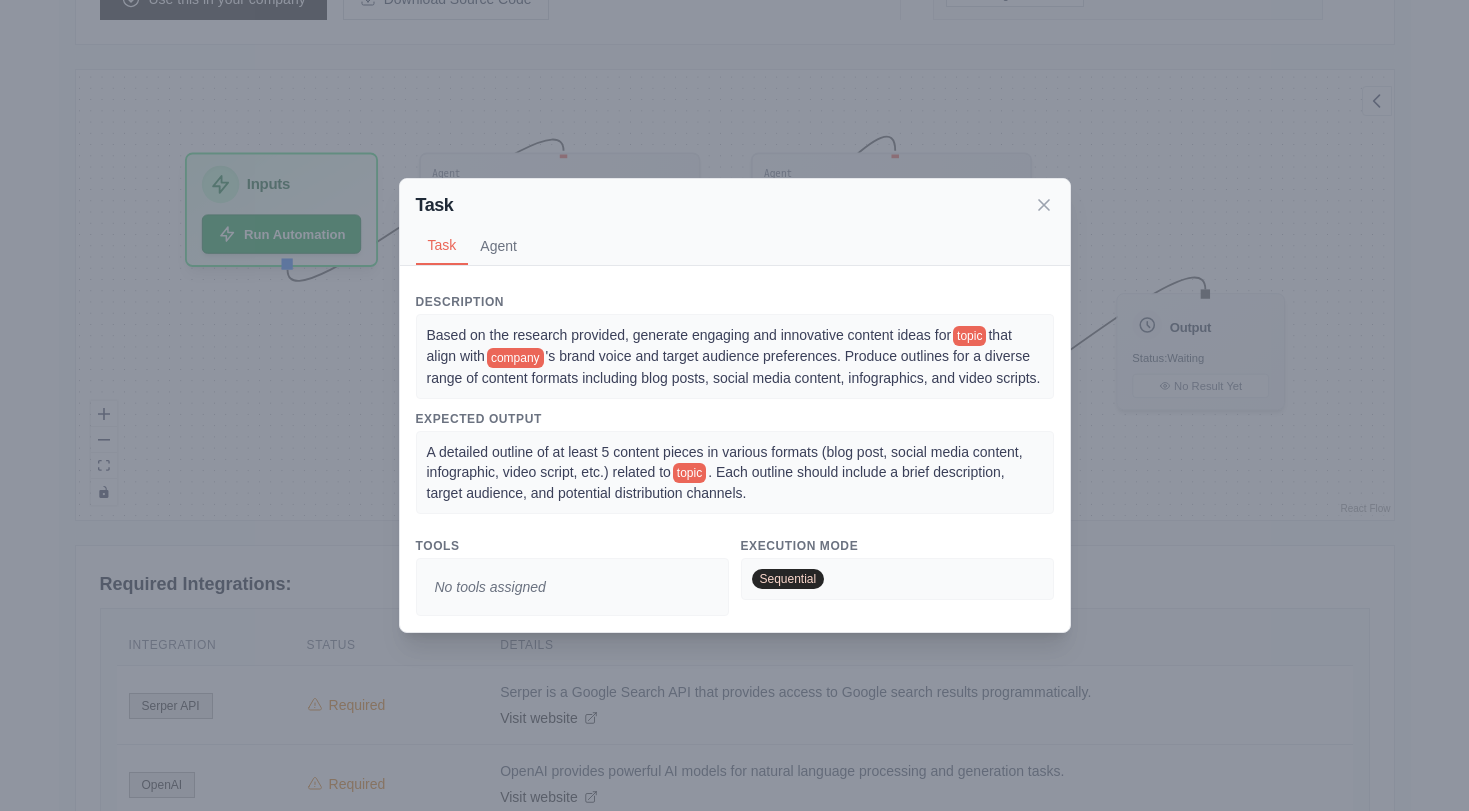 click on "No tools assigned" at bounding box center [572, 587] 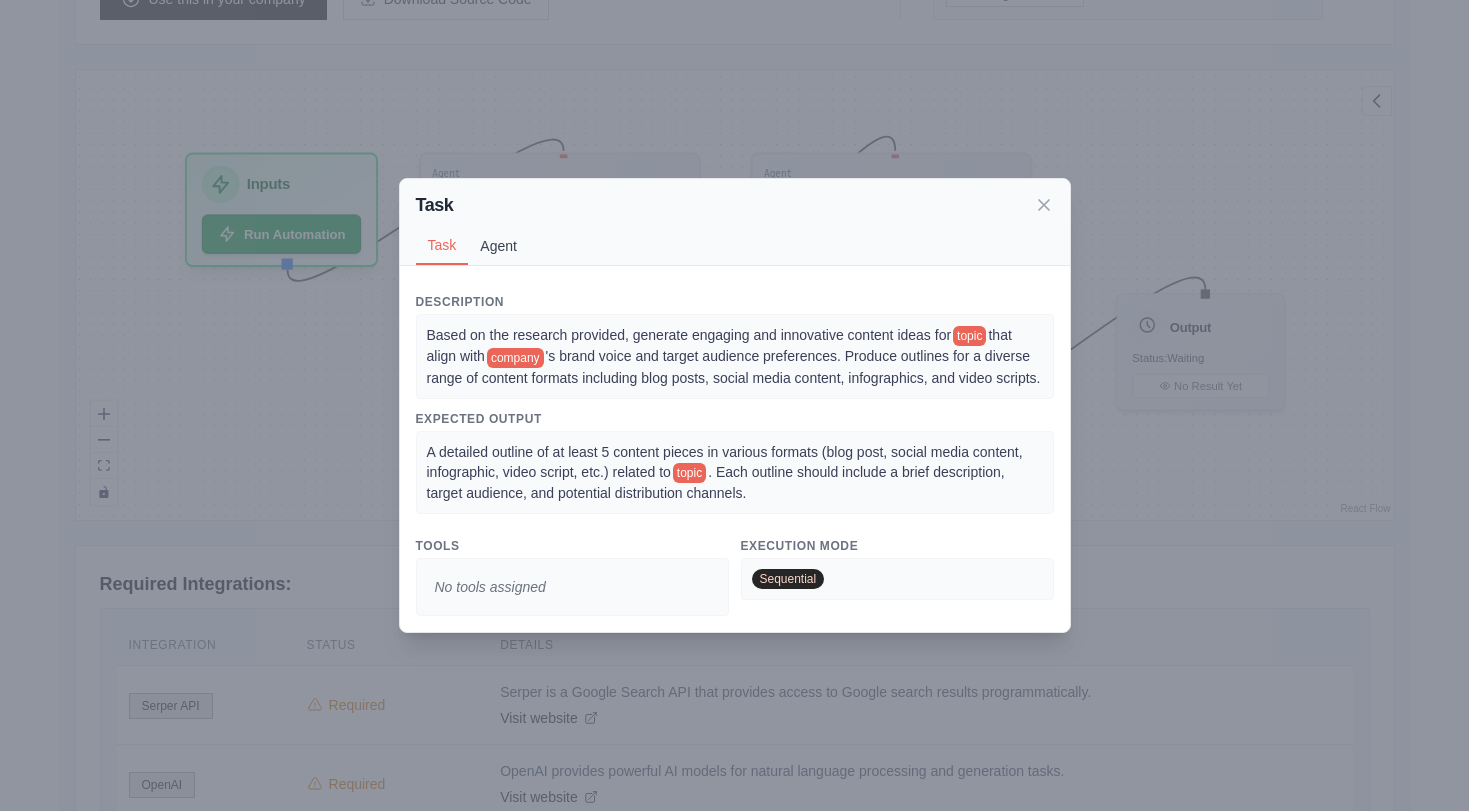 click on "Agent" at bounding box center (498, 246) 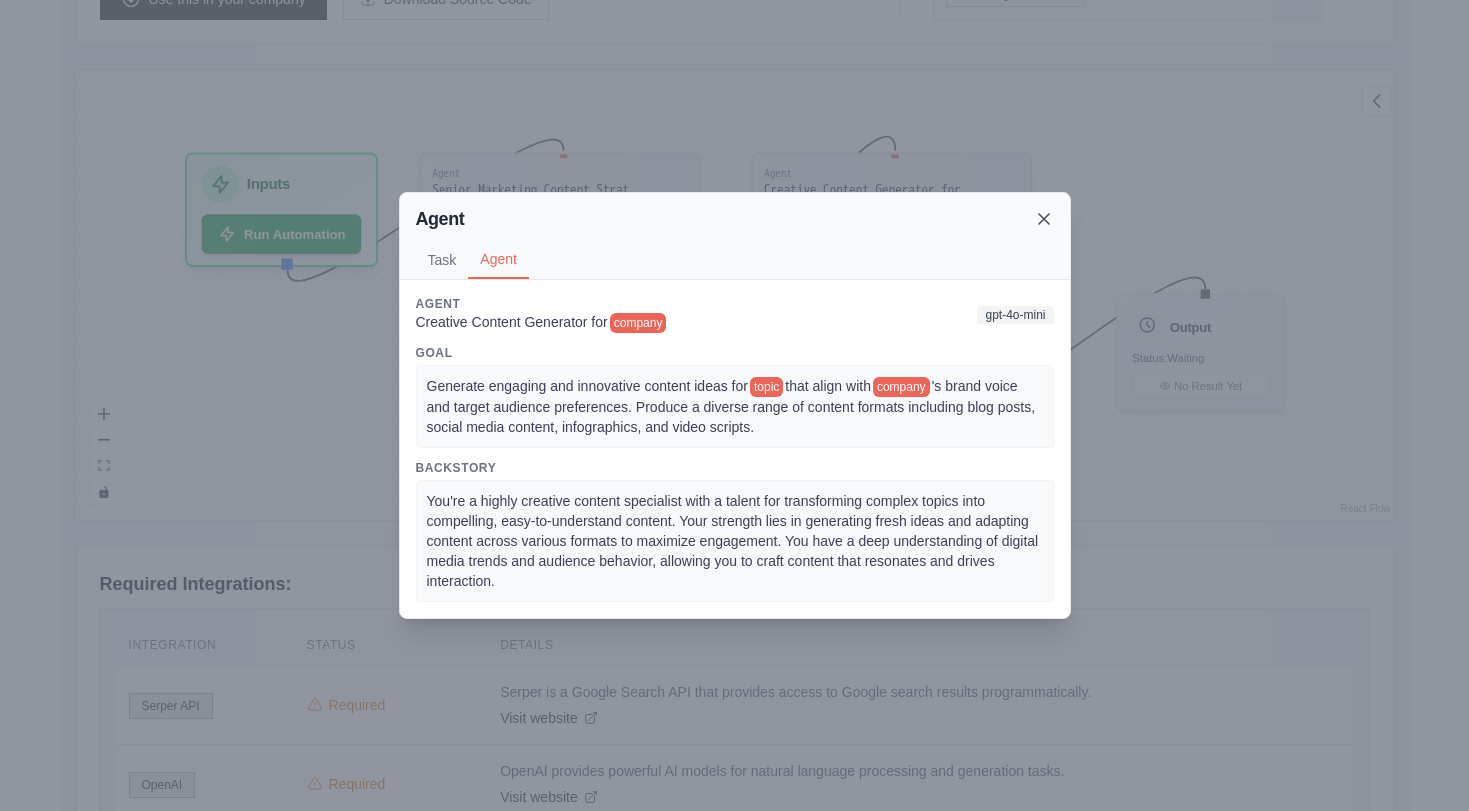 click 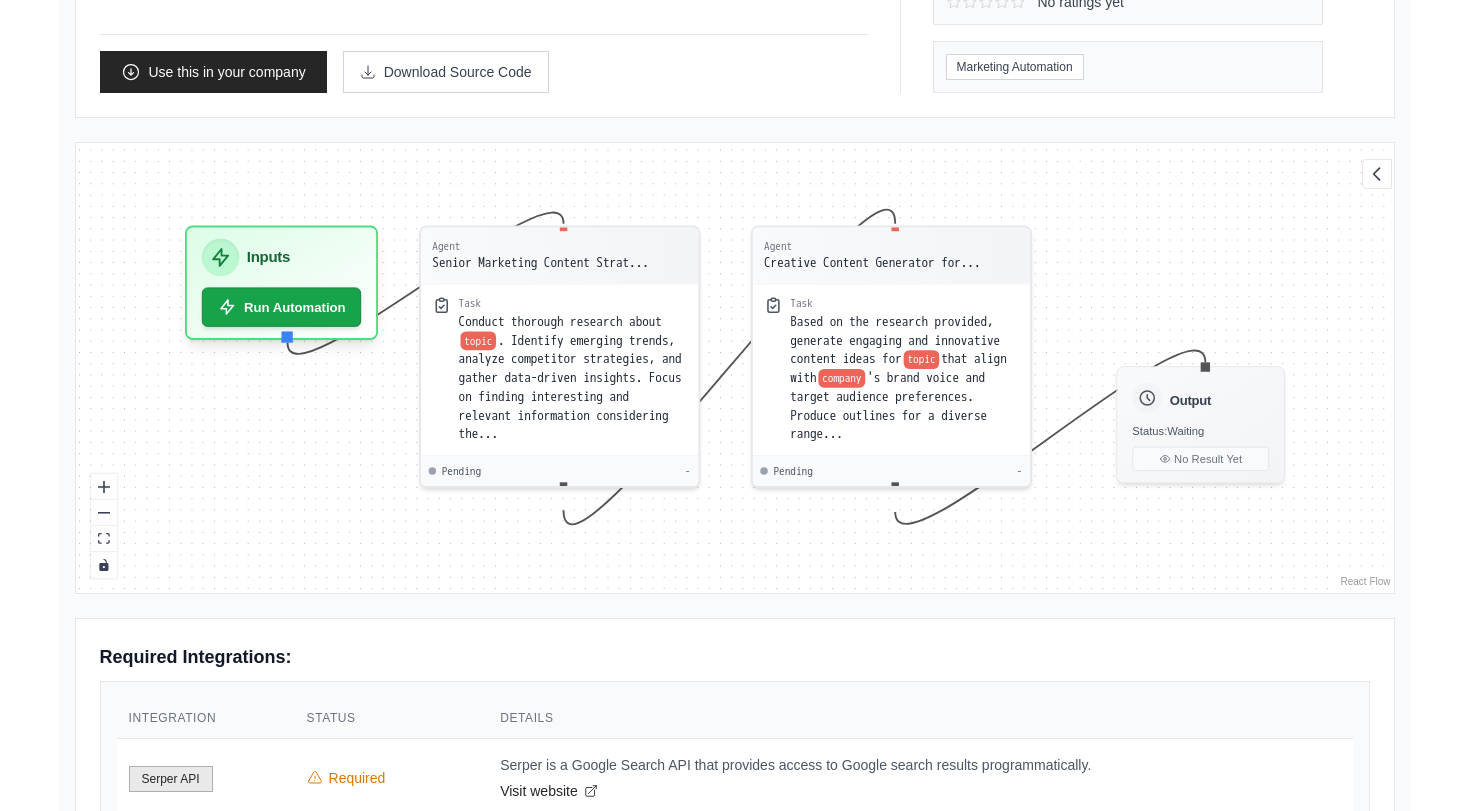 scroll, scrollTop: 421, scrollLeft: 0, axis: vertical 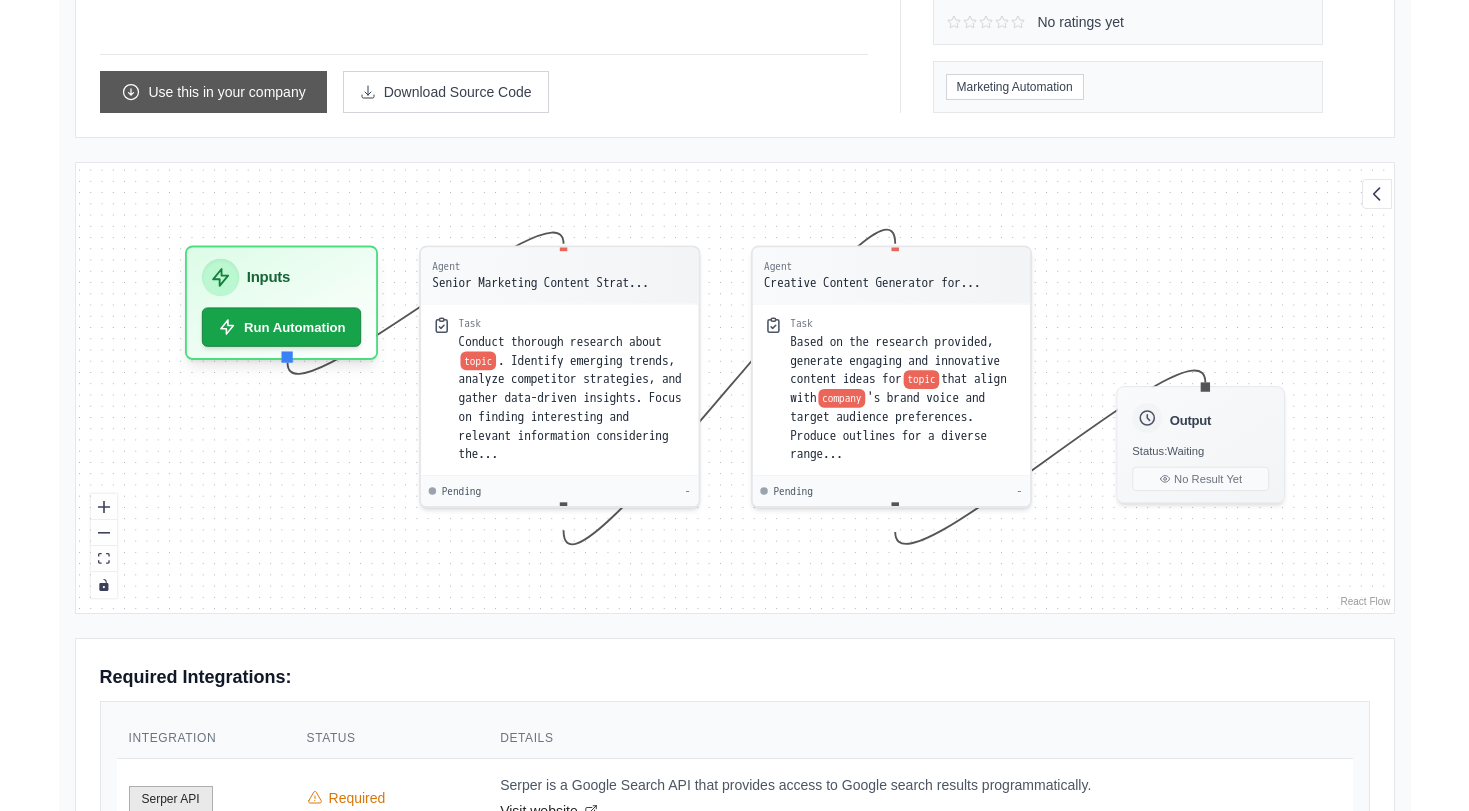 click on "Use this in your company" at bounding box center [213, 92] 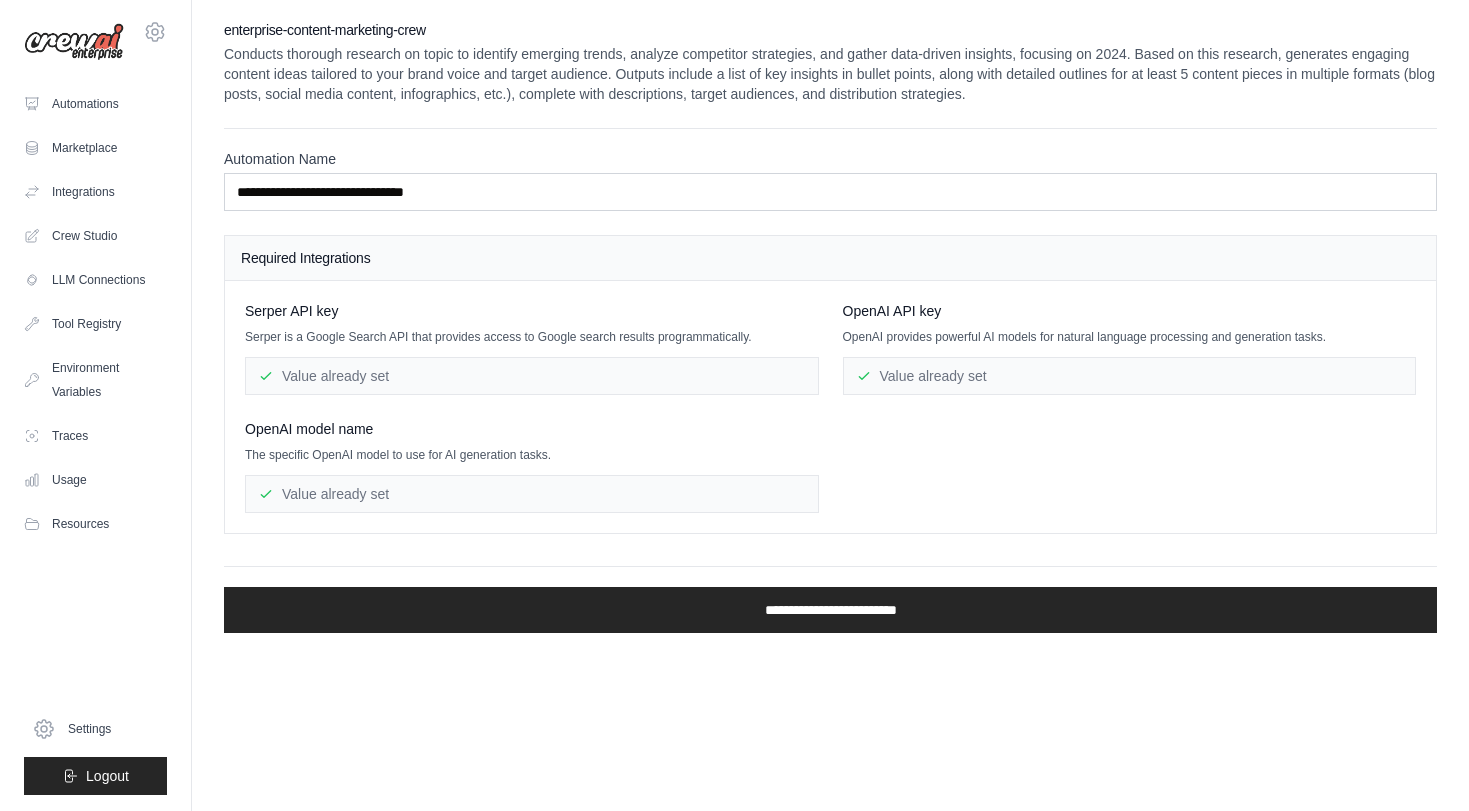 scroll, scrollTop: 0, scrollLeft: 0, axis: both 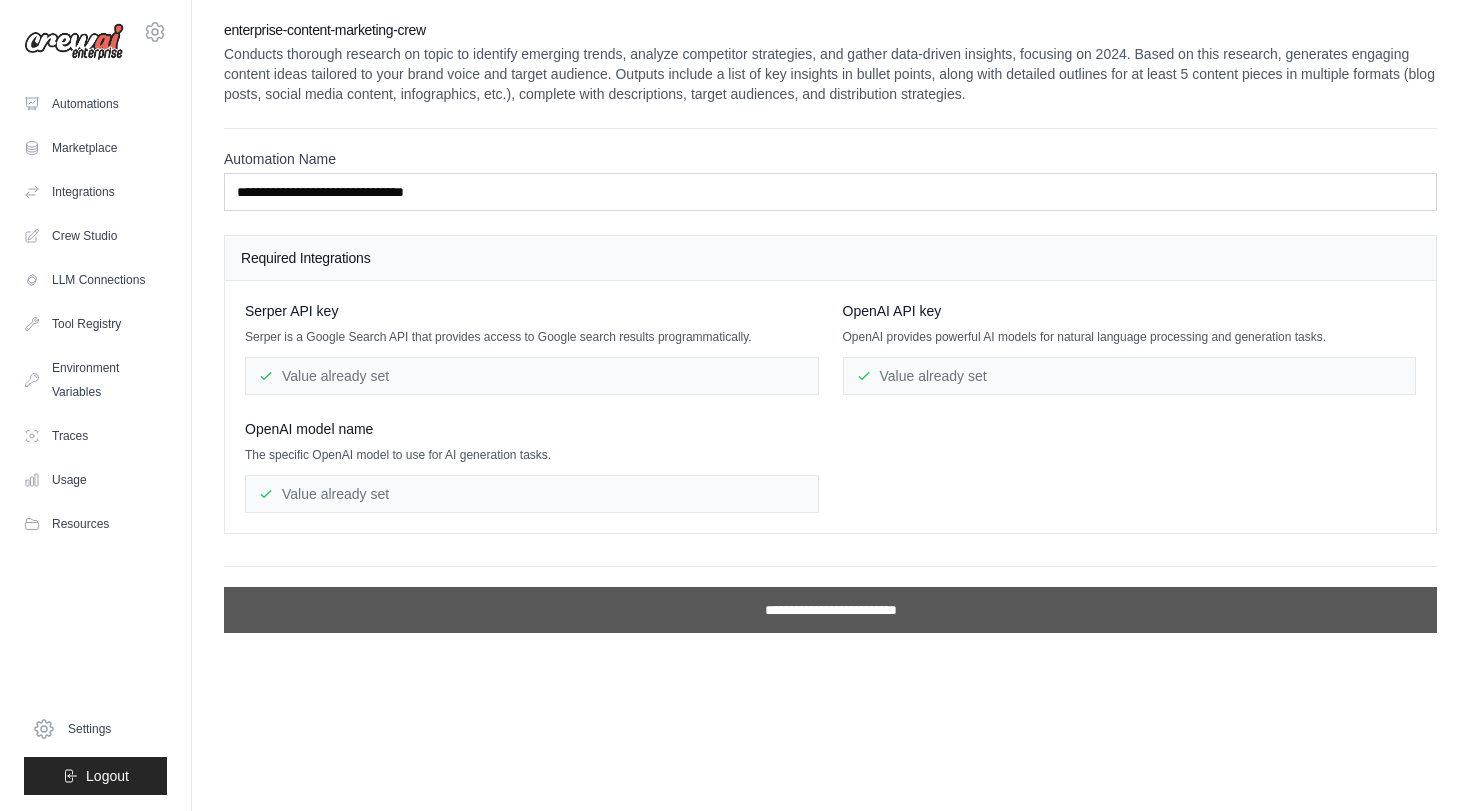 click on "**********" at bounding box center [830, 610] 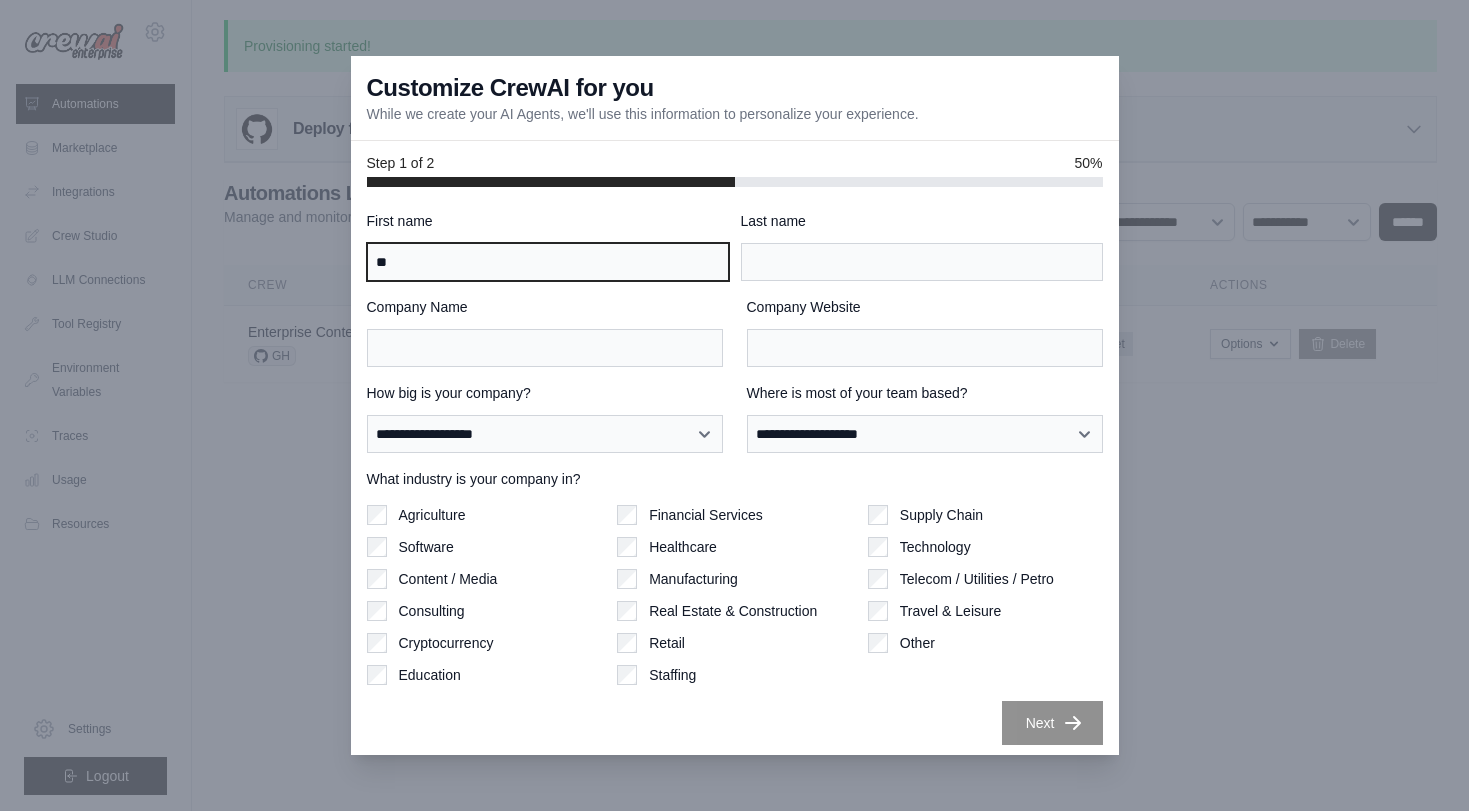 type on "*" 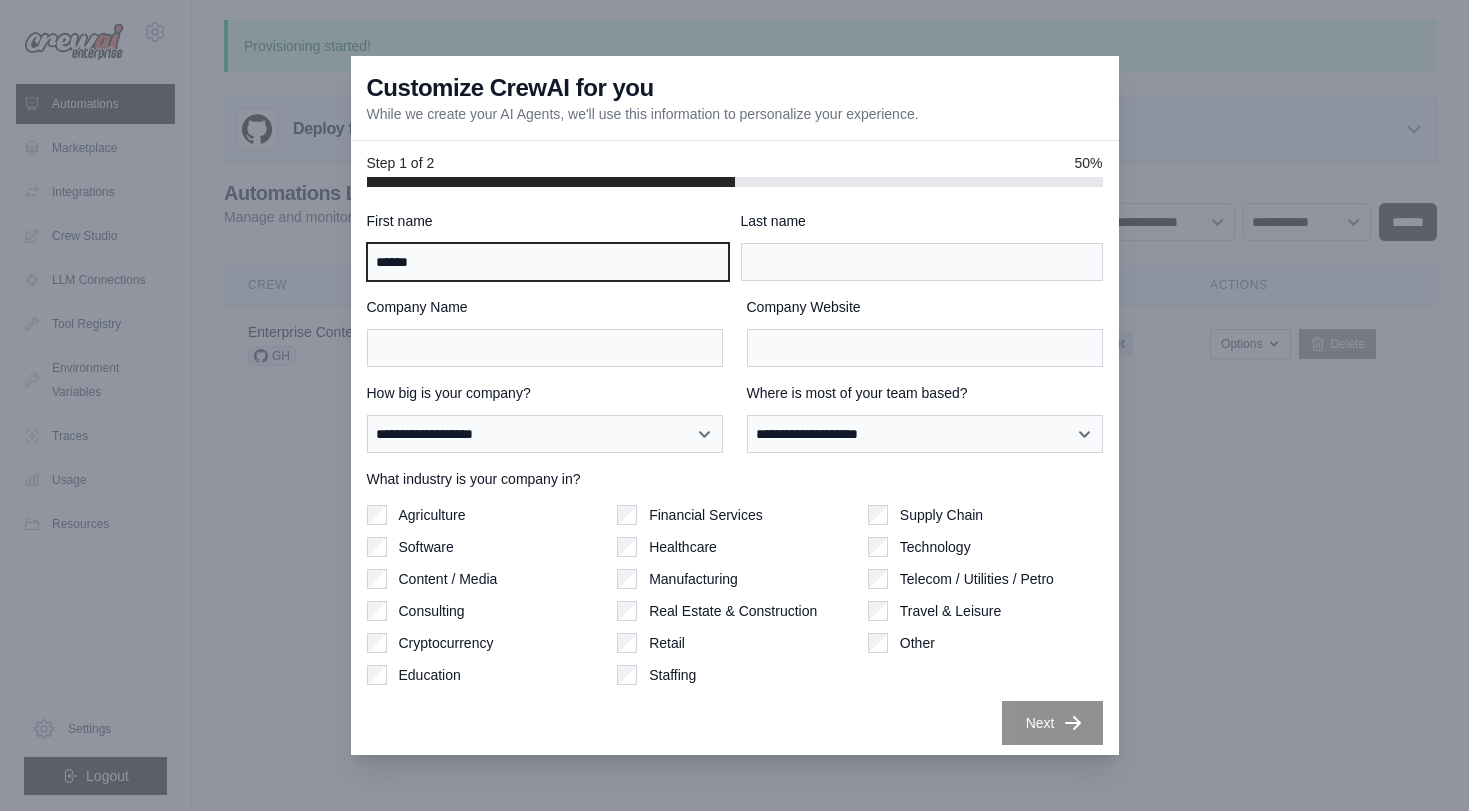 type on "******" 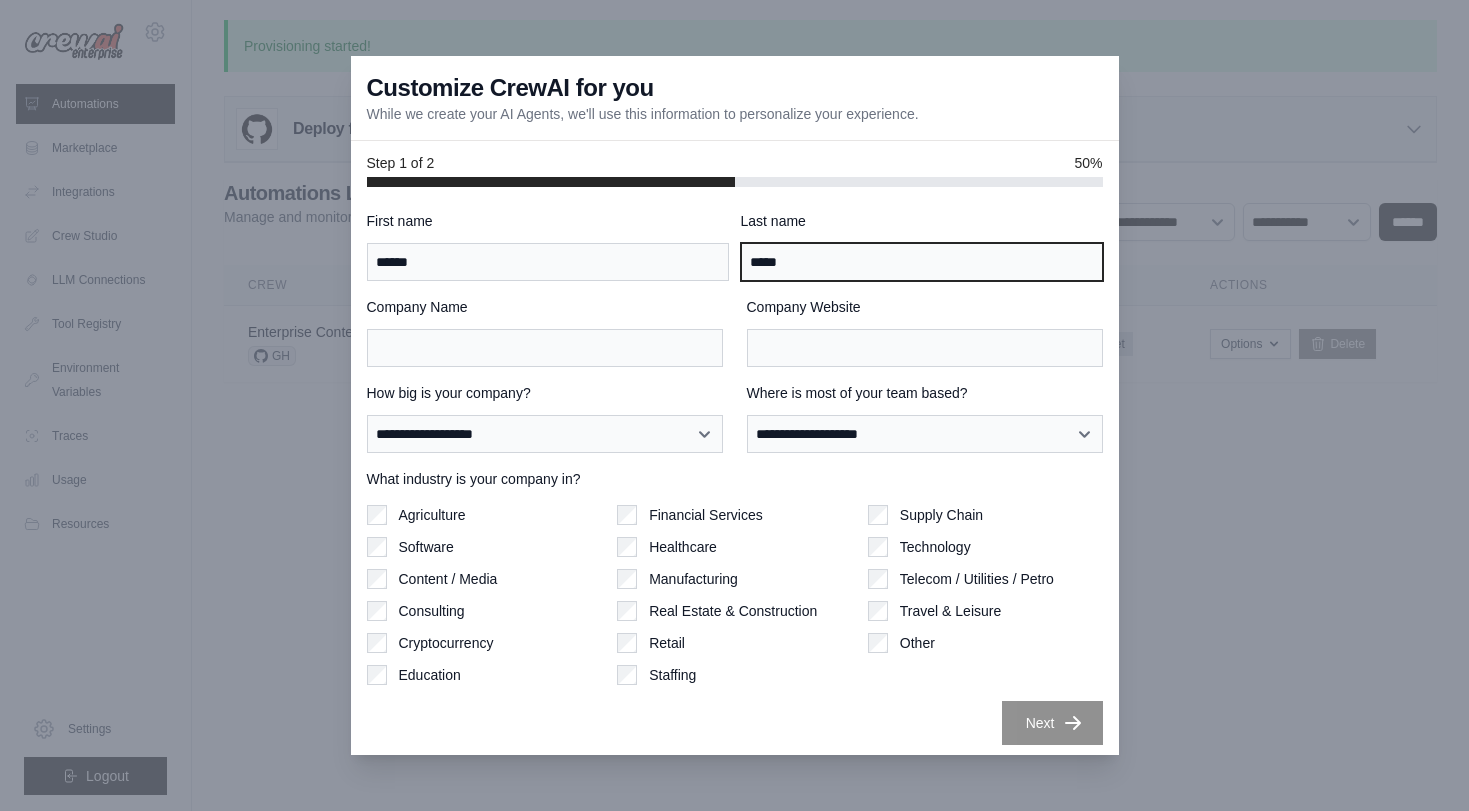 type on "*****" 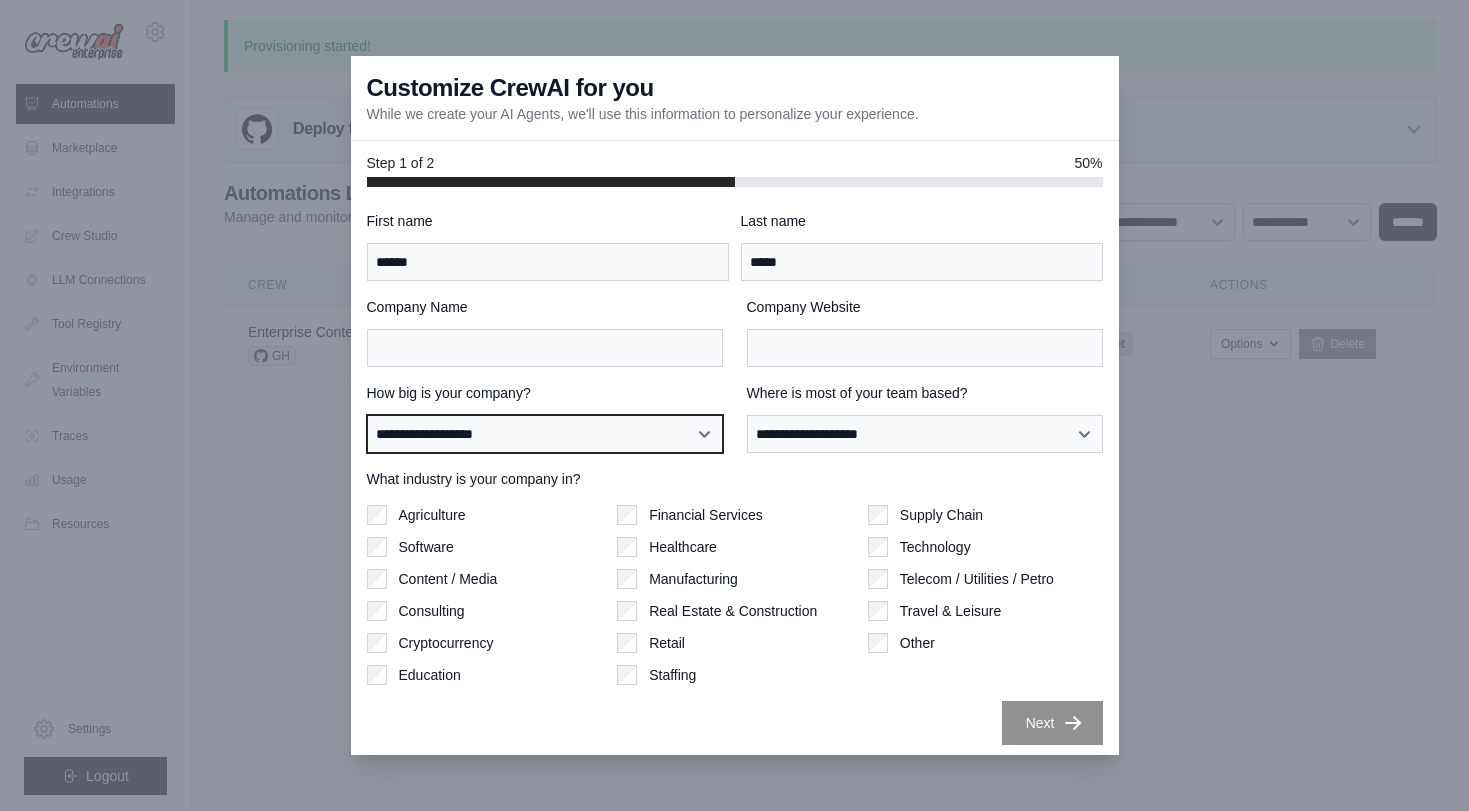 select on "**********" 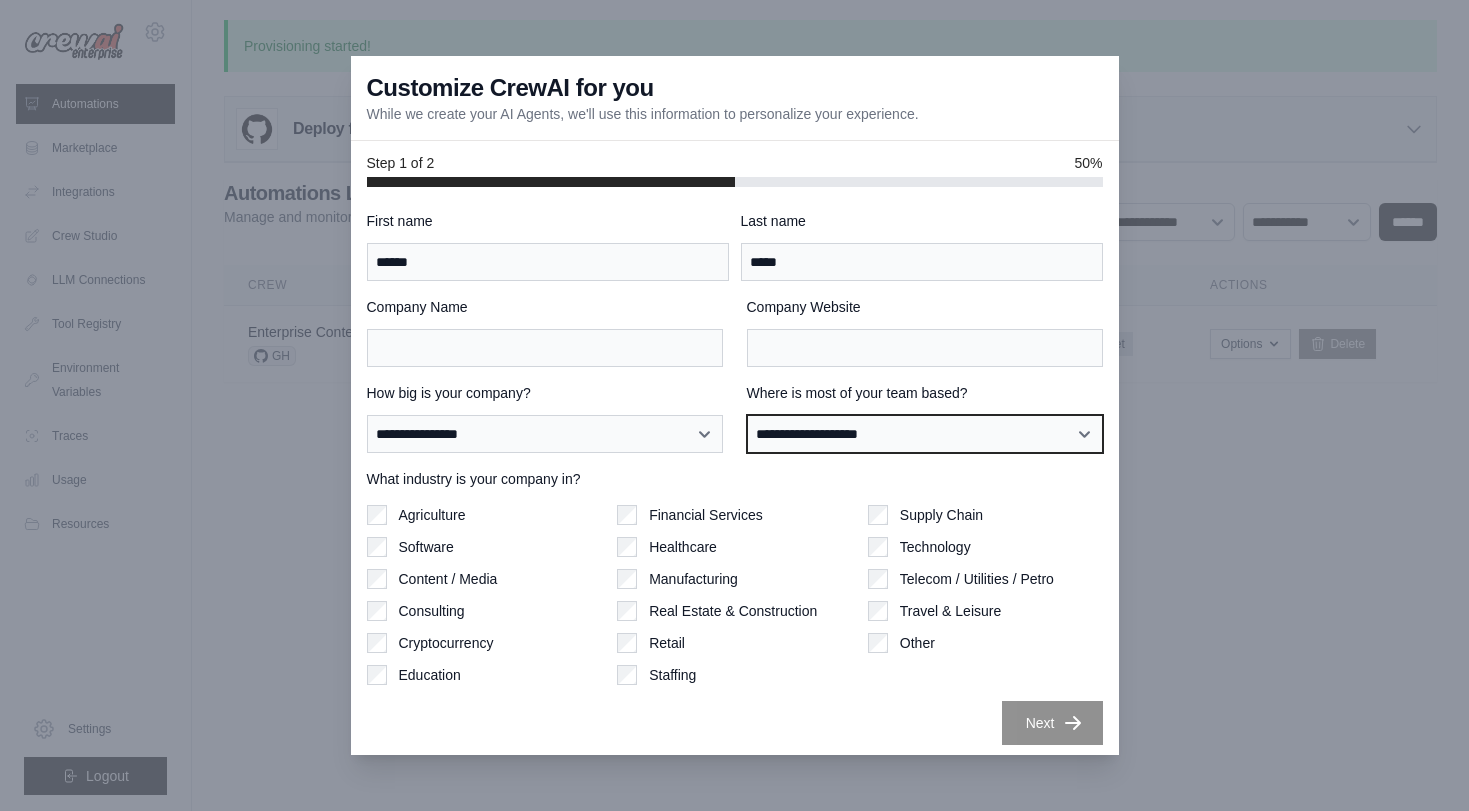 select on "**********" 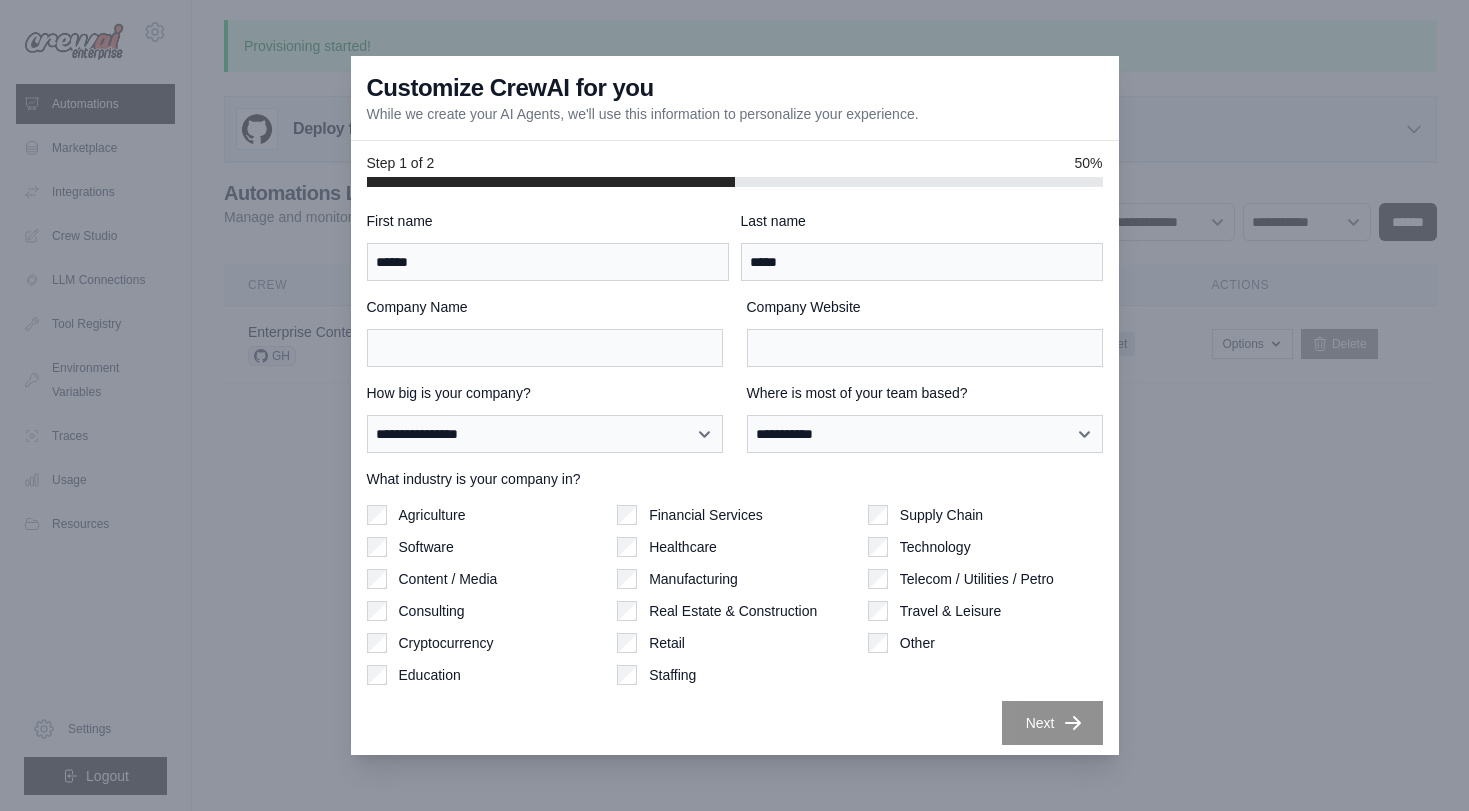 click on "Consulting" at bounding box center (432, 611) 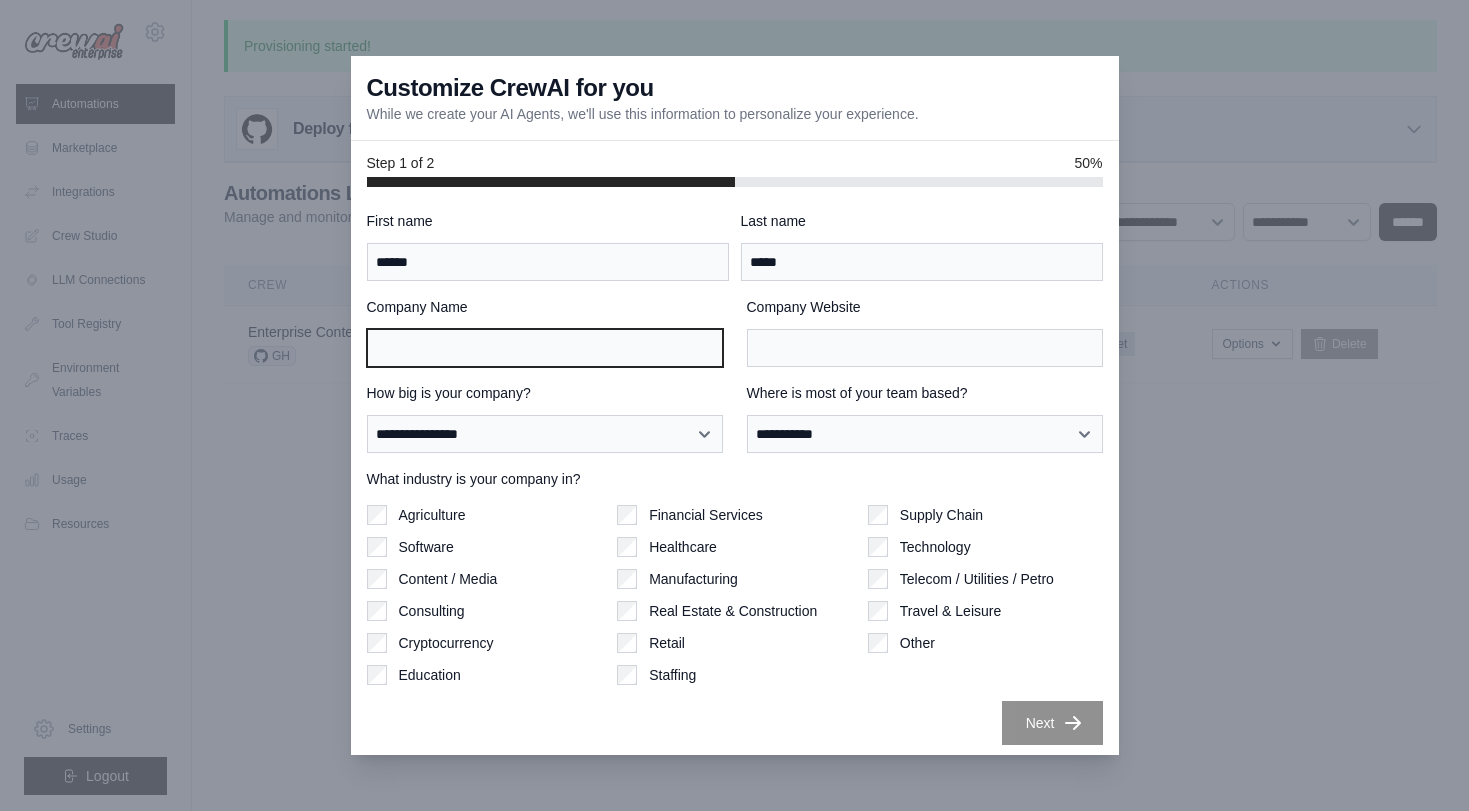 click on "Company Name" at bounding box center [545, 348] 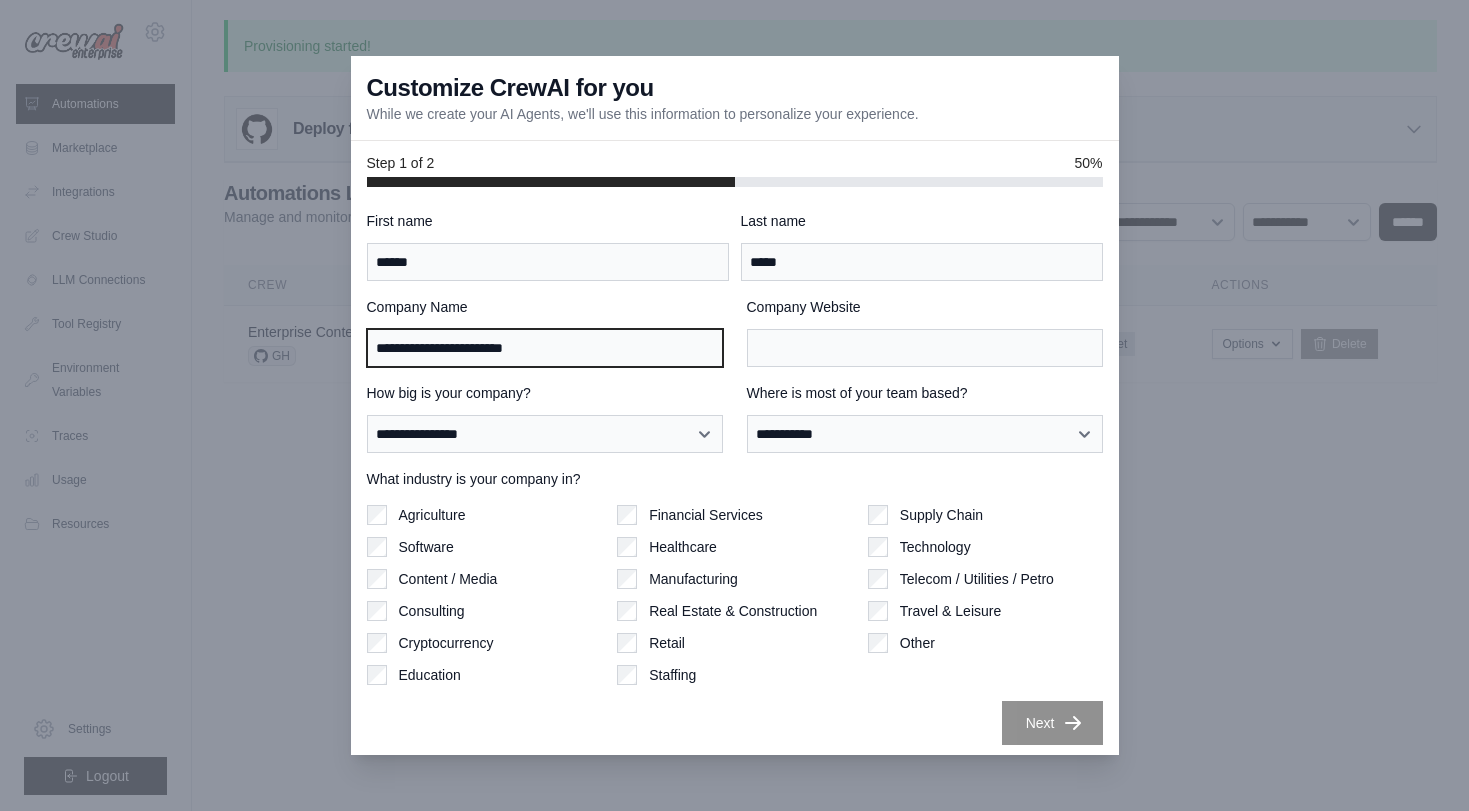 type on "**********" 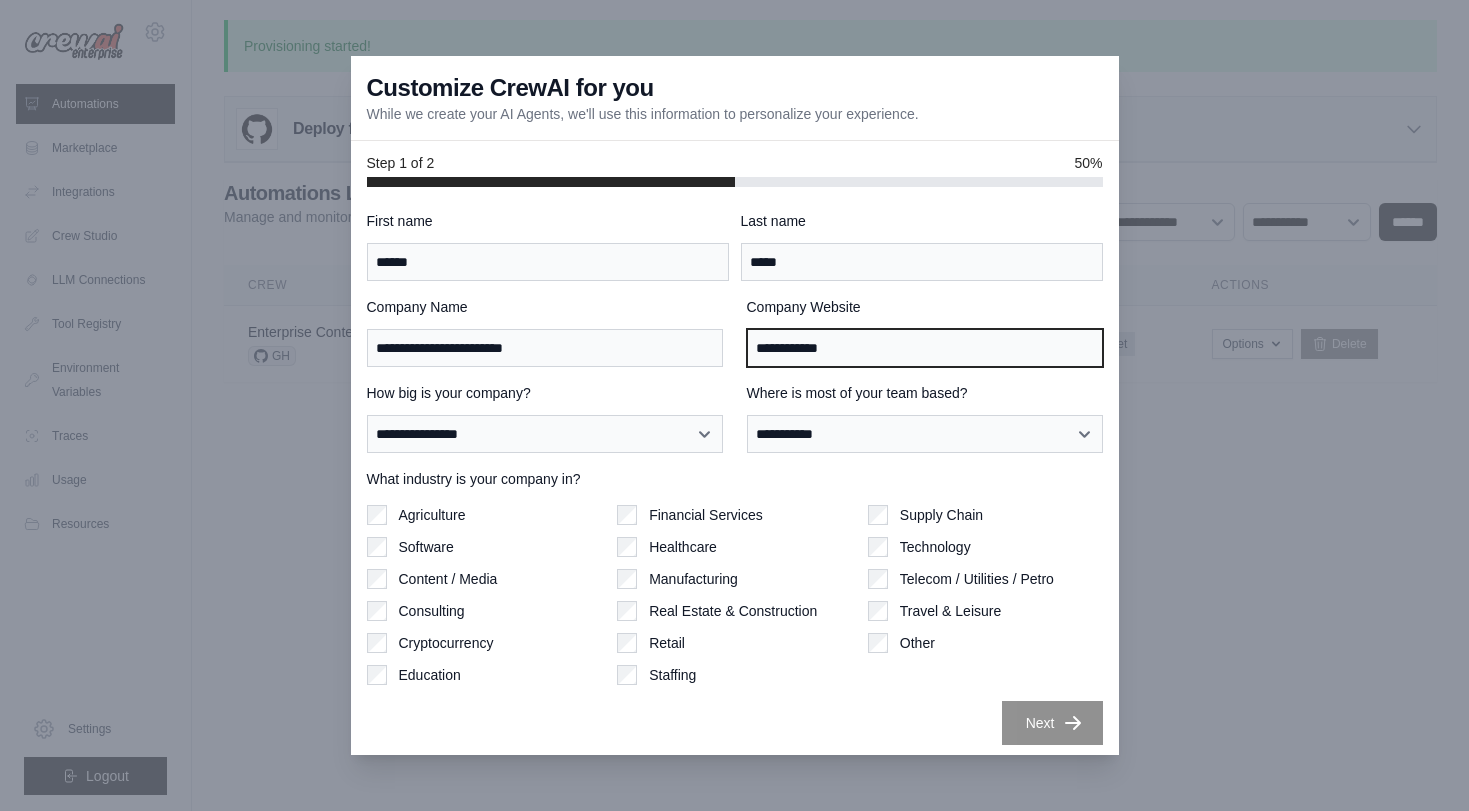 type on "**********" 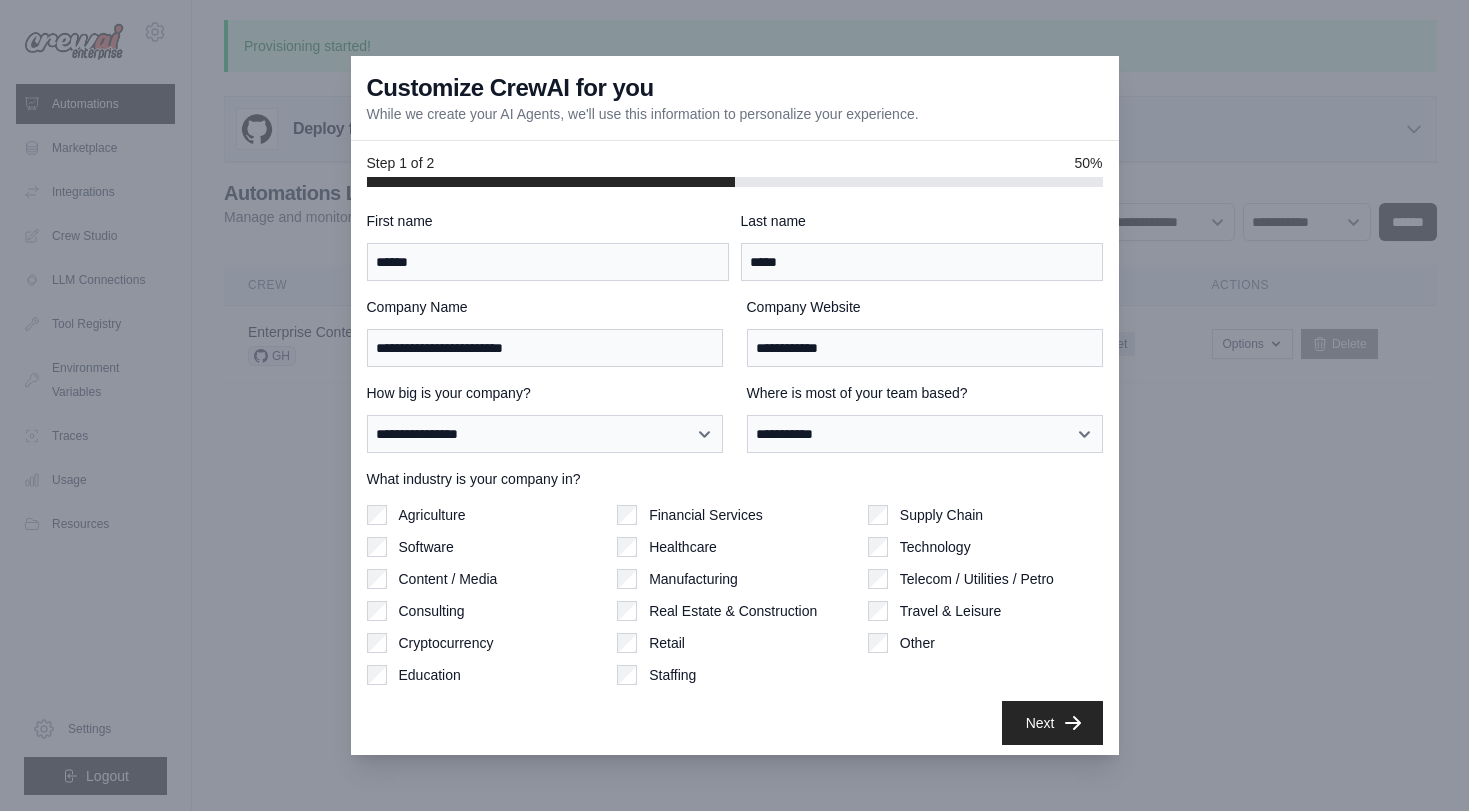 click on "**********" at bounding box center [735, 332] 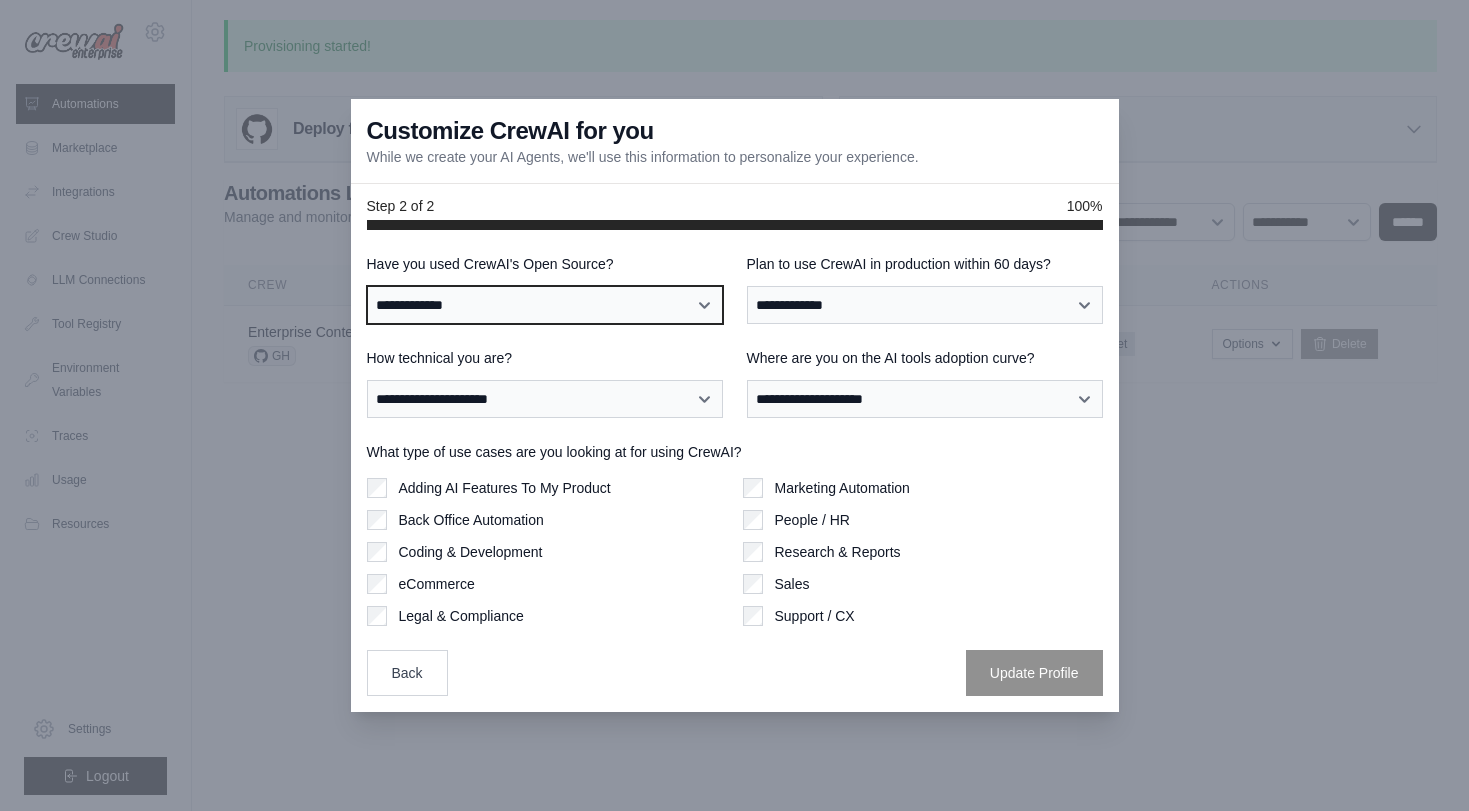 select on "**********" 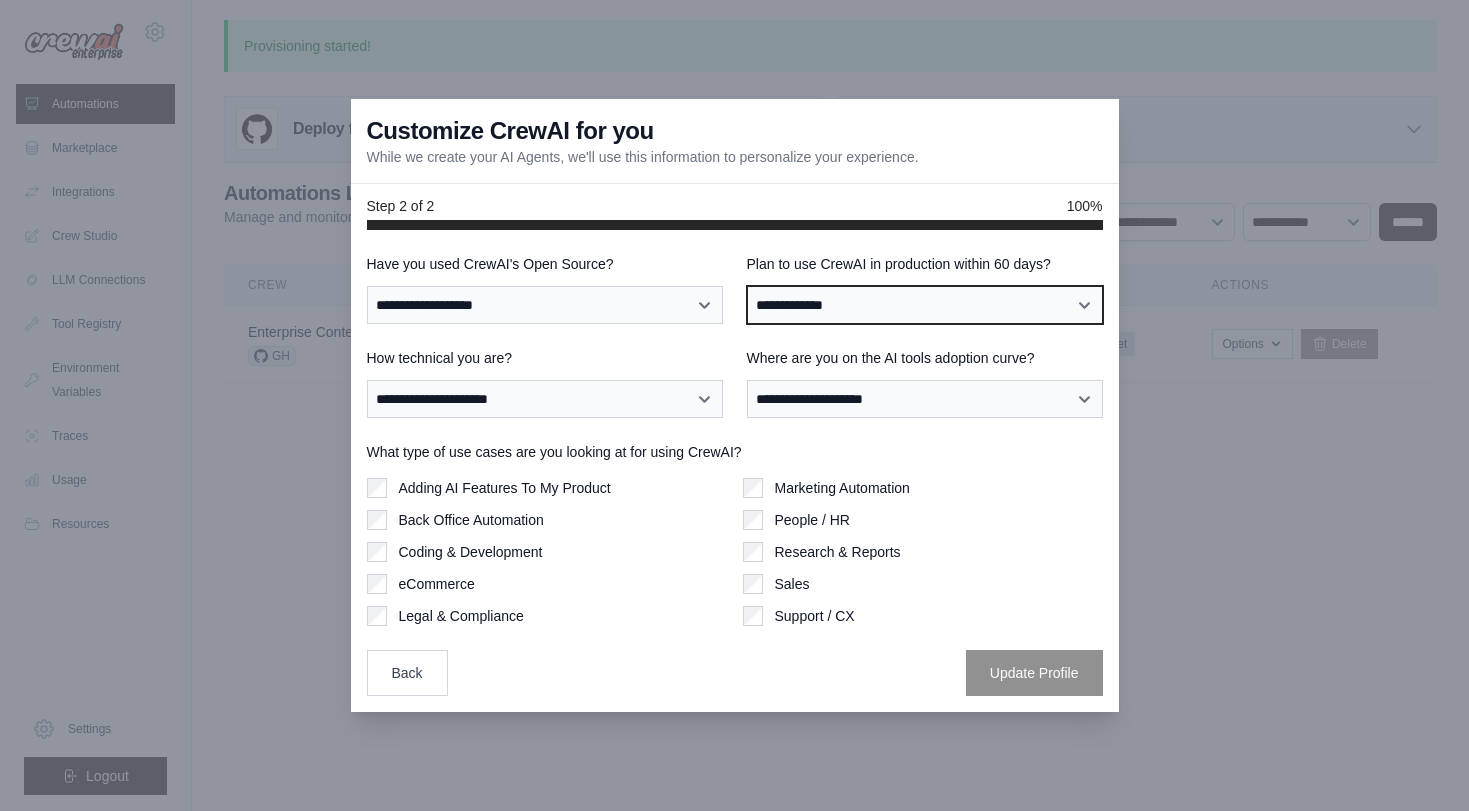 click on "**********" at bounding box center (925, 305) 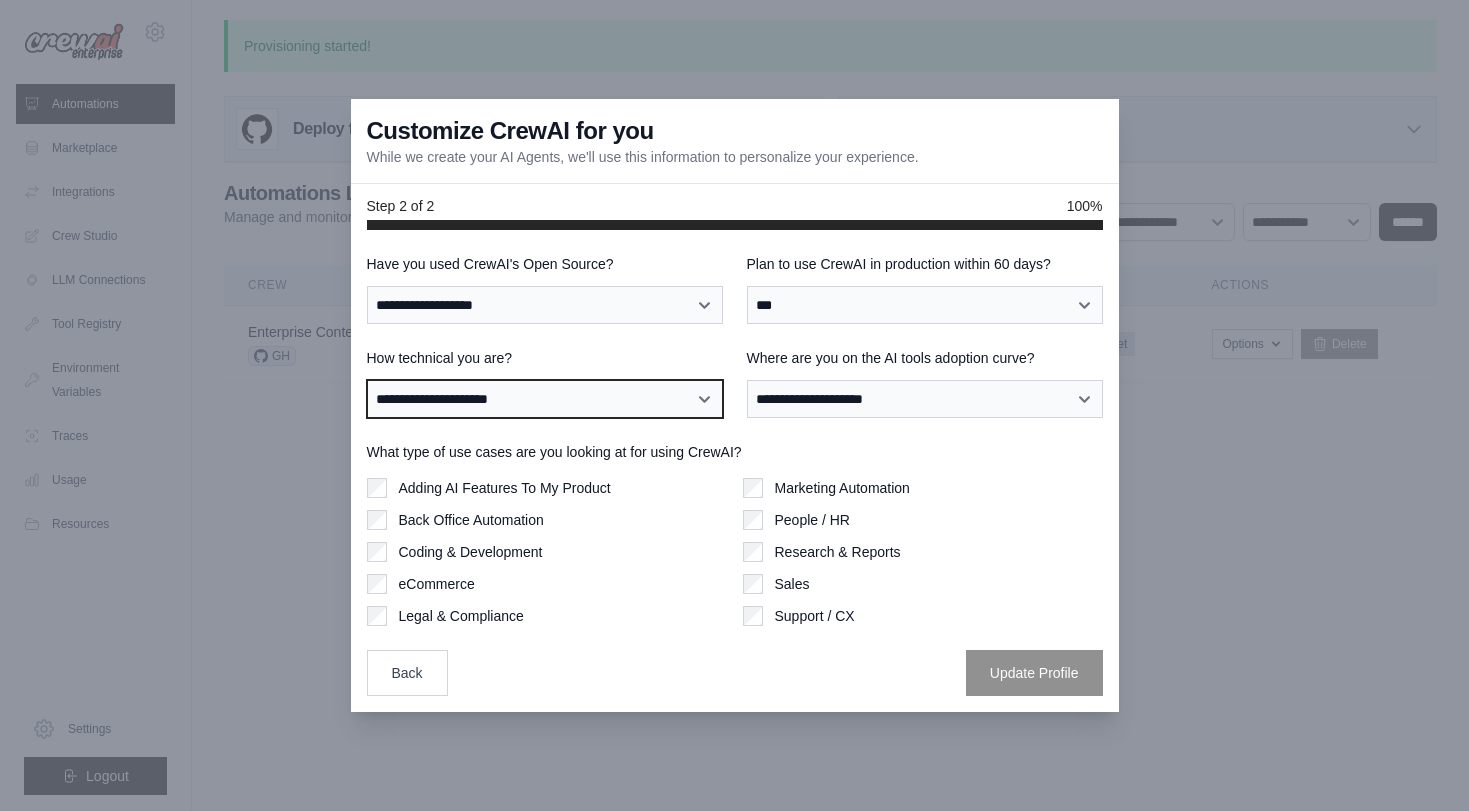 select on "**********" 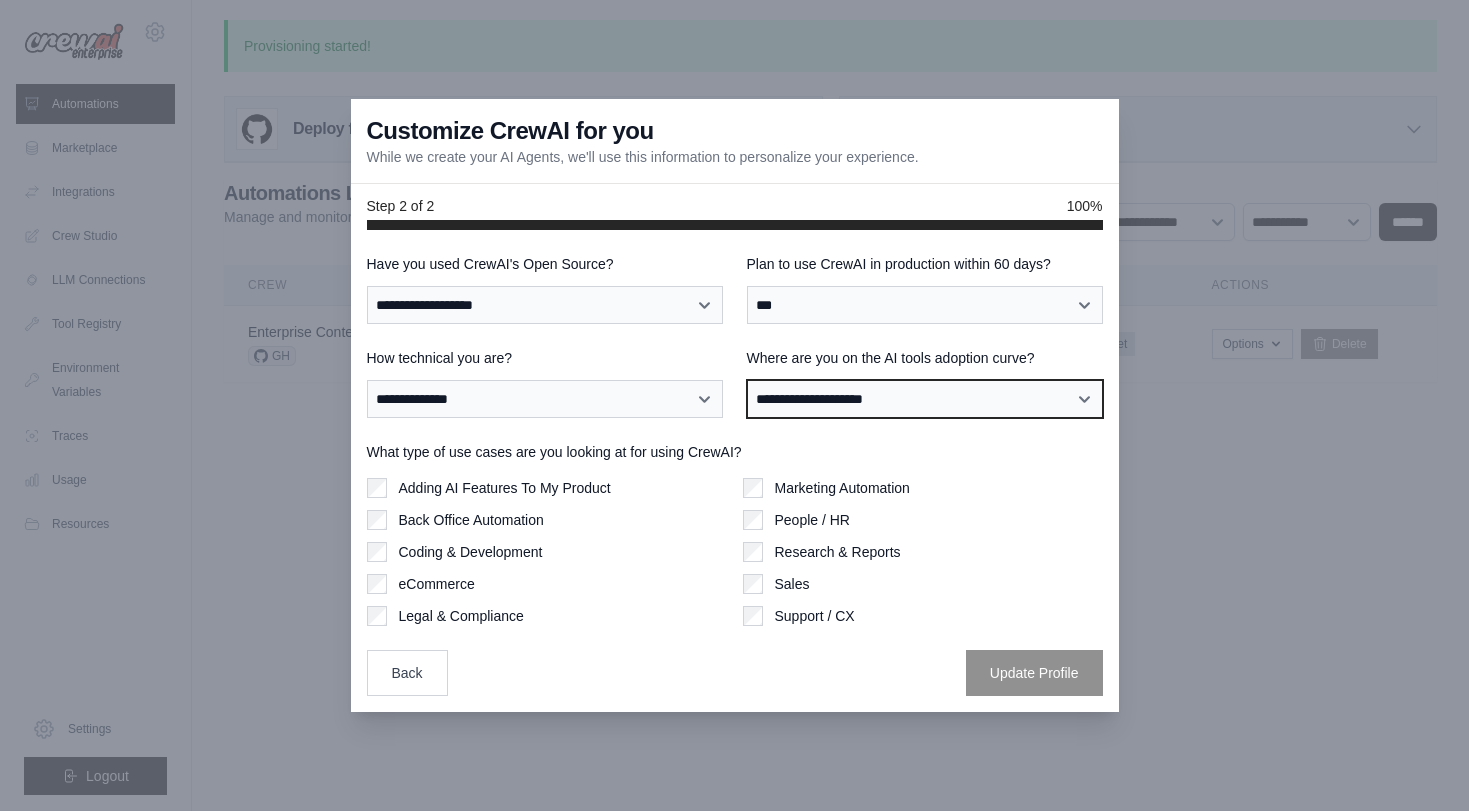 select on "**********" 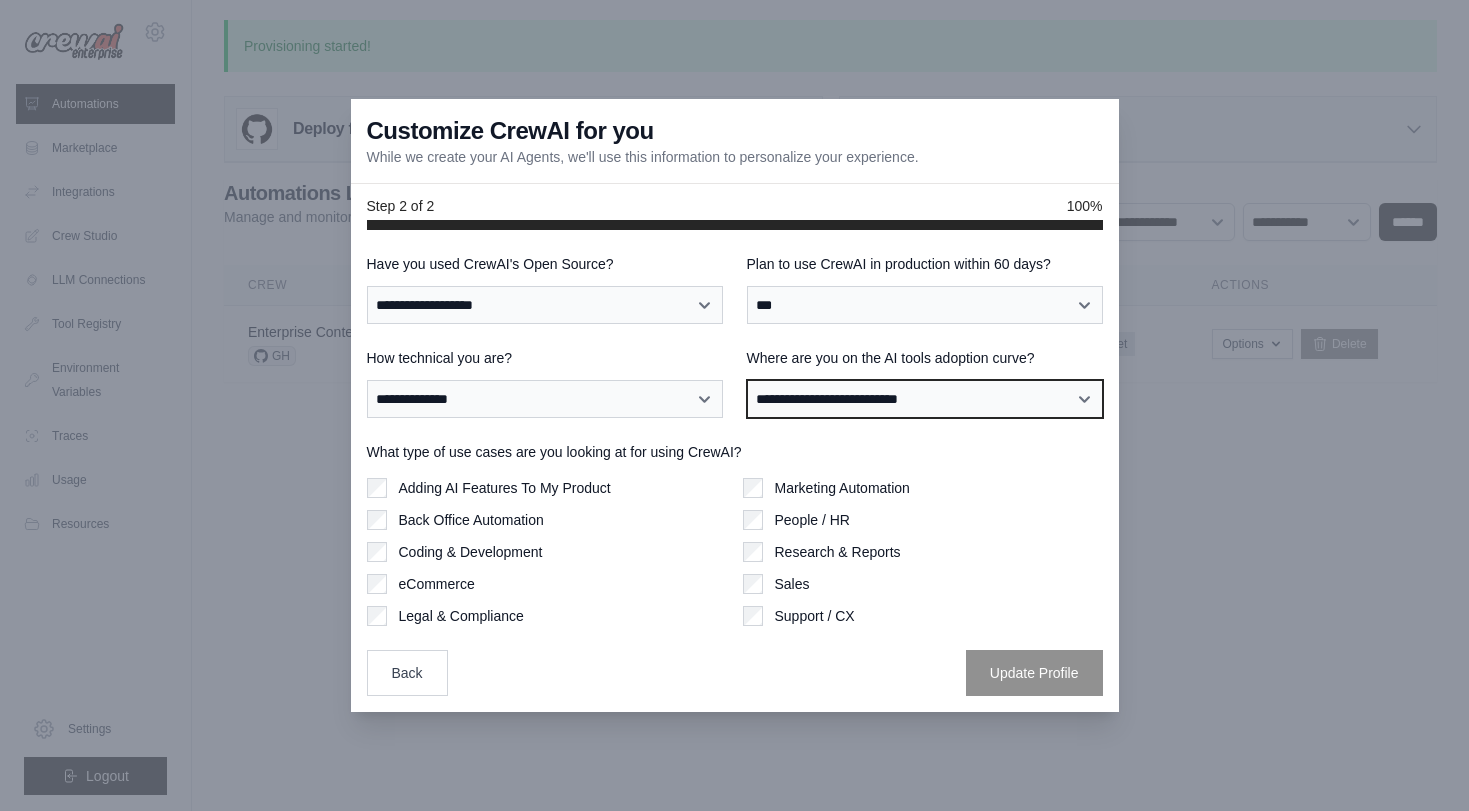 scroll, scrollTop: 0, scrollLeft: 0, axis: both 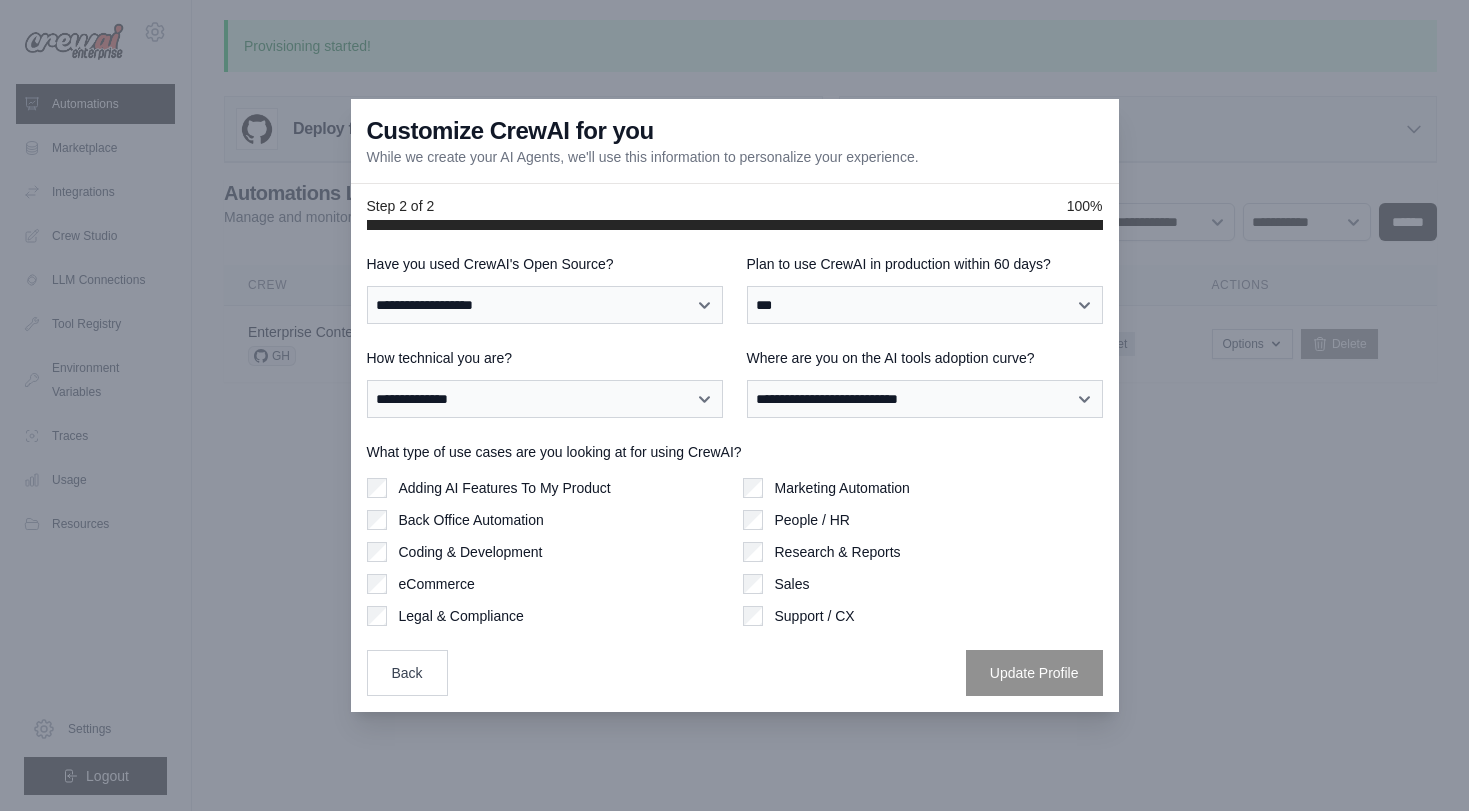 click on "Adding AI Features To My Product" at bounding box center [505, 488] 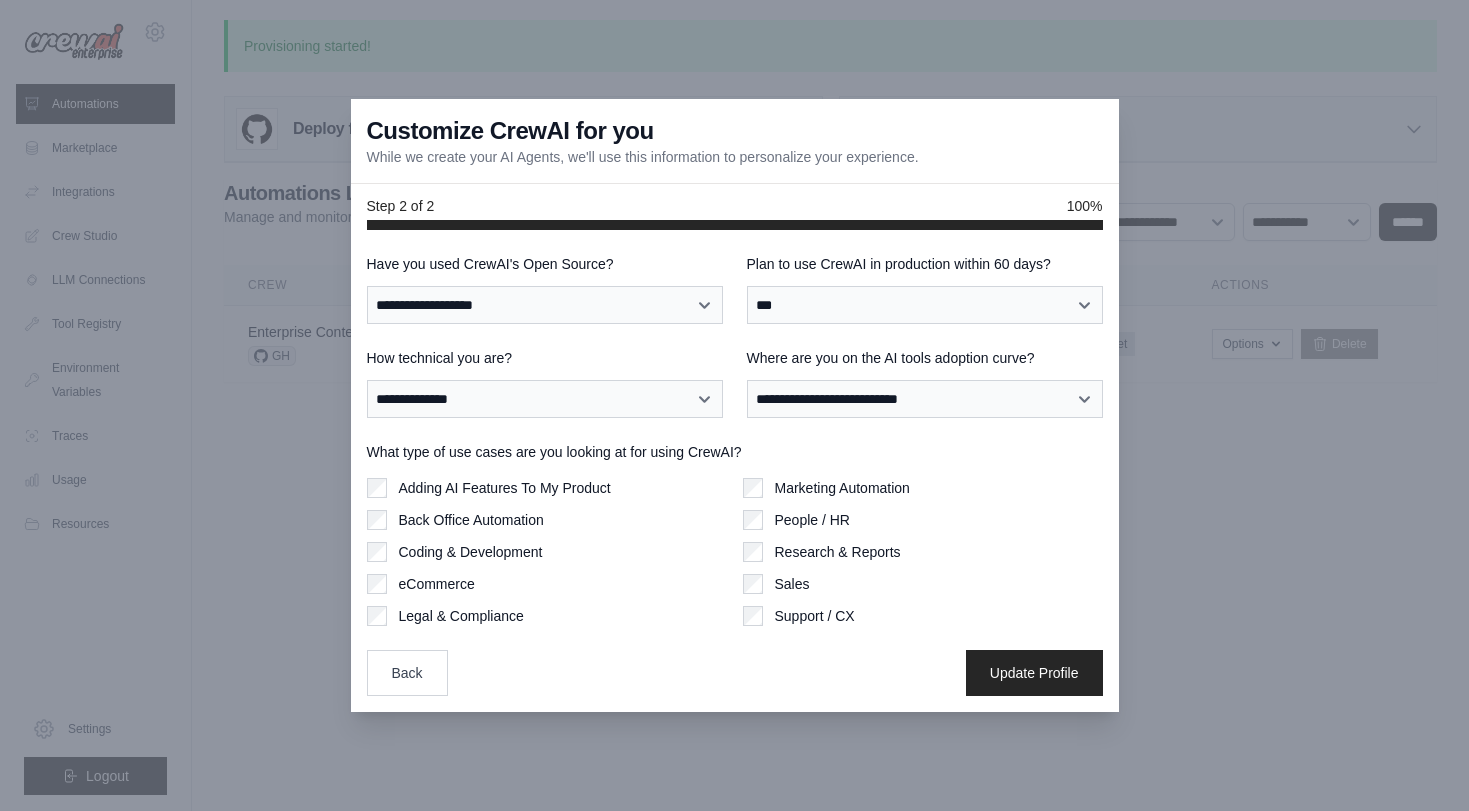 click on "Back Office Automation" at bounding box center [471, 520] 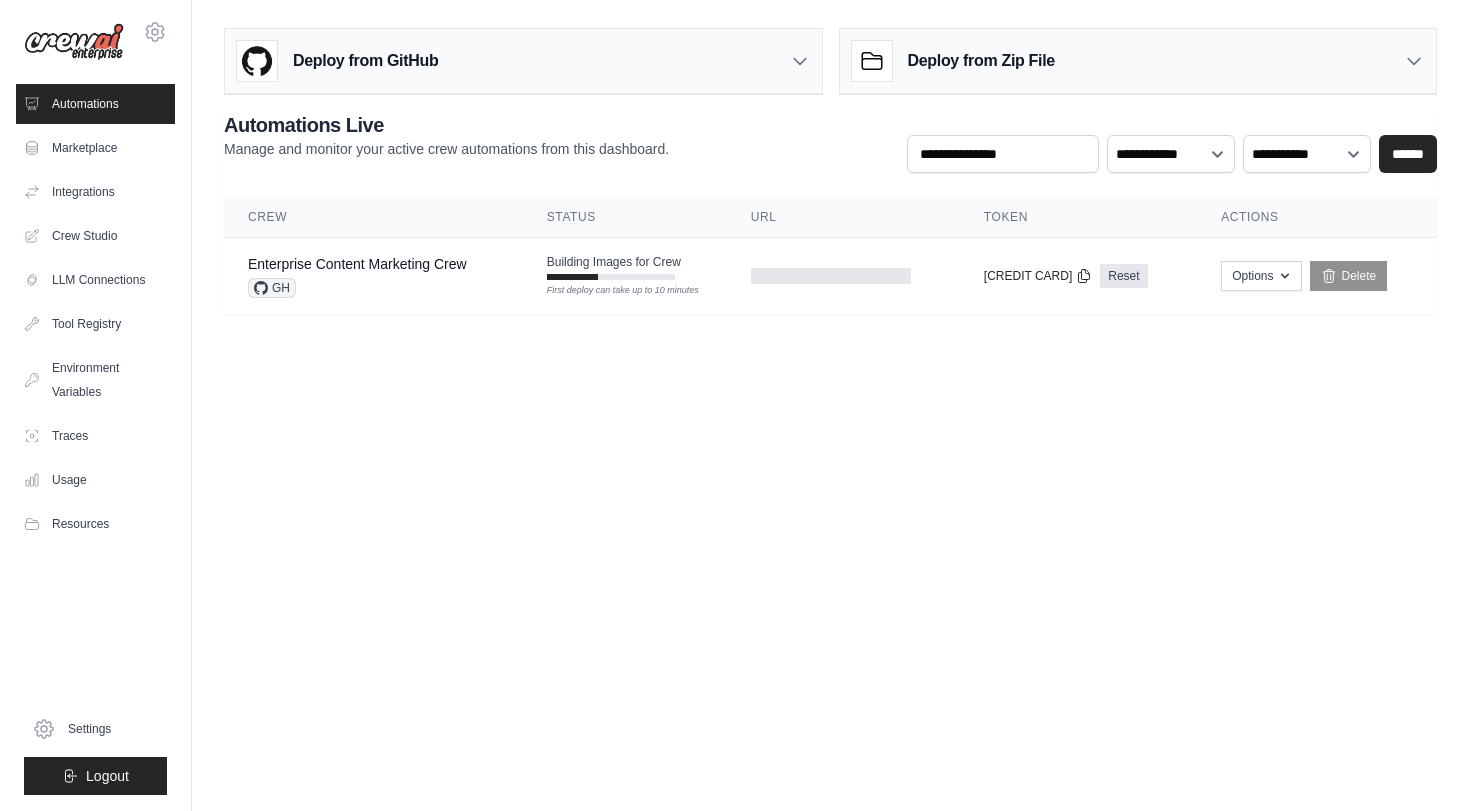 scroll, scrollTop: 0, scrollLeft: 0, axis: both 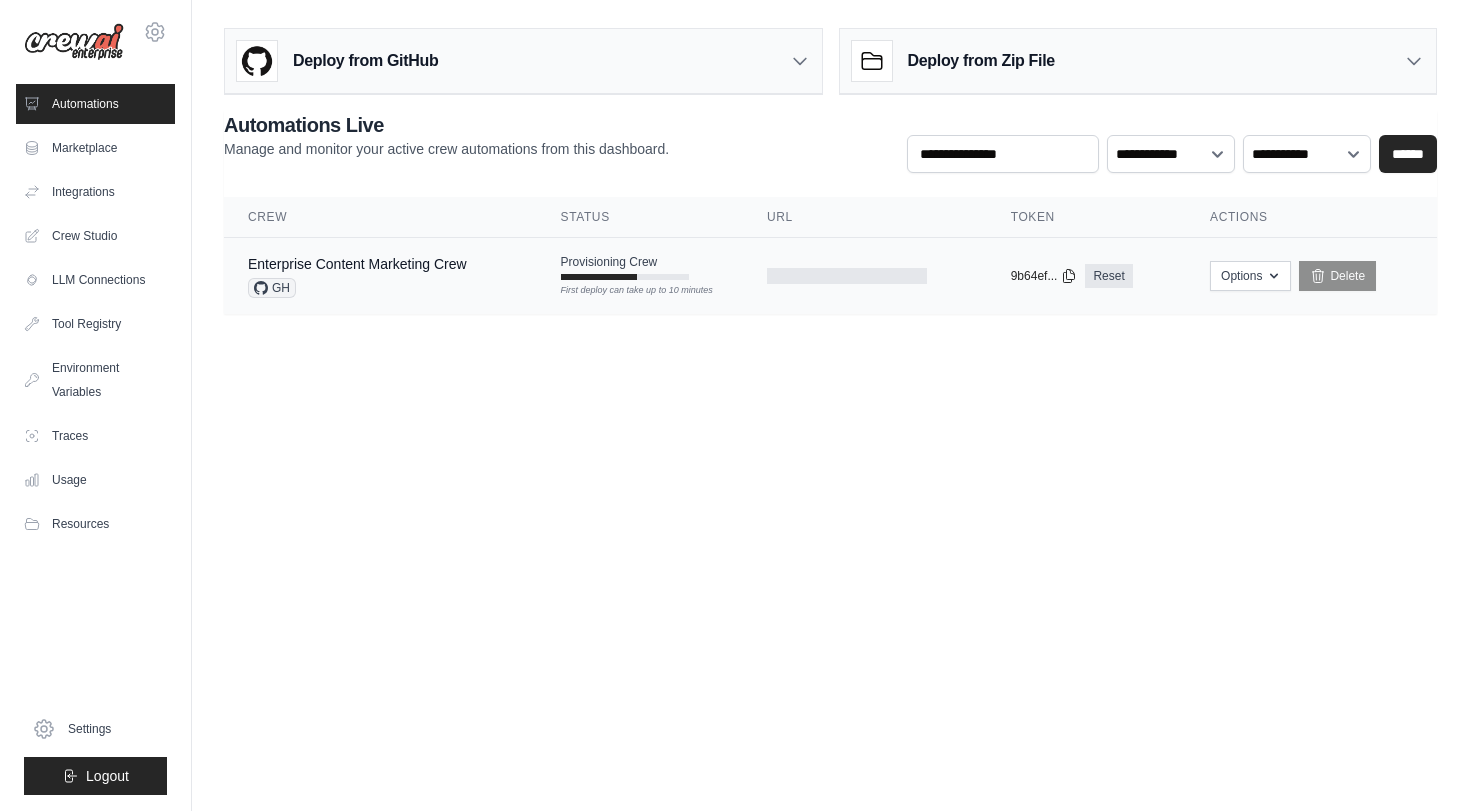 click on "Enterprise Content Marketing Crew
GH" at bounding box center [380, 276] 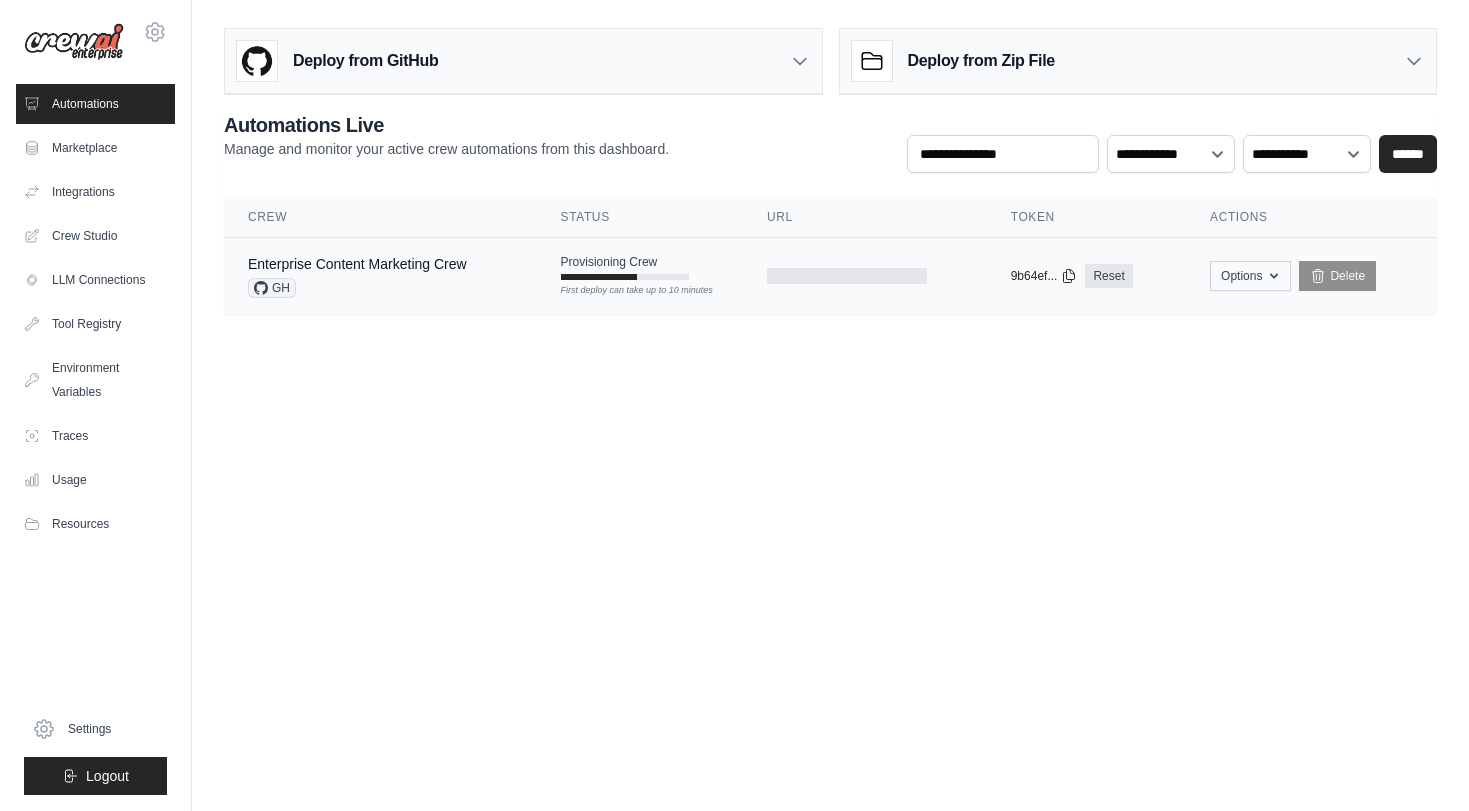 click on "Options" at bounding box center (1250, 276) 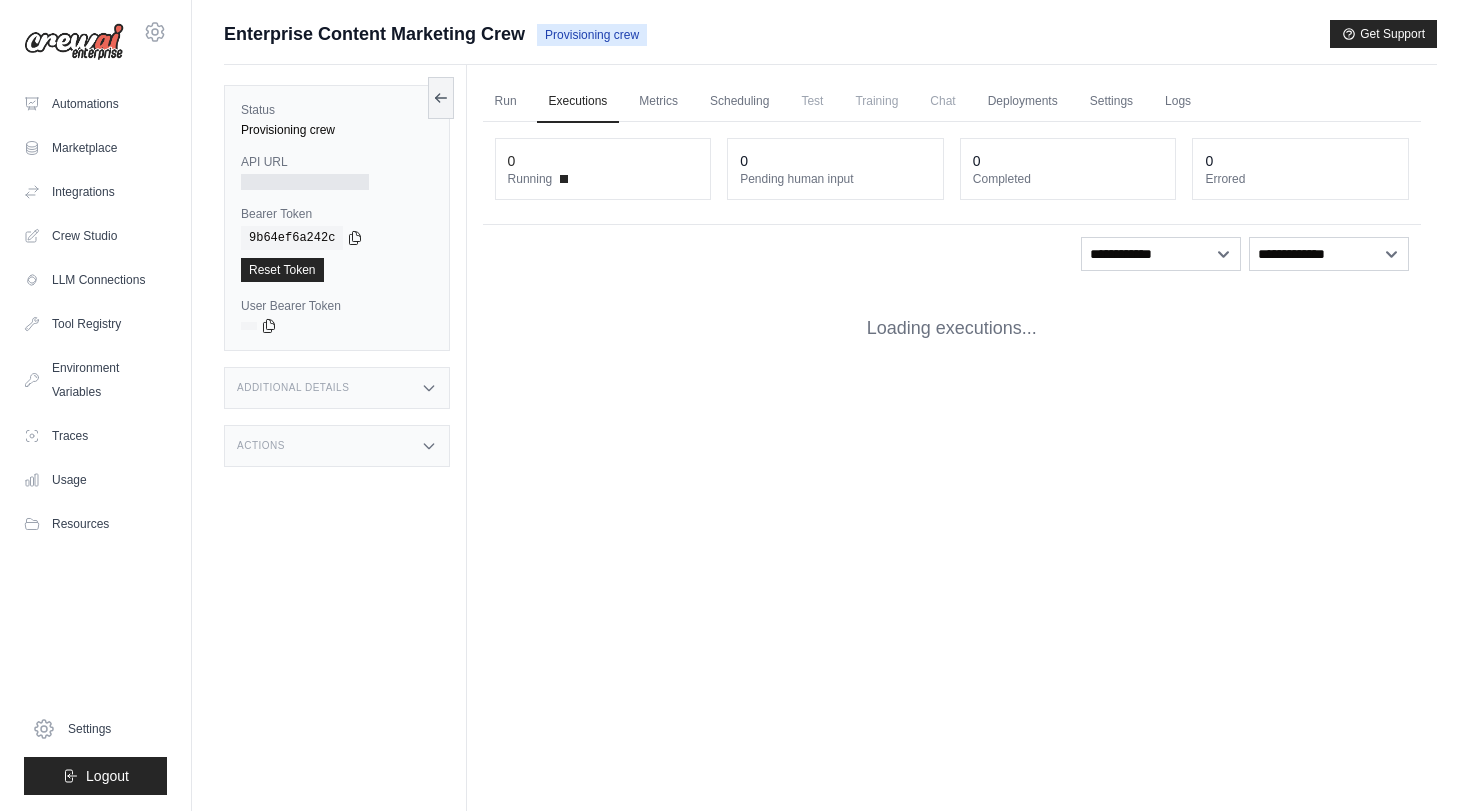 scroll, scrollTop: 0, scrollLeft: 0, axis: both 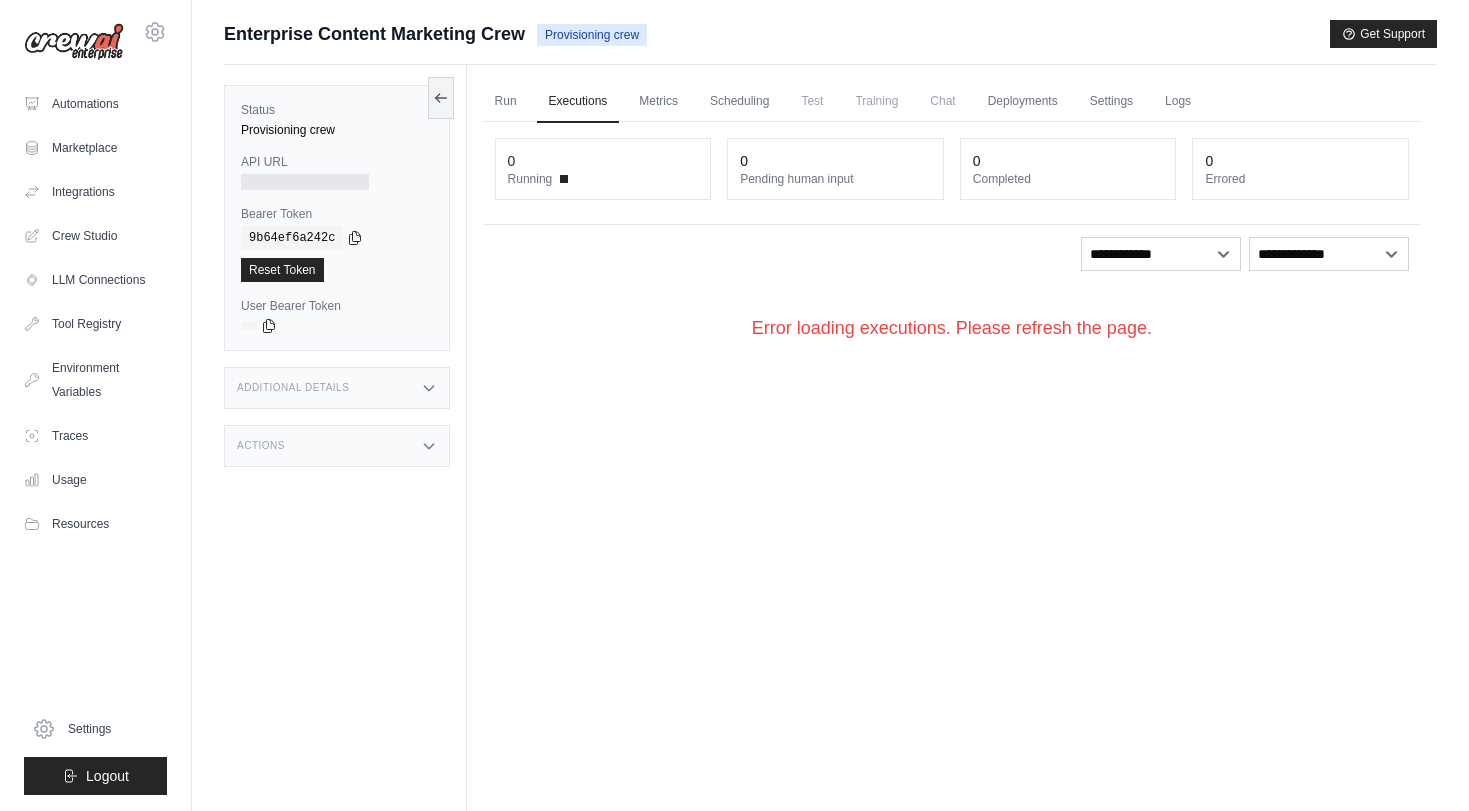 click on "Error loading executions. Please refresh the page." at bounding box center (952, 328) 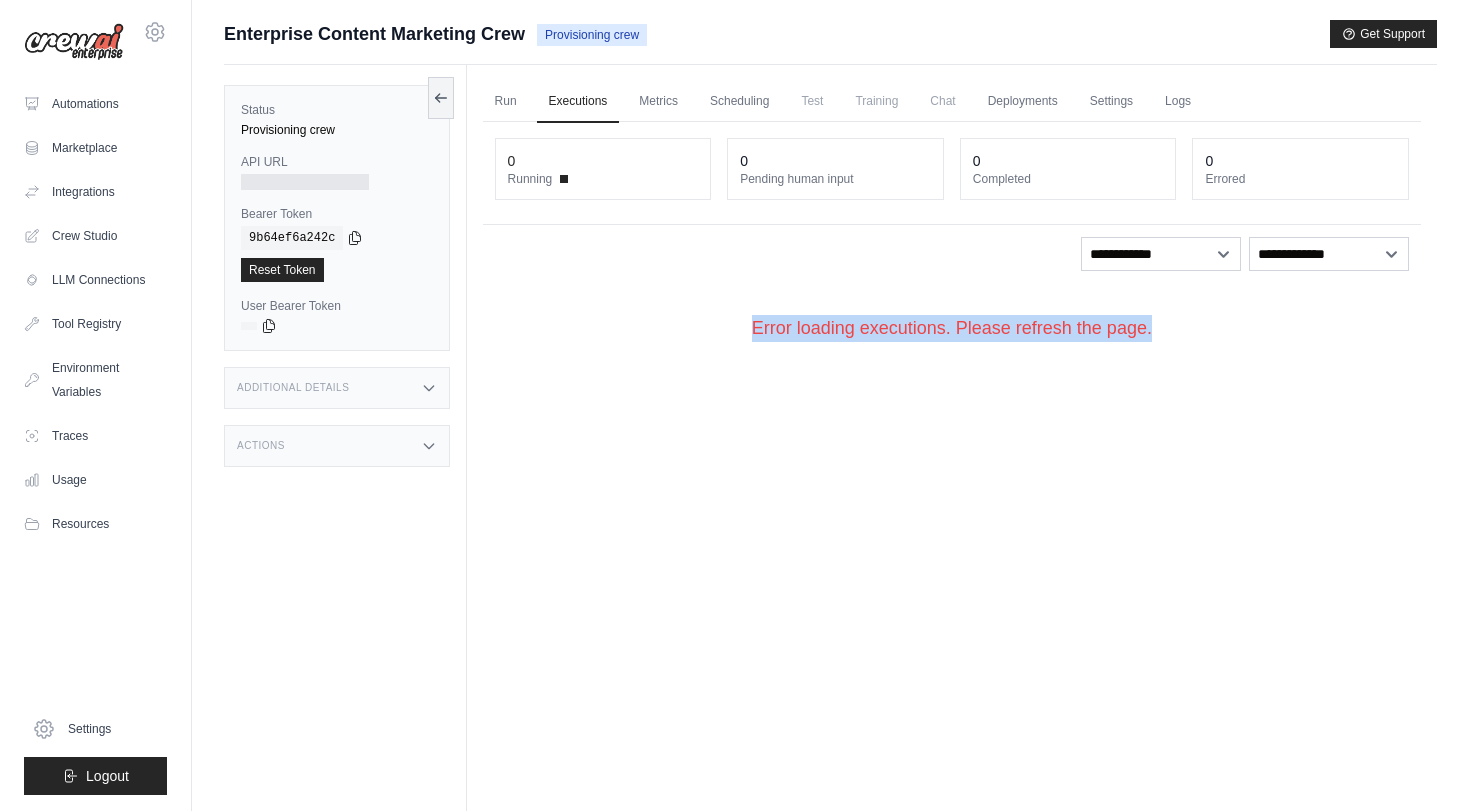 click on "Error loading executions. Please refresh the page." at bounding box center (952, 328) 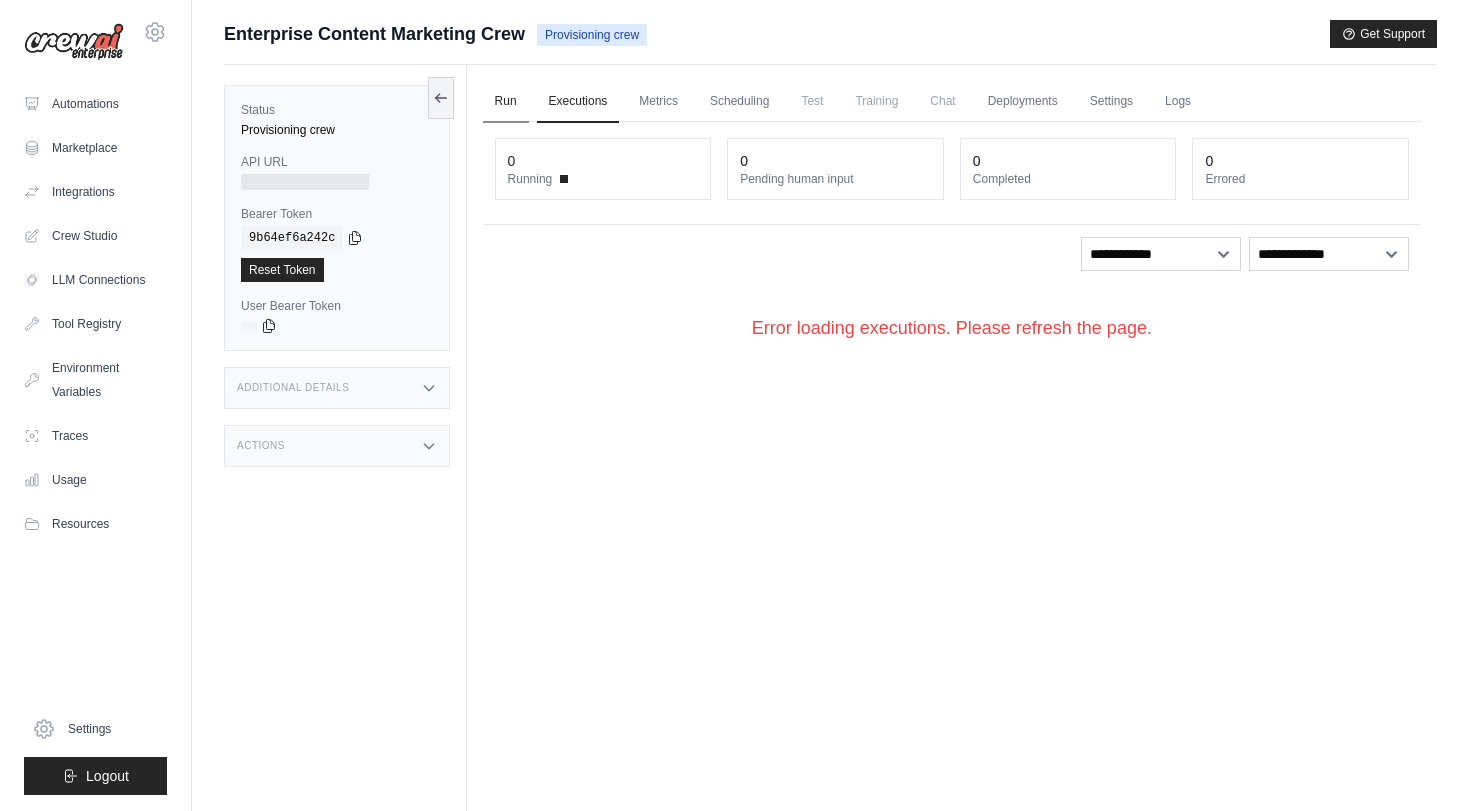 click on "Run" at bounding box center (506, 102) 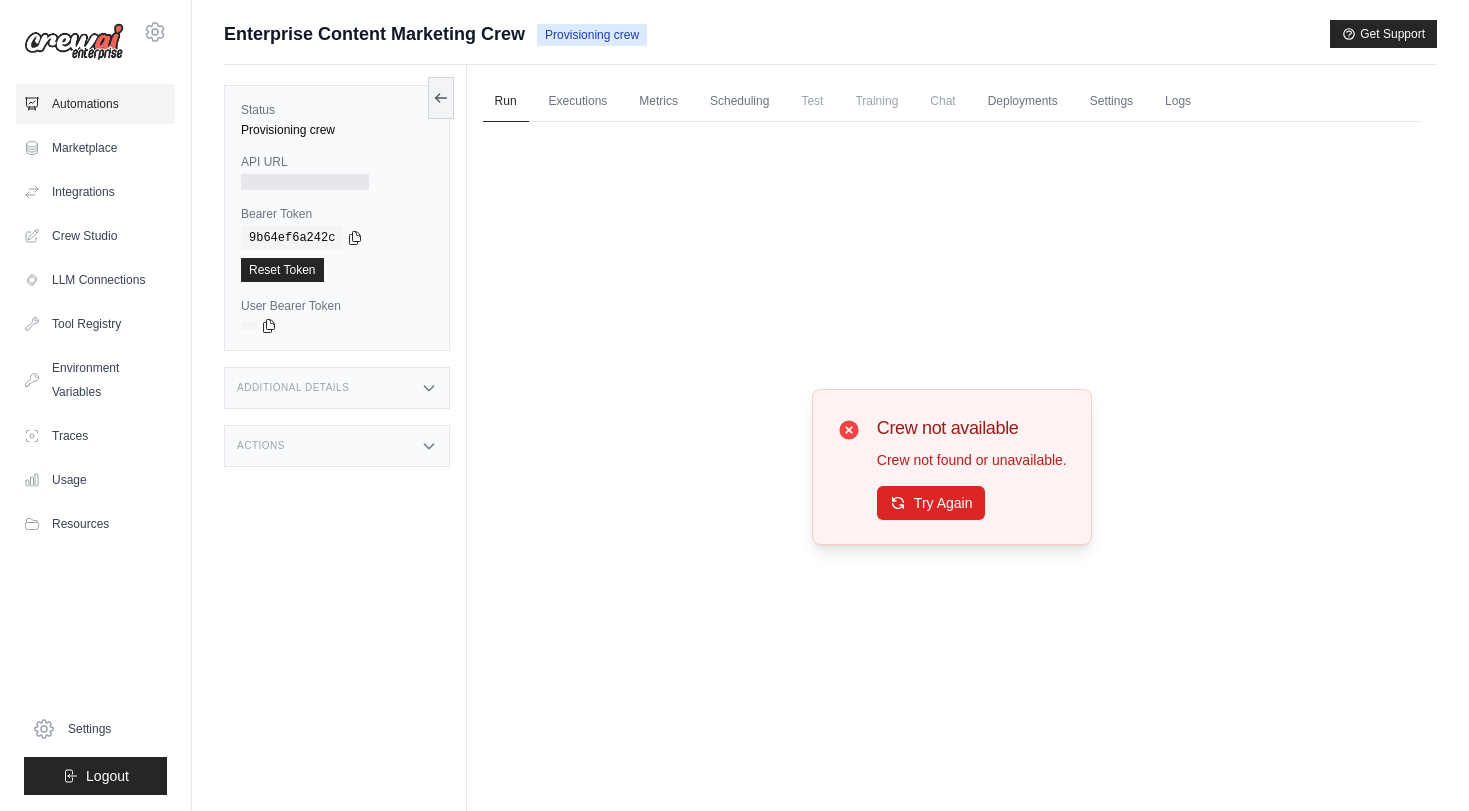 click on "Automations" at bounding box center [95, 104] 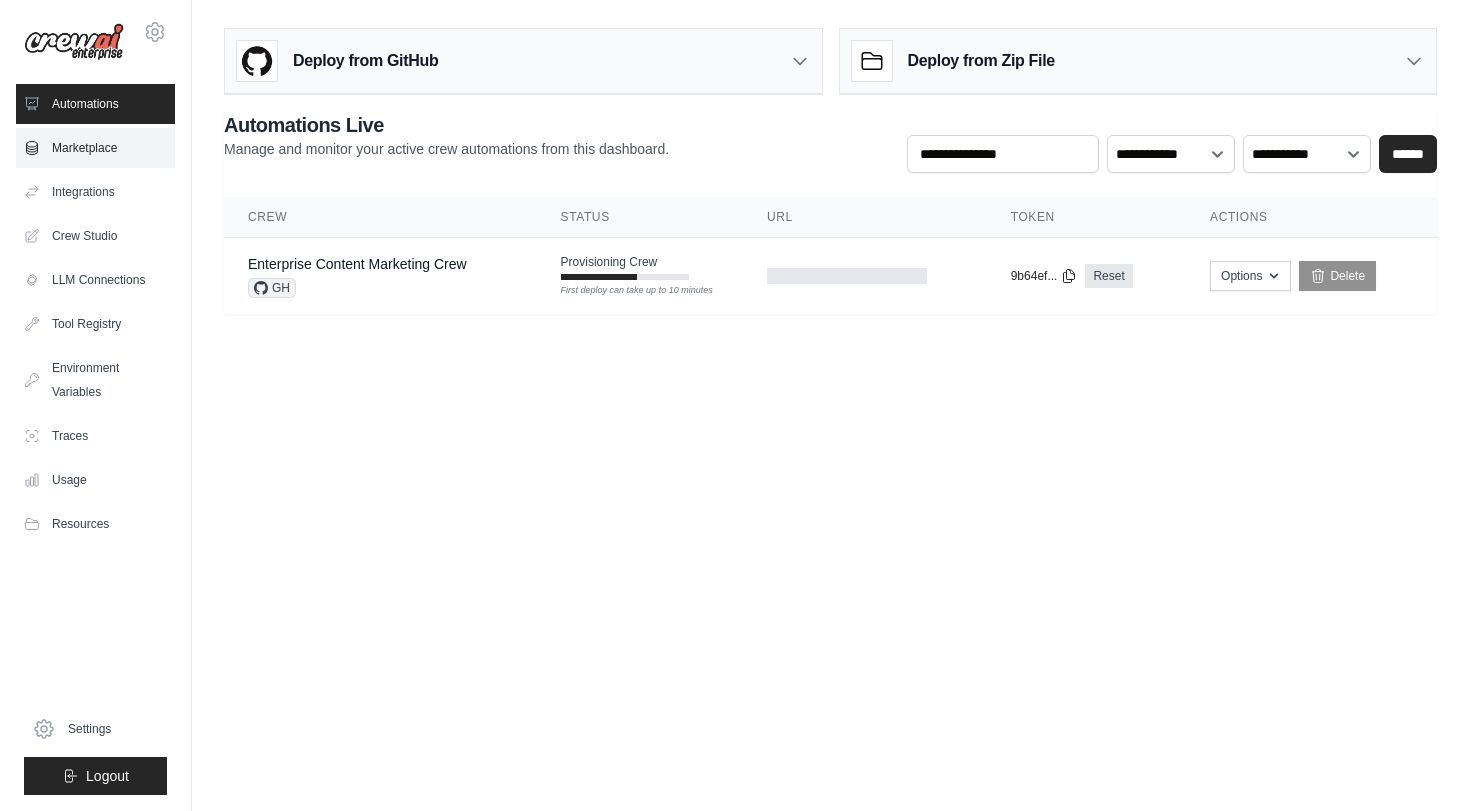 click on "Marketplace" at bounding box center (95, 148) 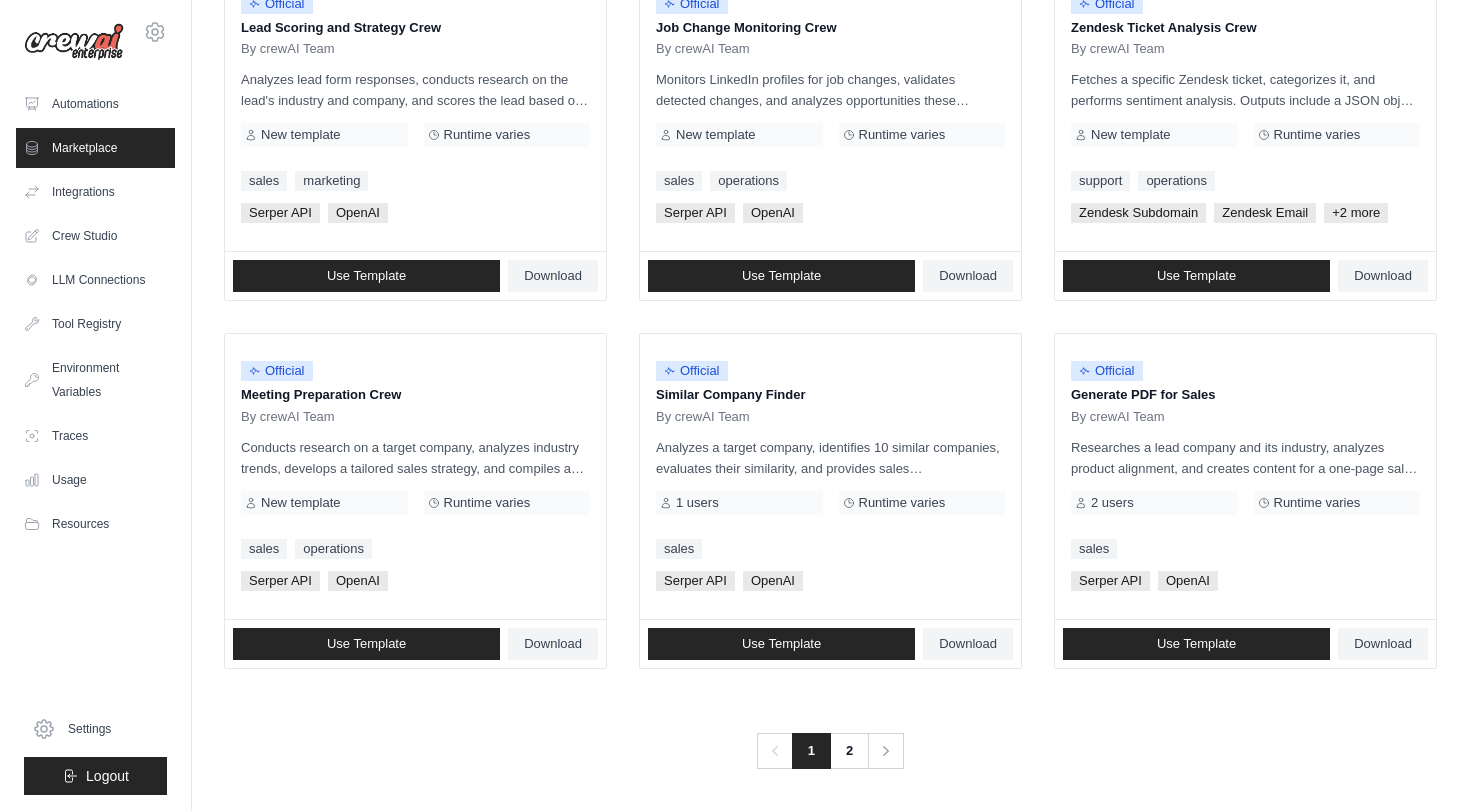 scroll, scrollTop: 1039, scrollLeft: 0, axis: vertical 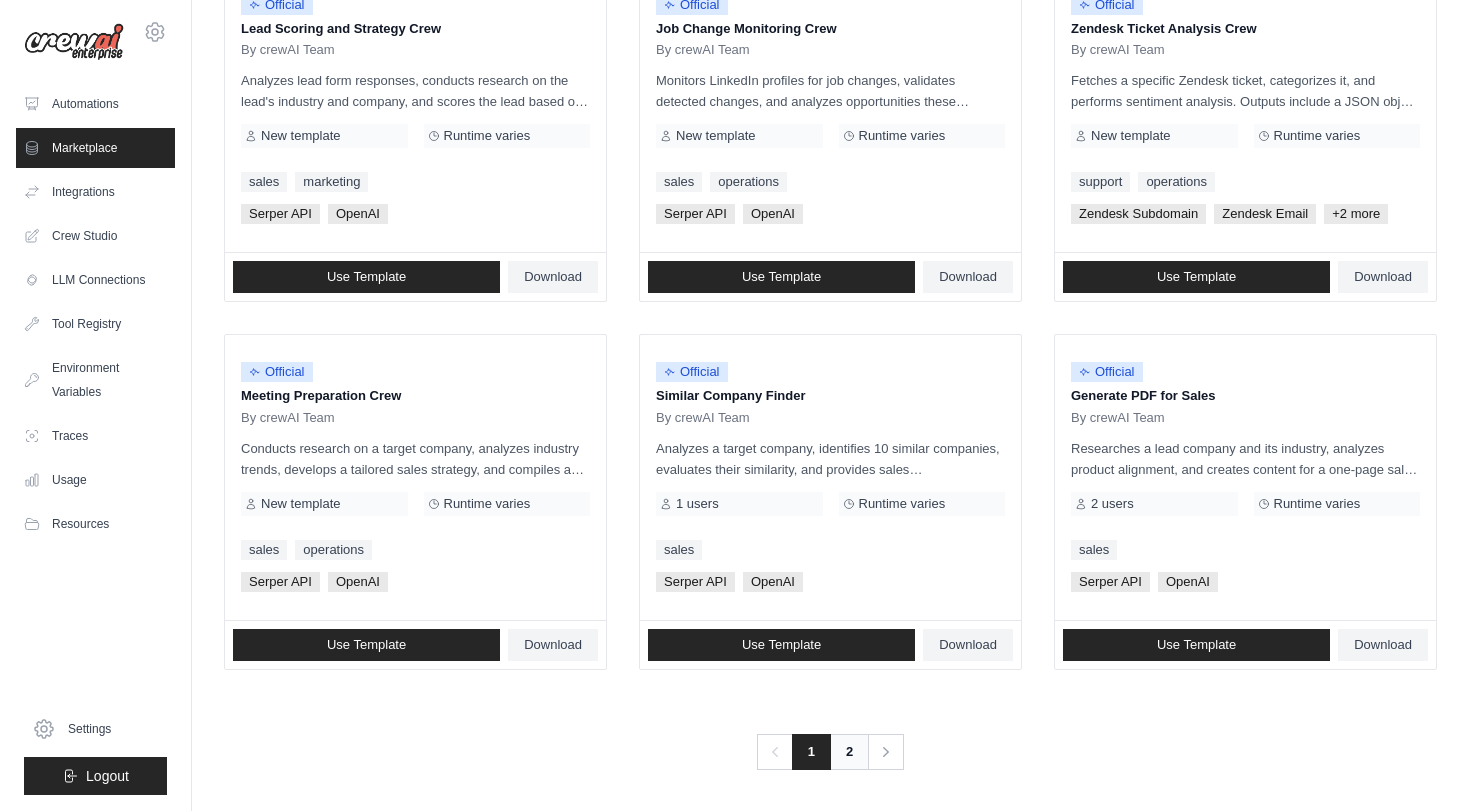 click on "2" at bounding box center [849, 752] 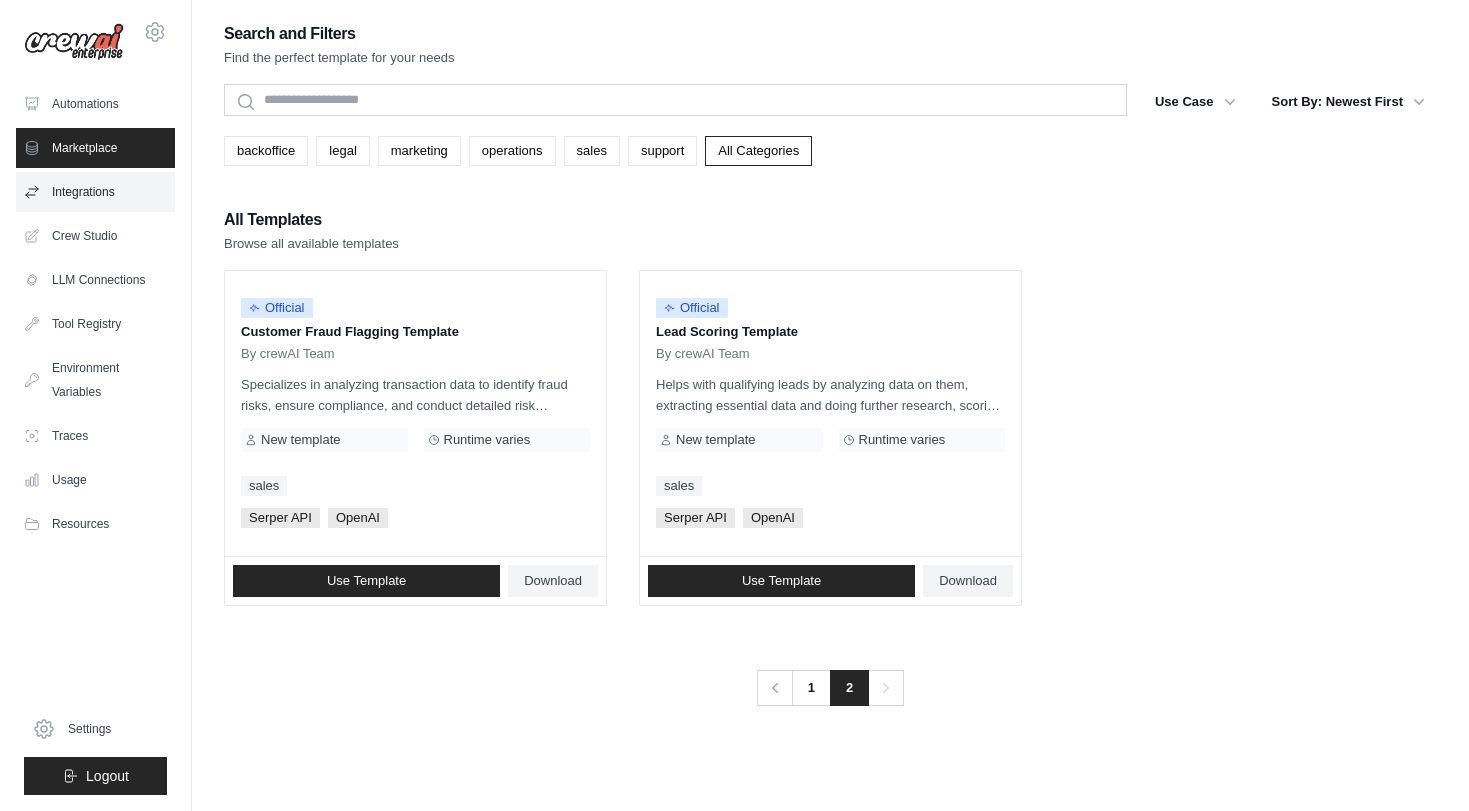 click on "Integrations" at bounding box center (95, 192) 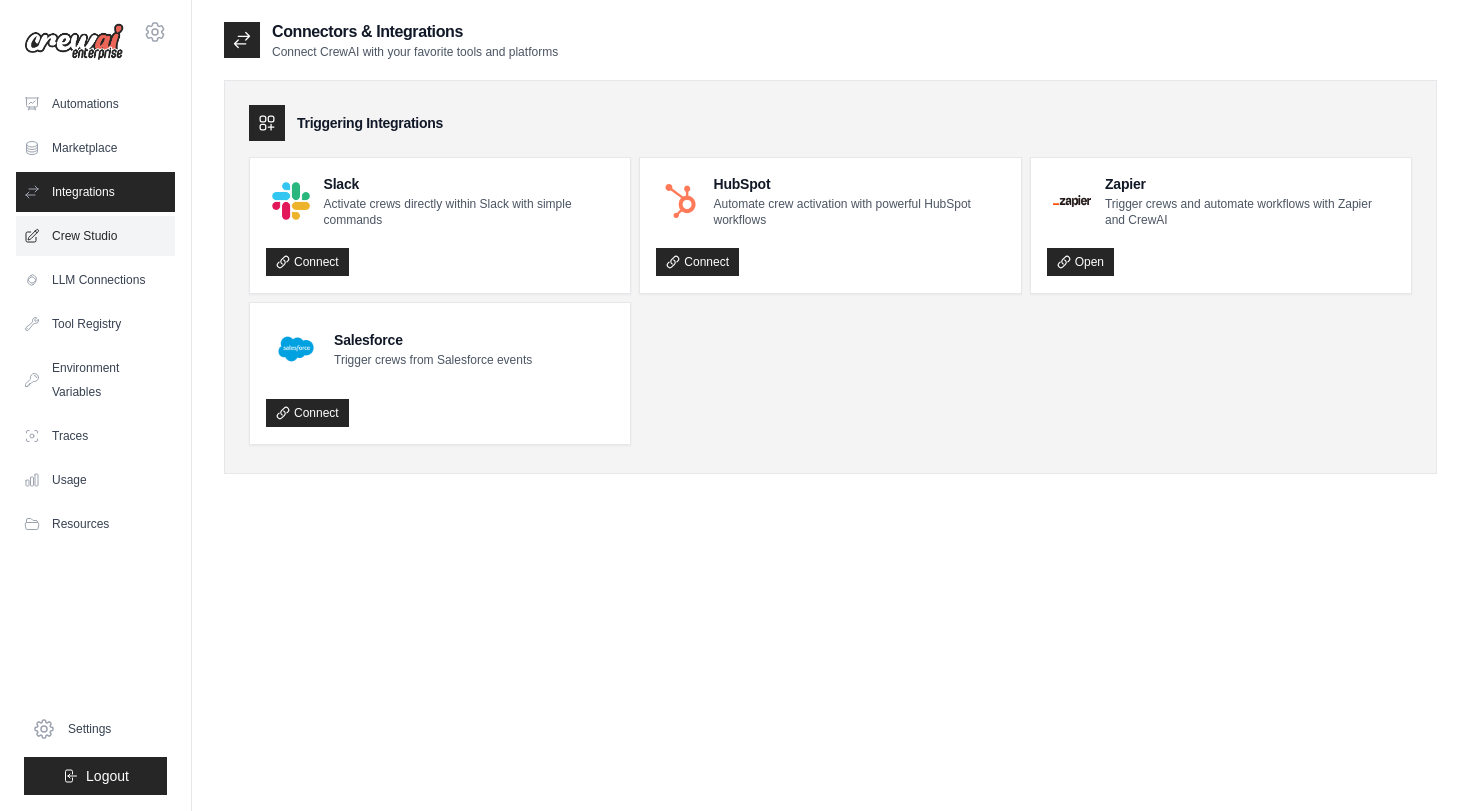 click on "Crew Studio" at bounding box center [95, 236] 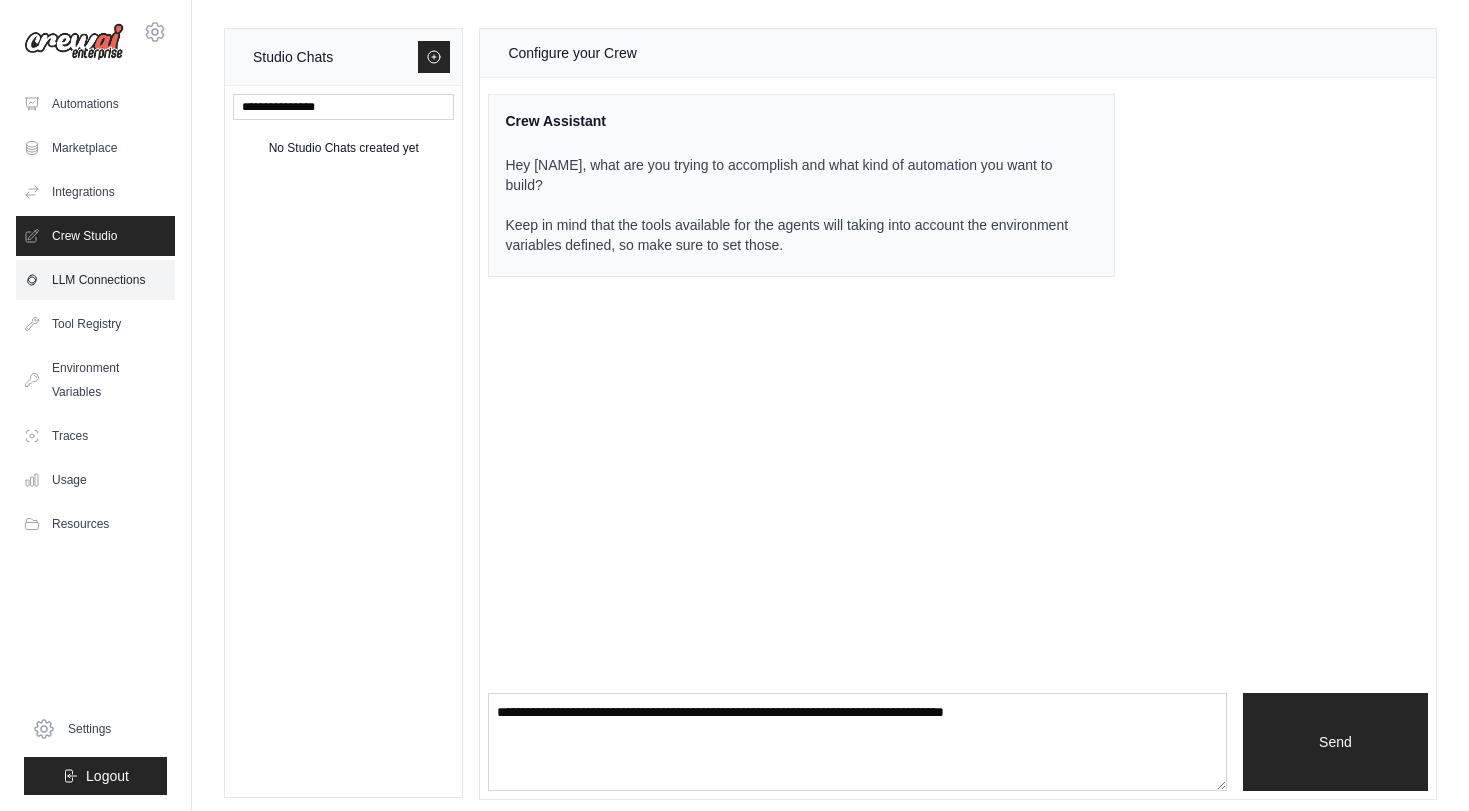 click on "LLM Connections" at bounding box center [95, 280] 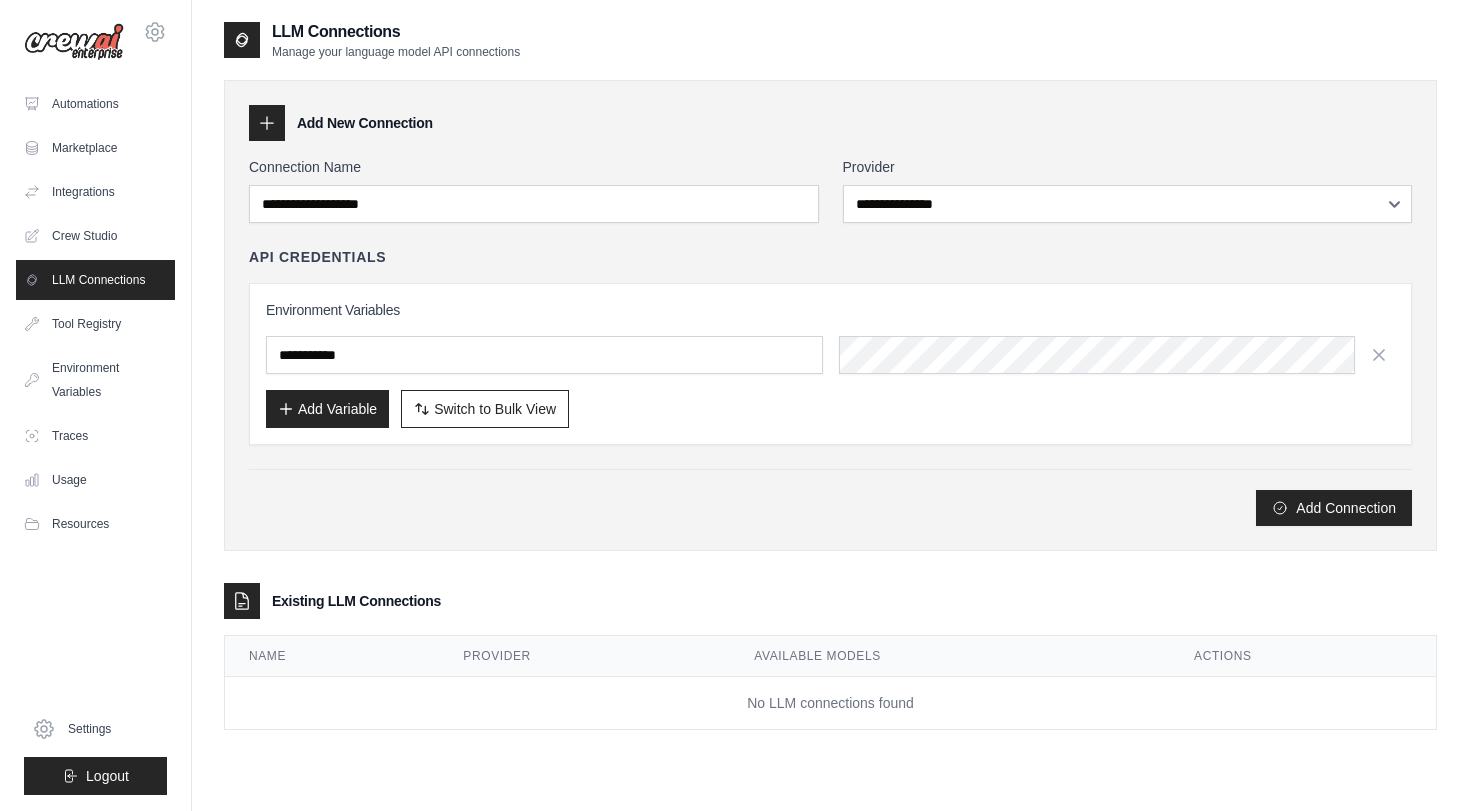 click on "API Credentials
Environment Variables
Add Variable
Switch to Bulk View
Switch to Table View" at bounding box center (830, 346) 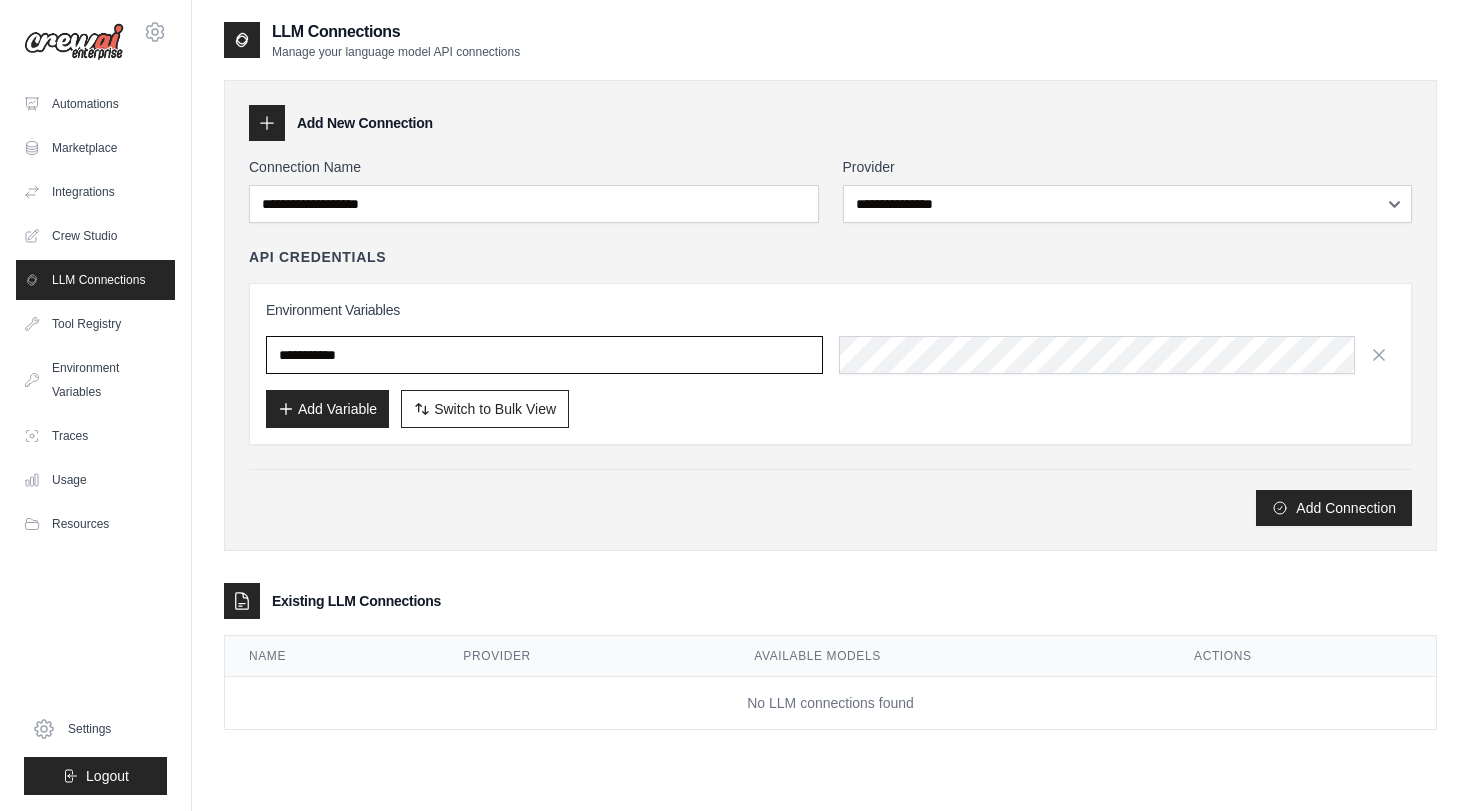 click at bounding box center [544, 355] 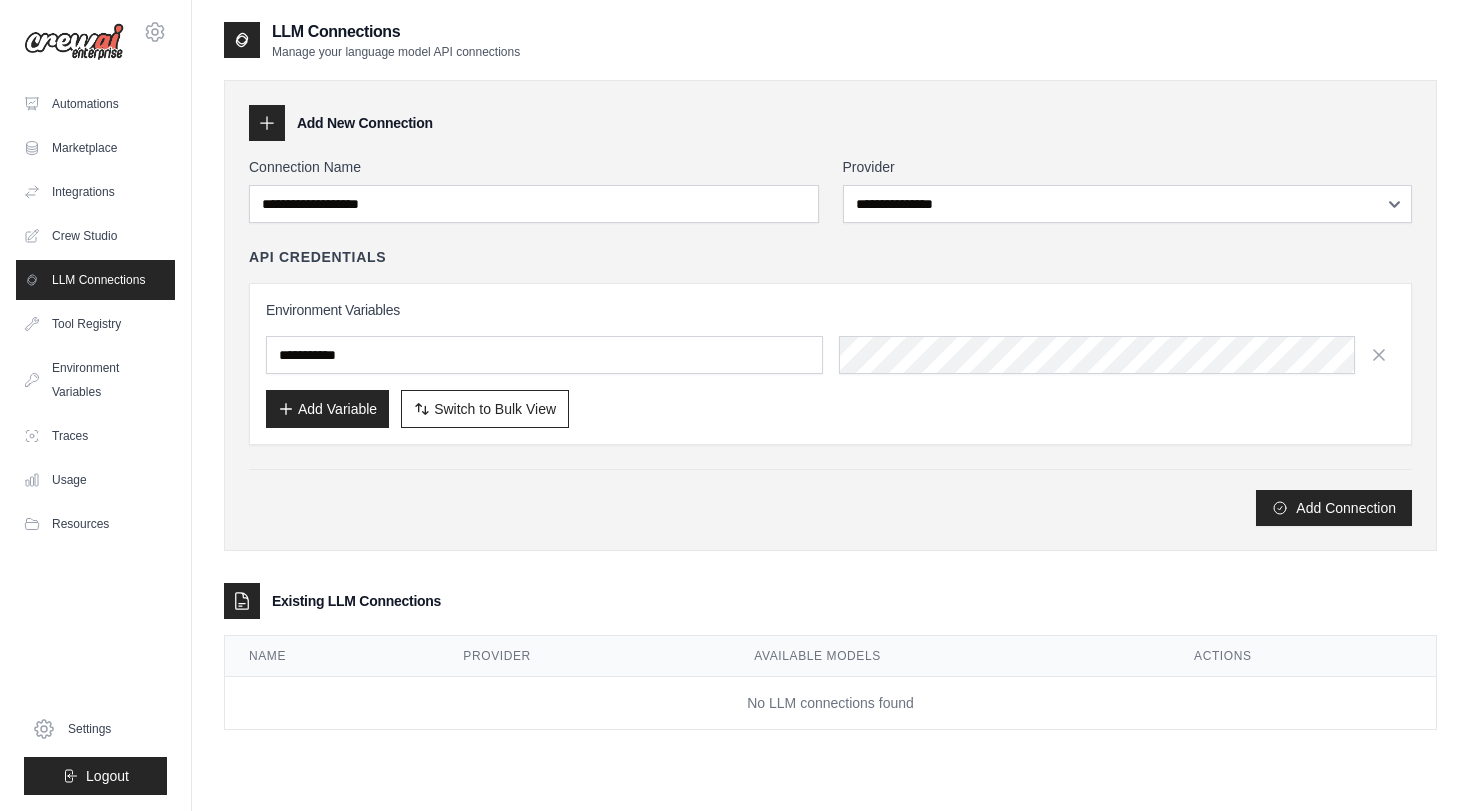 click on "API Credentials
Environment Variables
Add Variable
Switch to Bulk View
Switch to Table View" at bounding box center [830, 346] 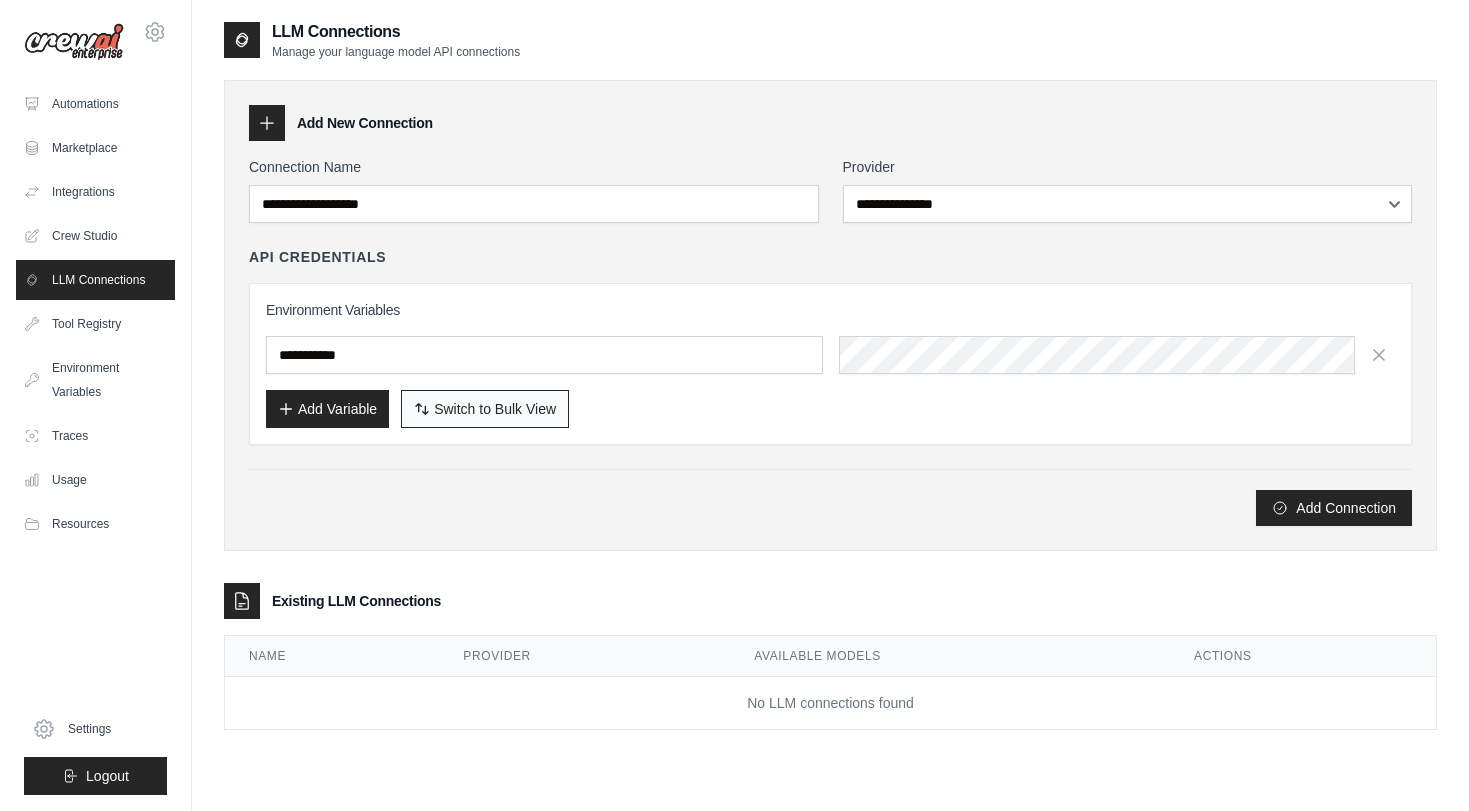 click on "Switch to Bulk View
Switch to Table View" at bounding box center [485, 409] 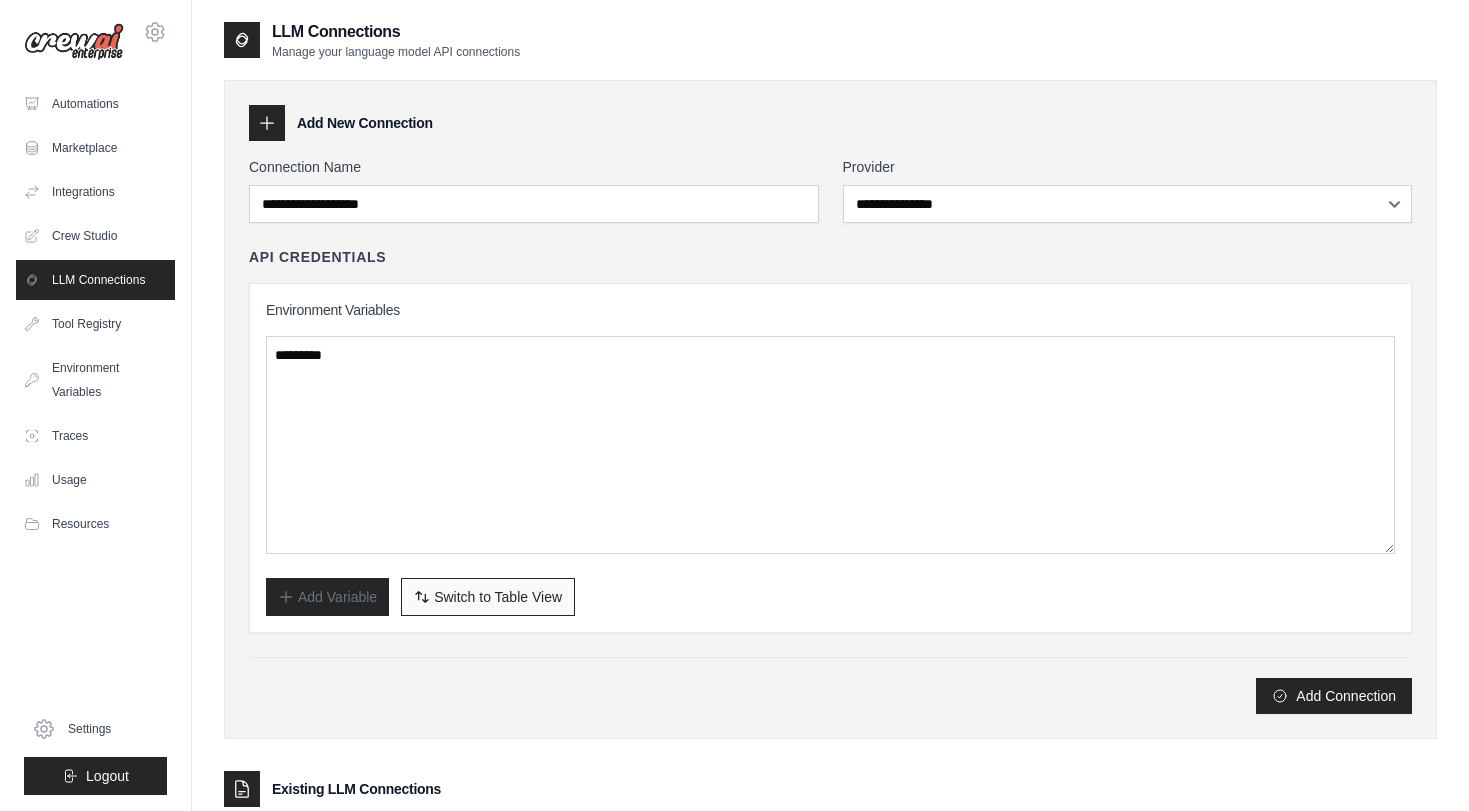 click on "Switch to Table View" at bounding box center (498, 597) 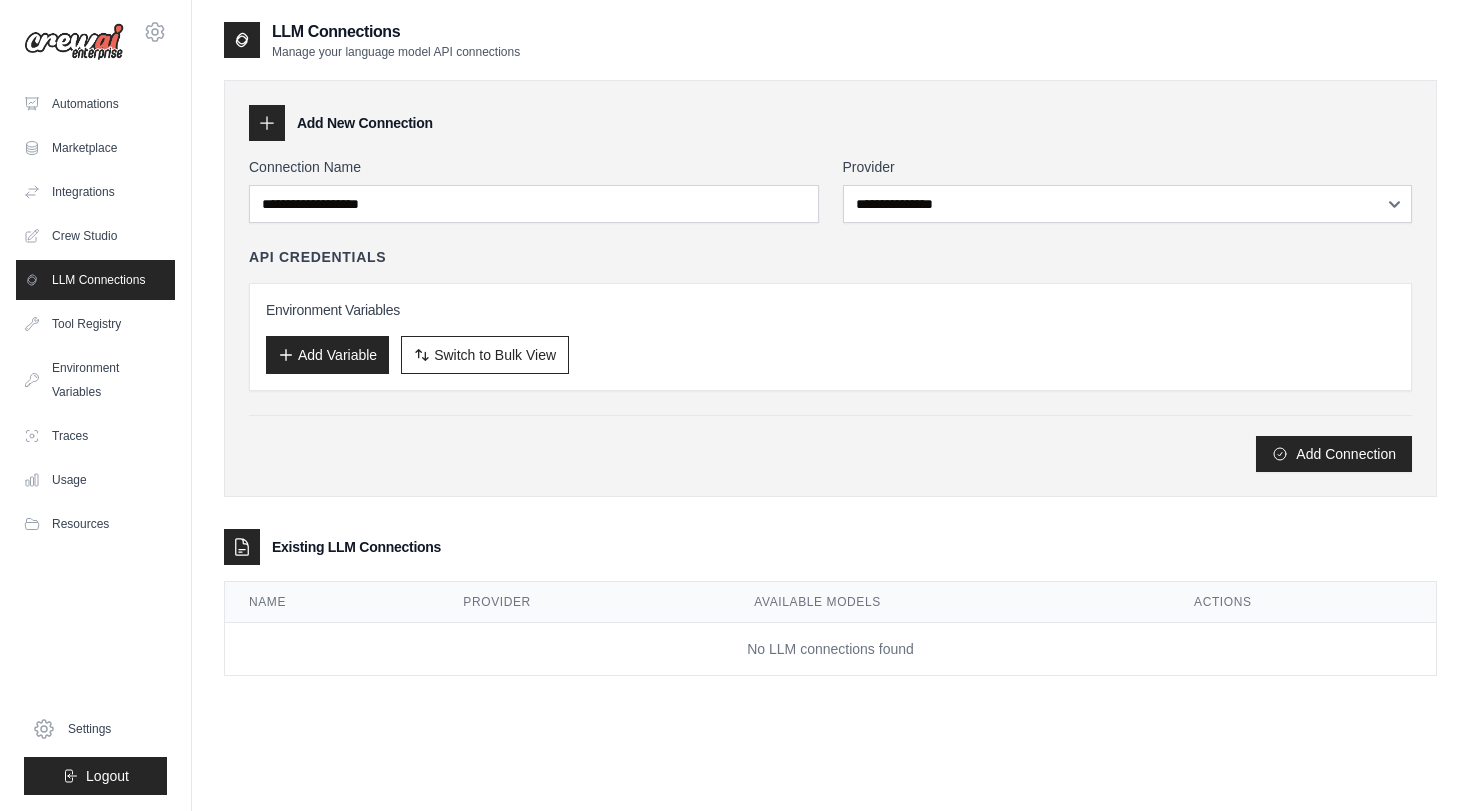 click on "**********" at bounding box center [830, 288] 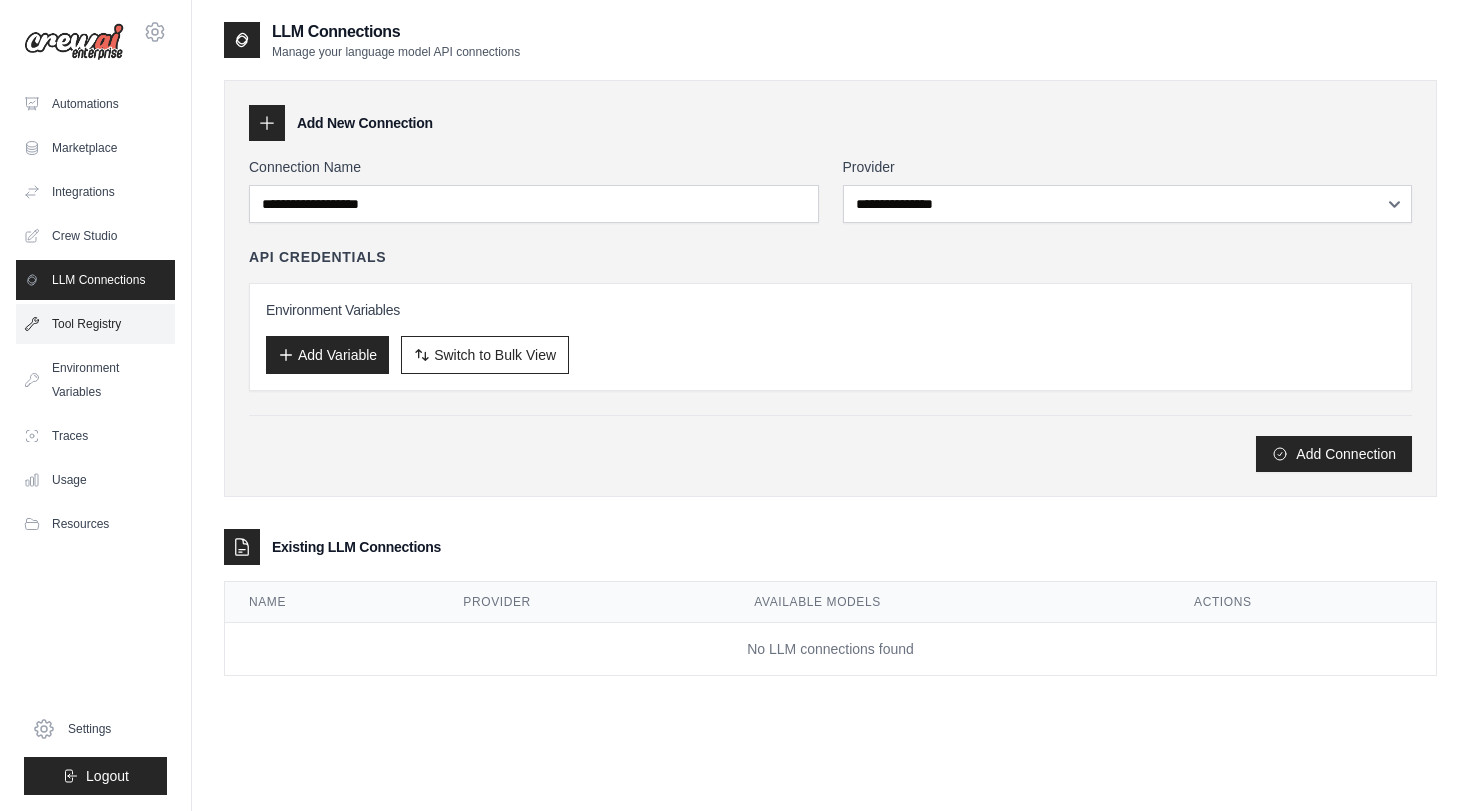 click on "Tool Registry" at bounding box center (95, 324) 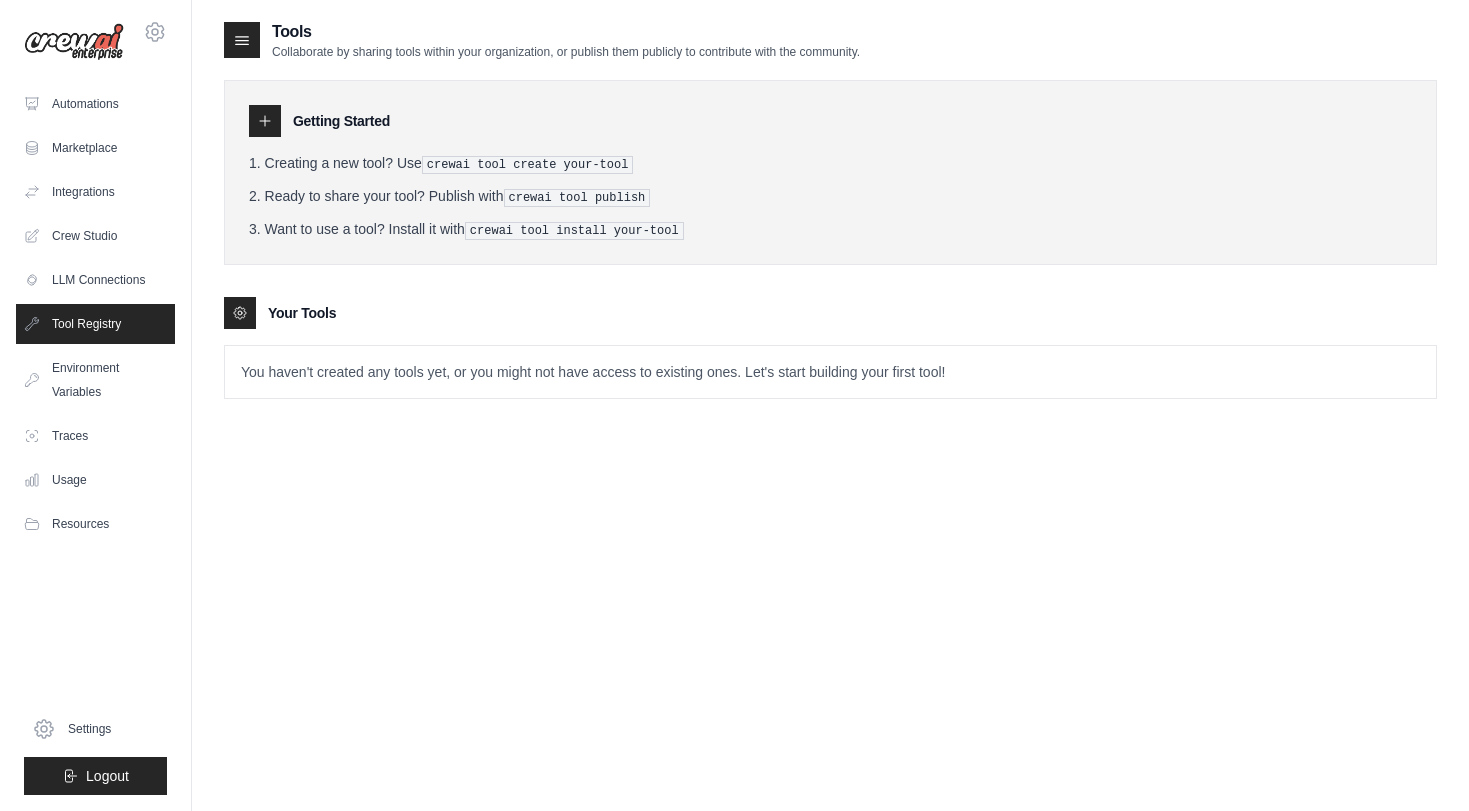 click on "crewai tool install your-tool" at bounding box center (574, 231) 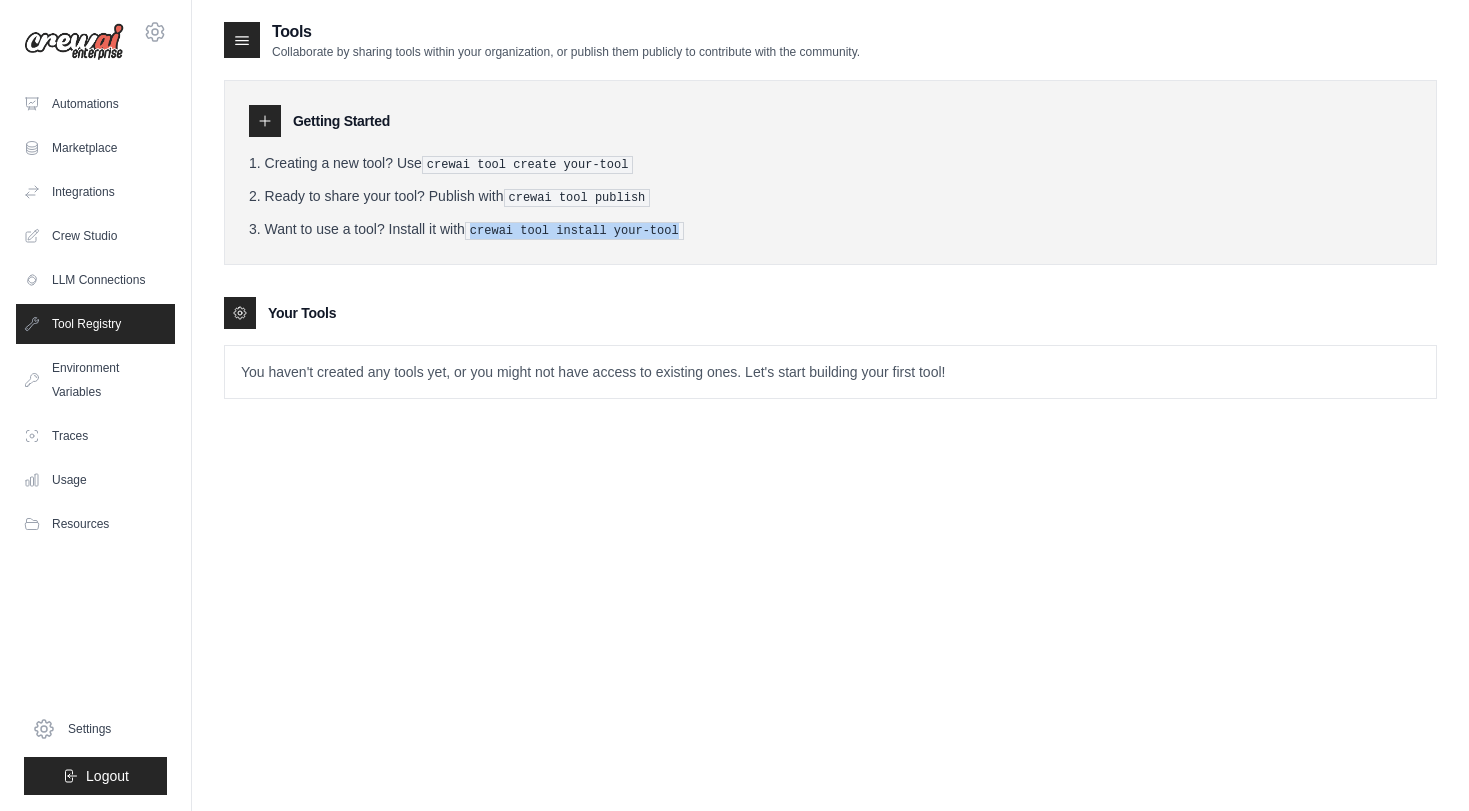 drag, startPoint x: 476, startPoint y: 227, endPoint x: 667, endPoint y: 224, distance: 191.02356 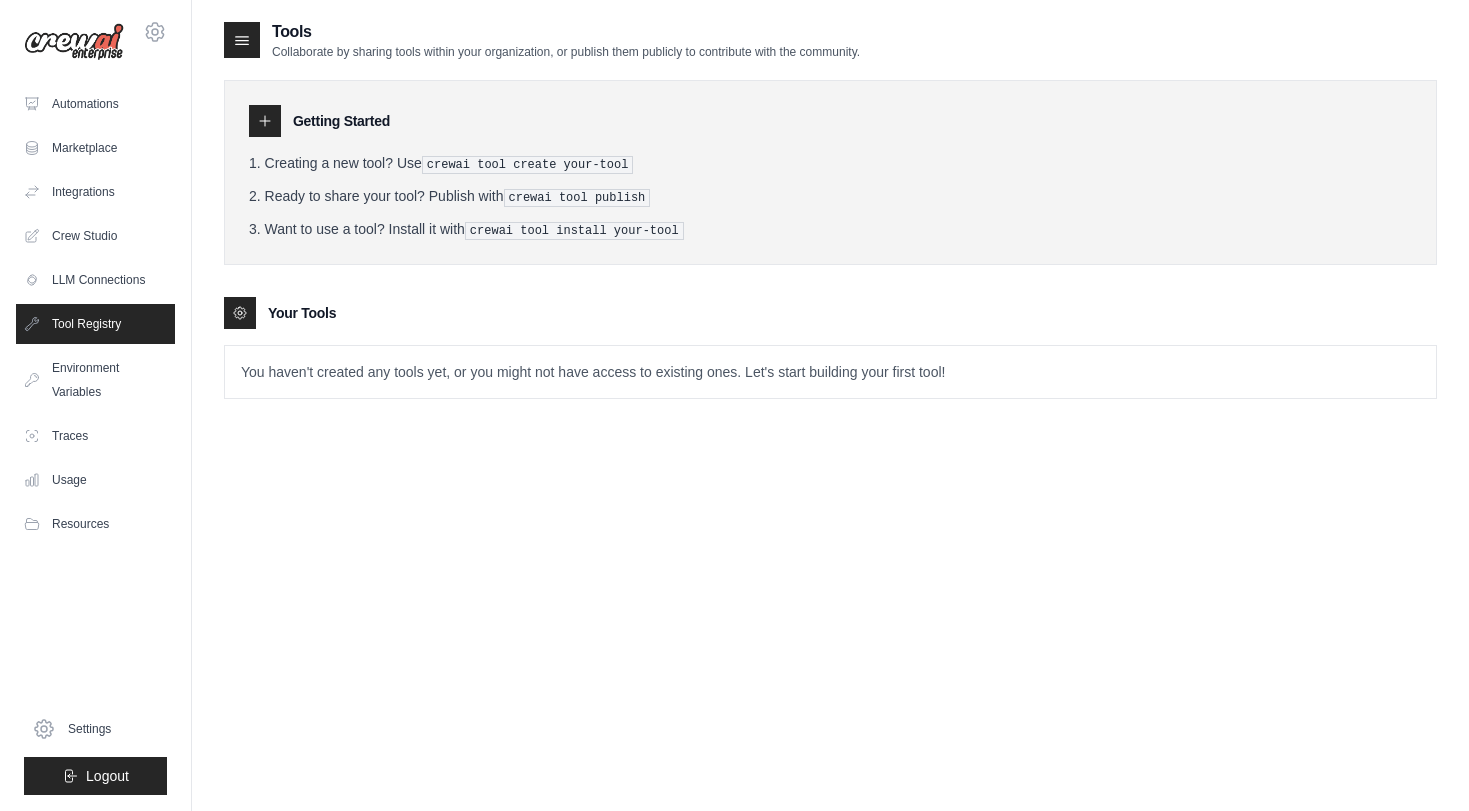 click on "crewai tool install your-tool" at bounding box center [574, 231] 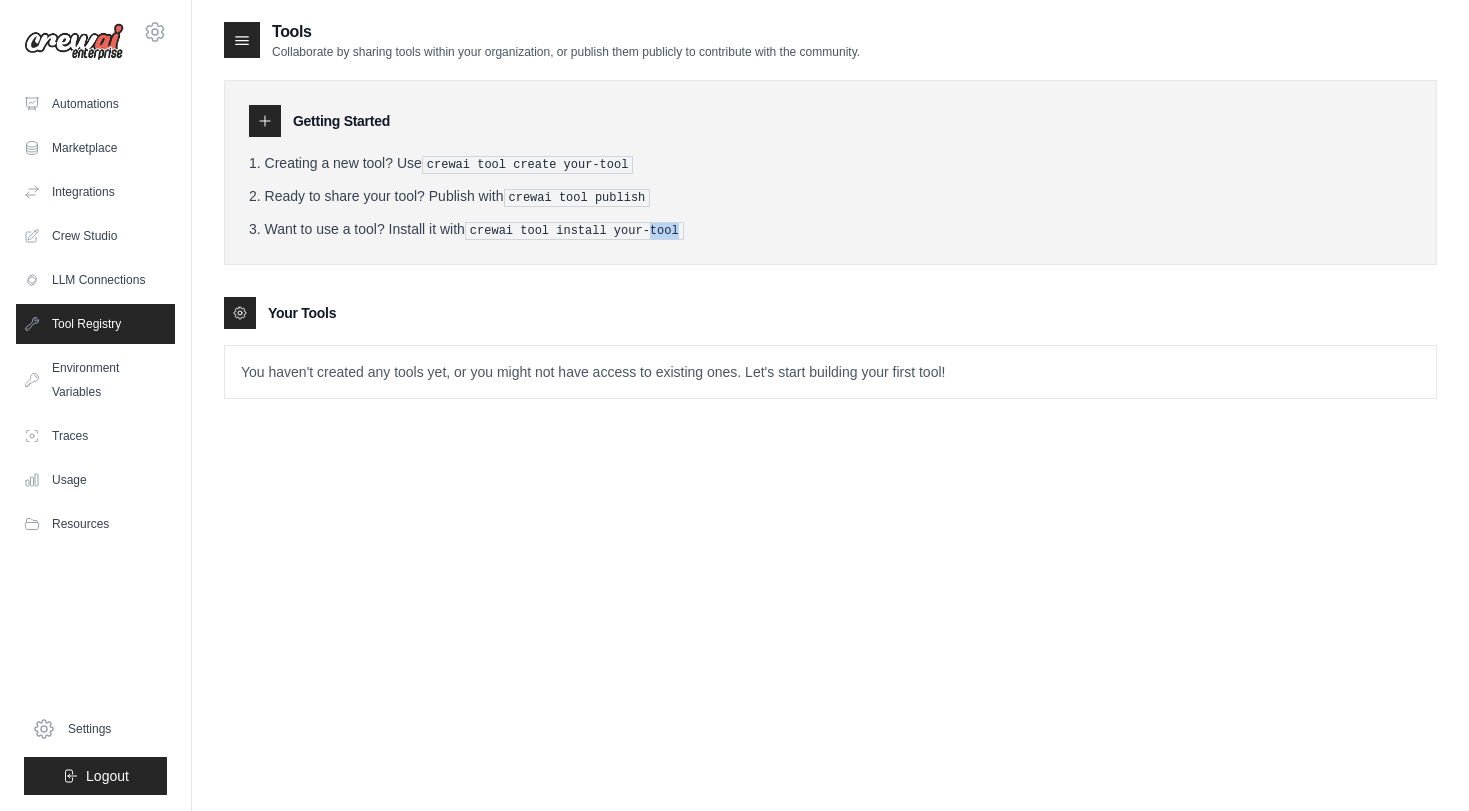 click on "crewai tool install your-tool" at bounding box center (574, 231) 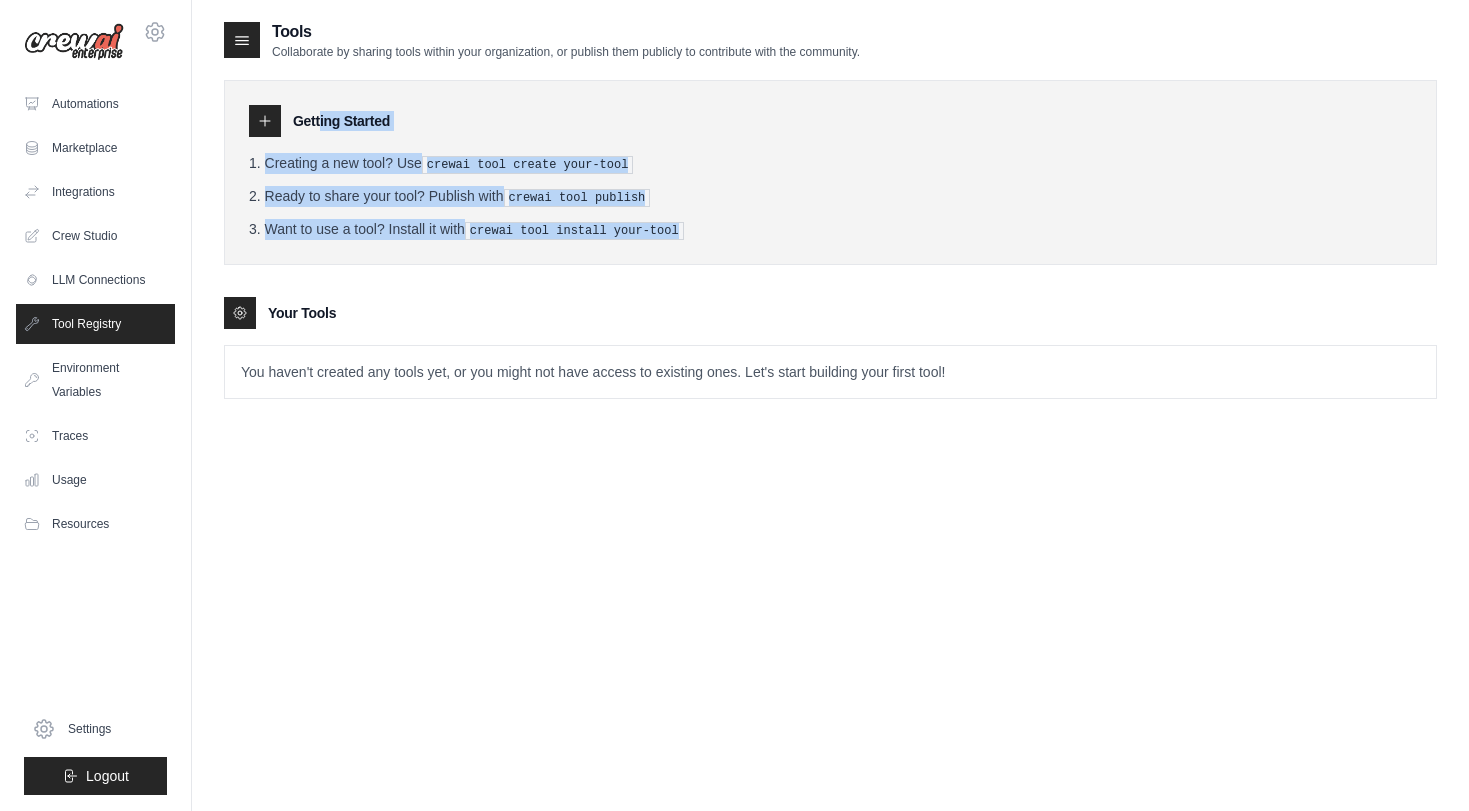 drag, startPoint x: 667, startPoint y: 224, endPoint x: 573, endPoint y: 116, distance: 143.1782 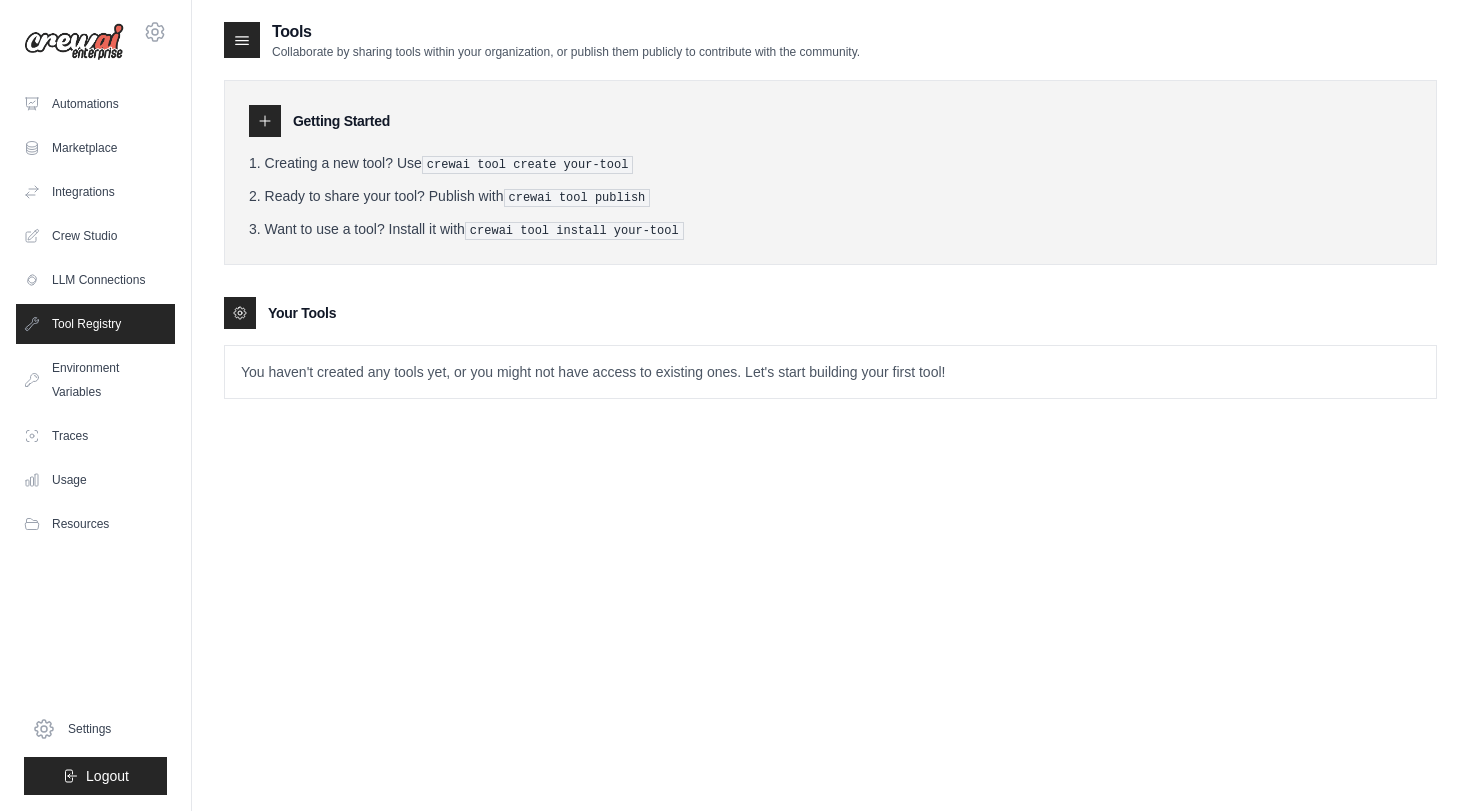 click 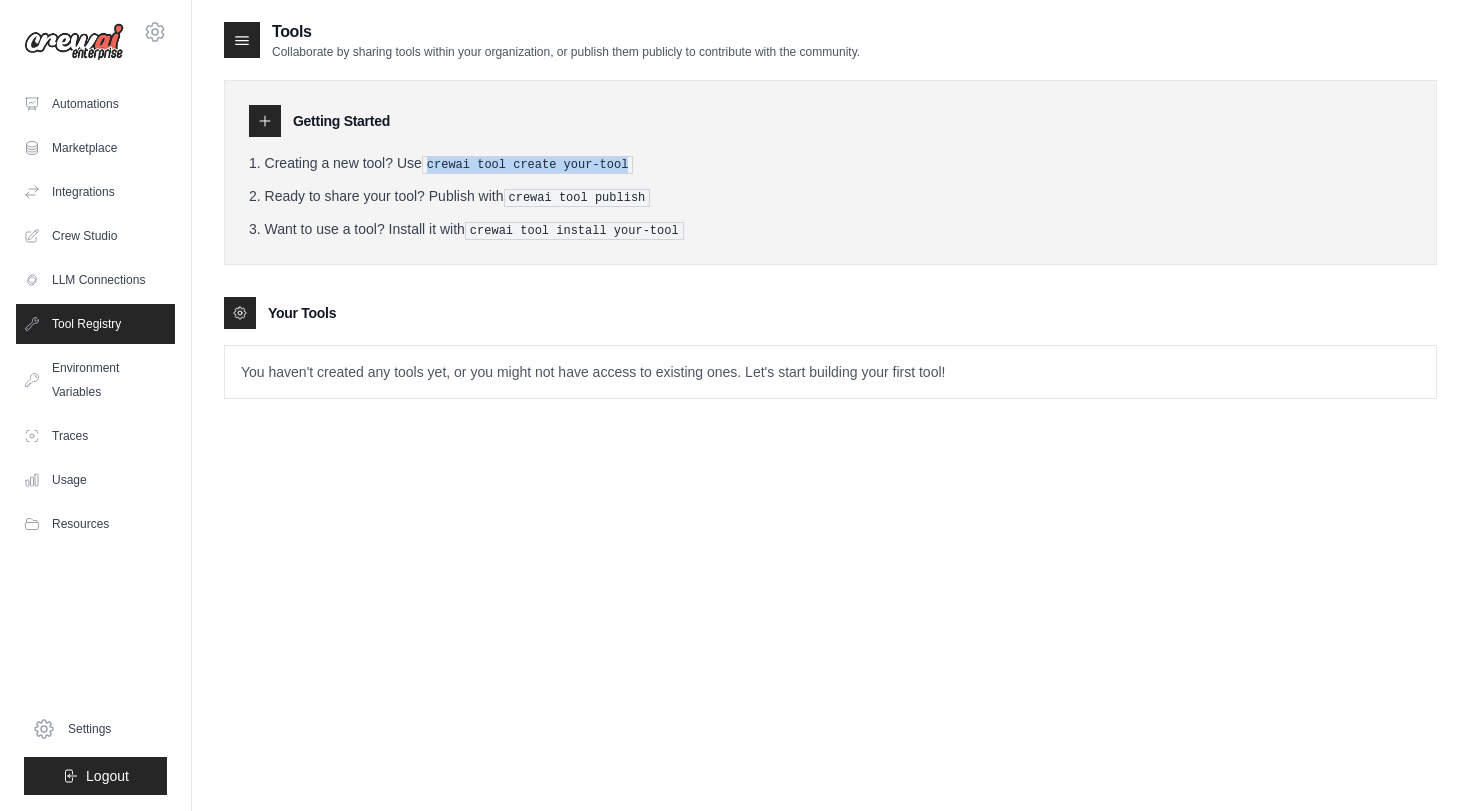drag, startPoint x: 443, startPoint y: 165, endPoint x: 612, endPoint y: 164, distance: 169.00296 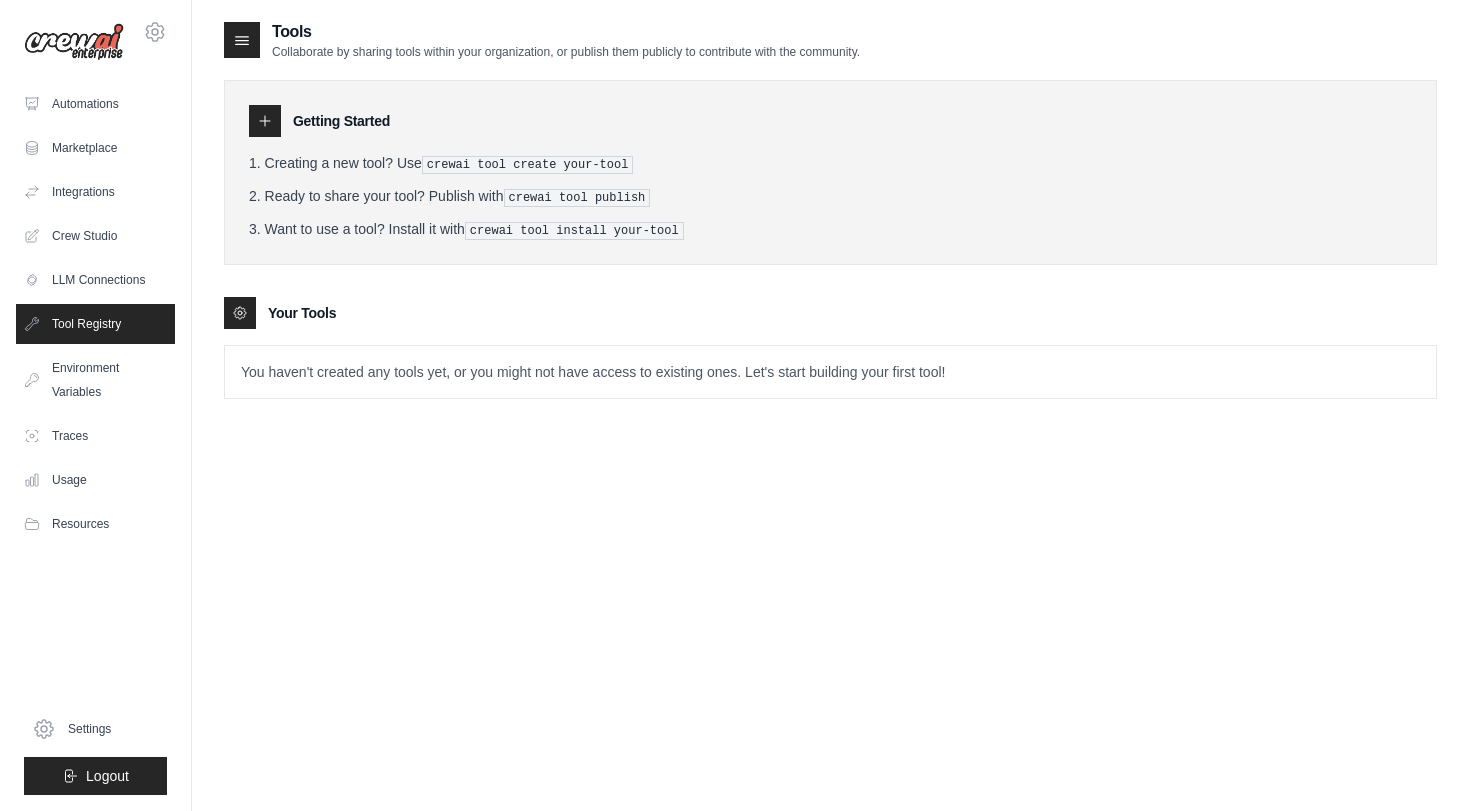 click on "You haven't created any tools yet, or you might not have access to
existing ones. Let's start building your first tool!" at bounding box center (830, 372) 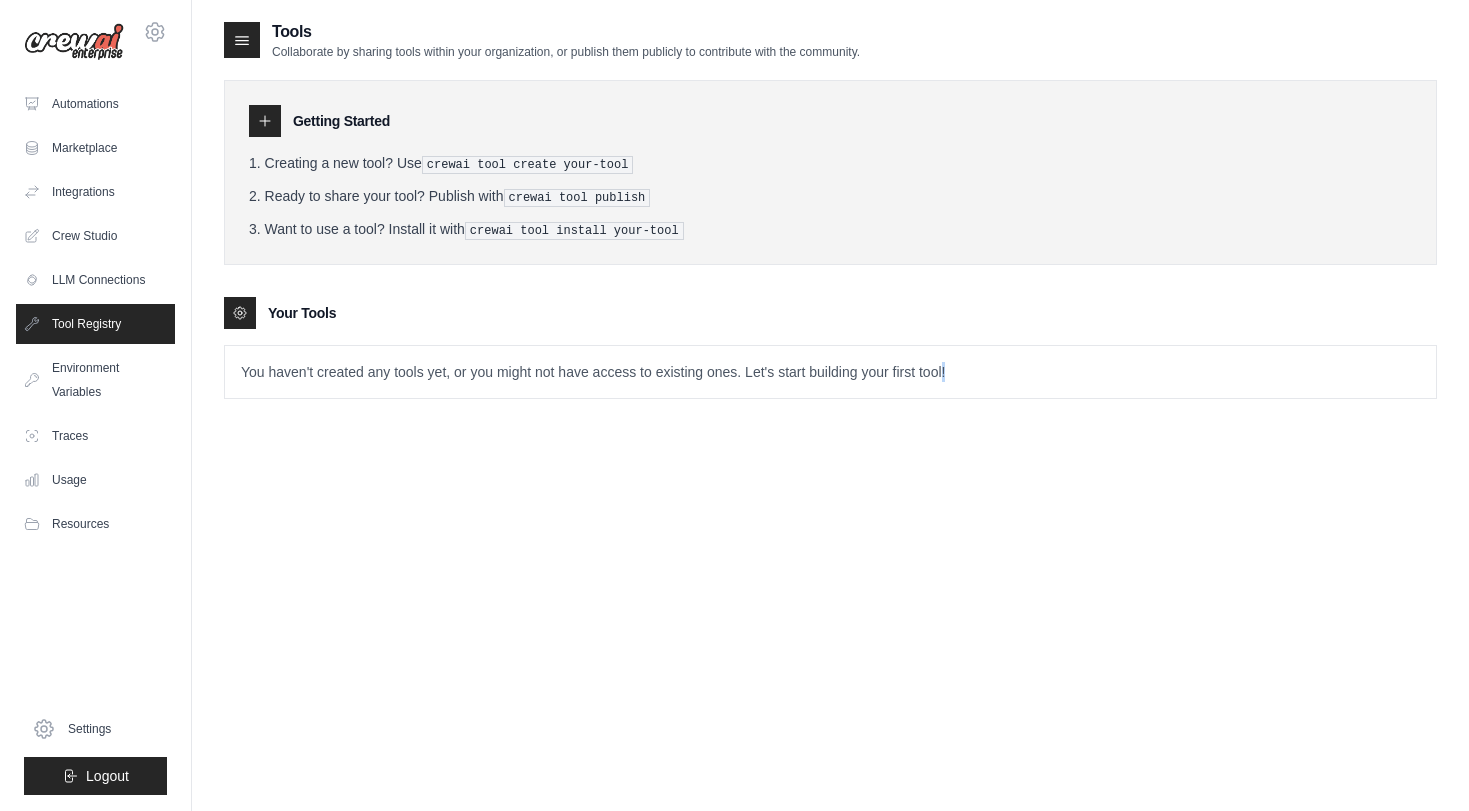 click on "You haven't created any tools yet, or you might not have access to
existing ones. Let's start building your first tool!" at bounding box center [830, 372] 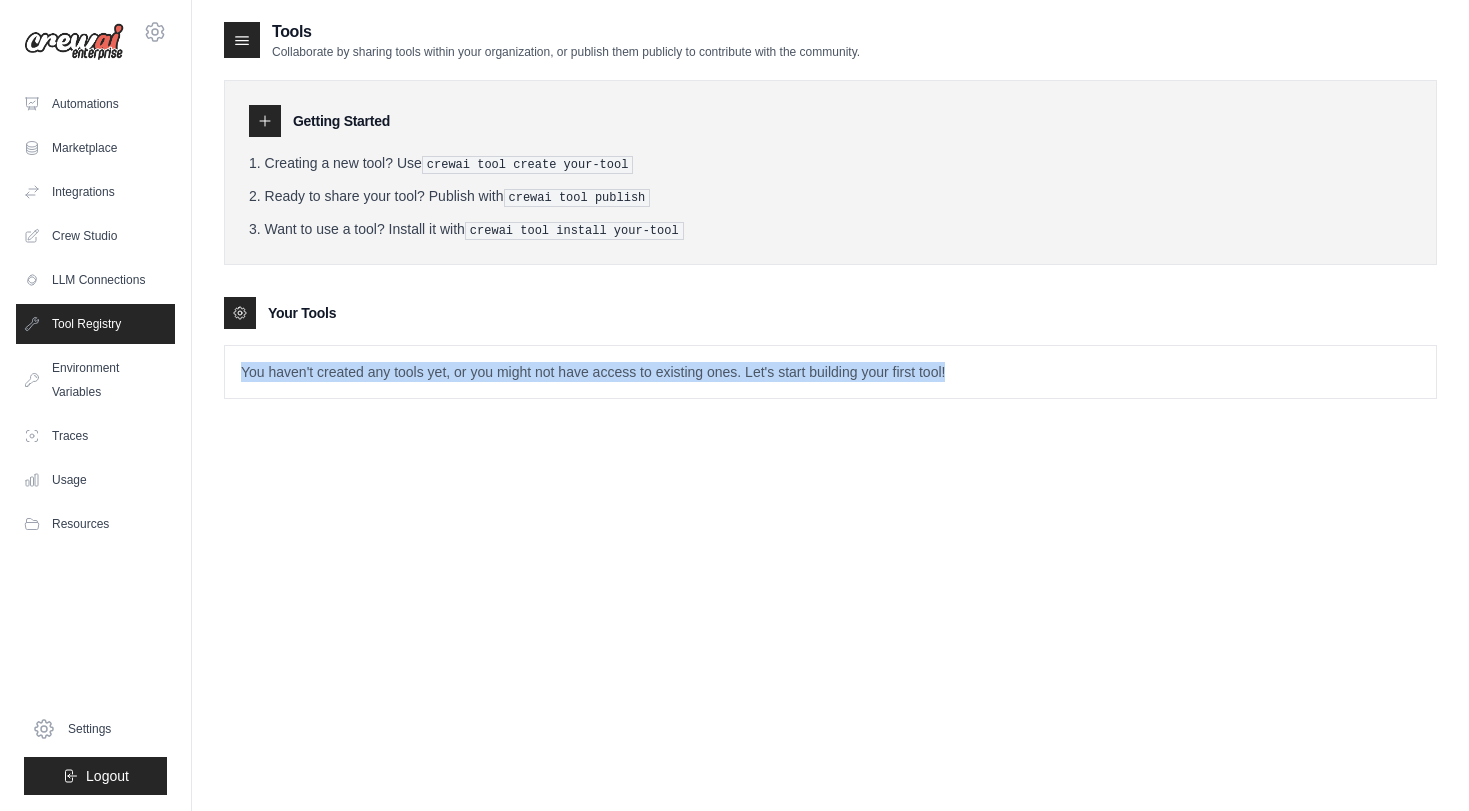 click on "You haven't created any tools yet, or you might not have access to
existing ones. Let's start building your first tool!" at bounding box center [830, 372] 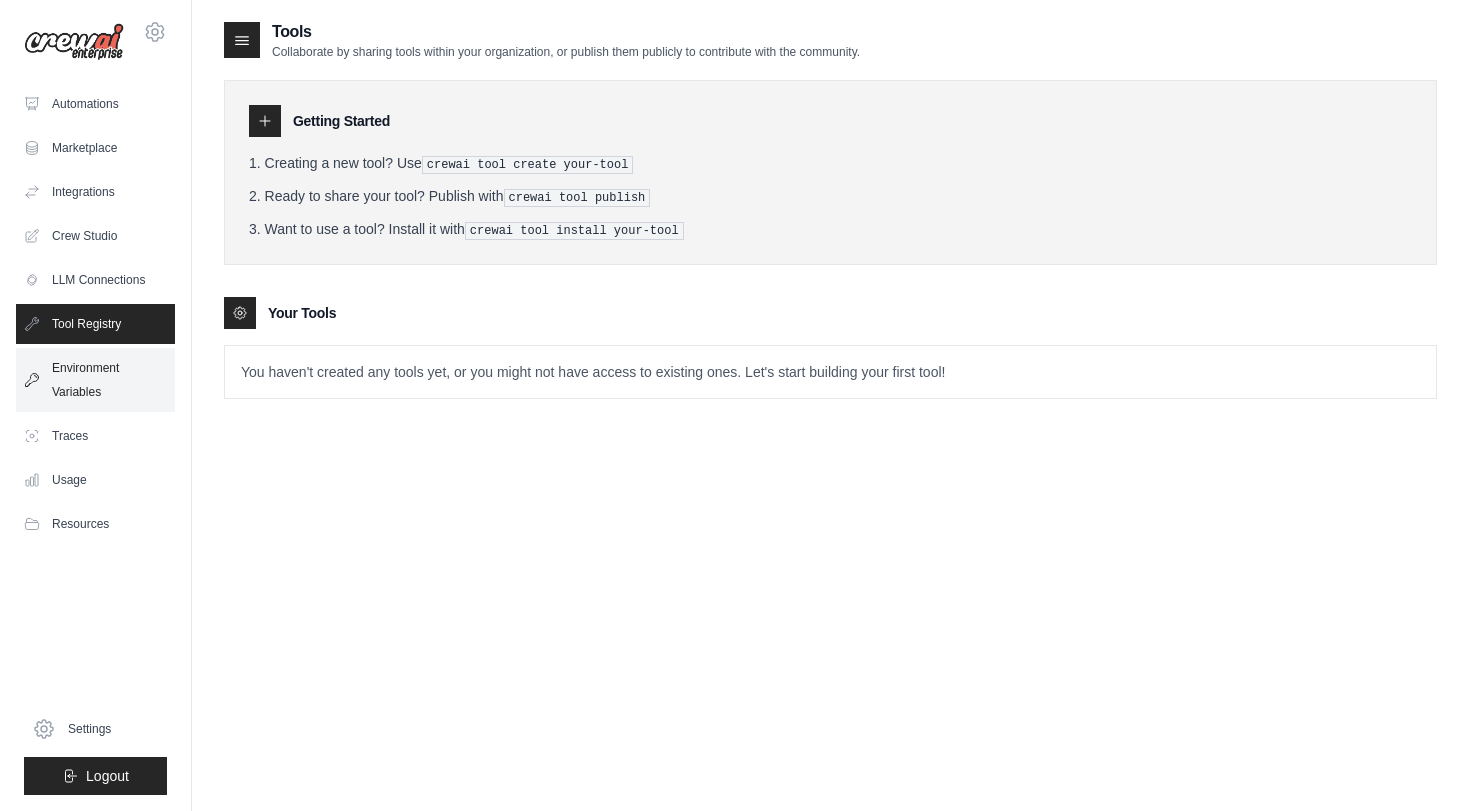 click on "Environment Variables" at bounding box center [95, 380] 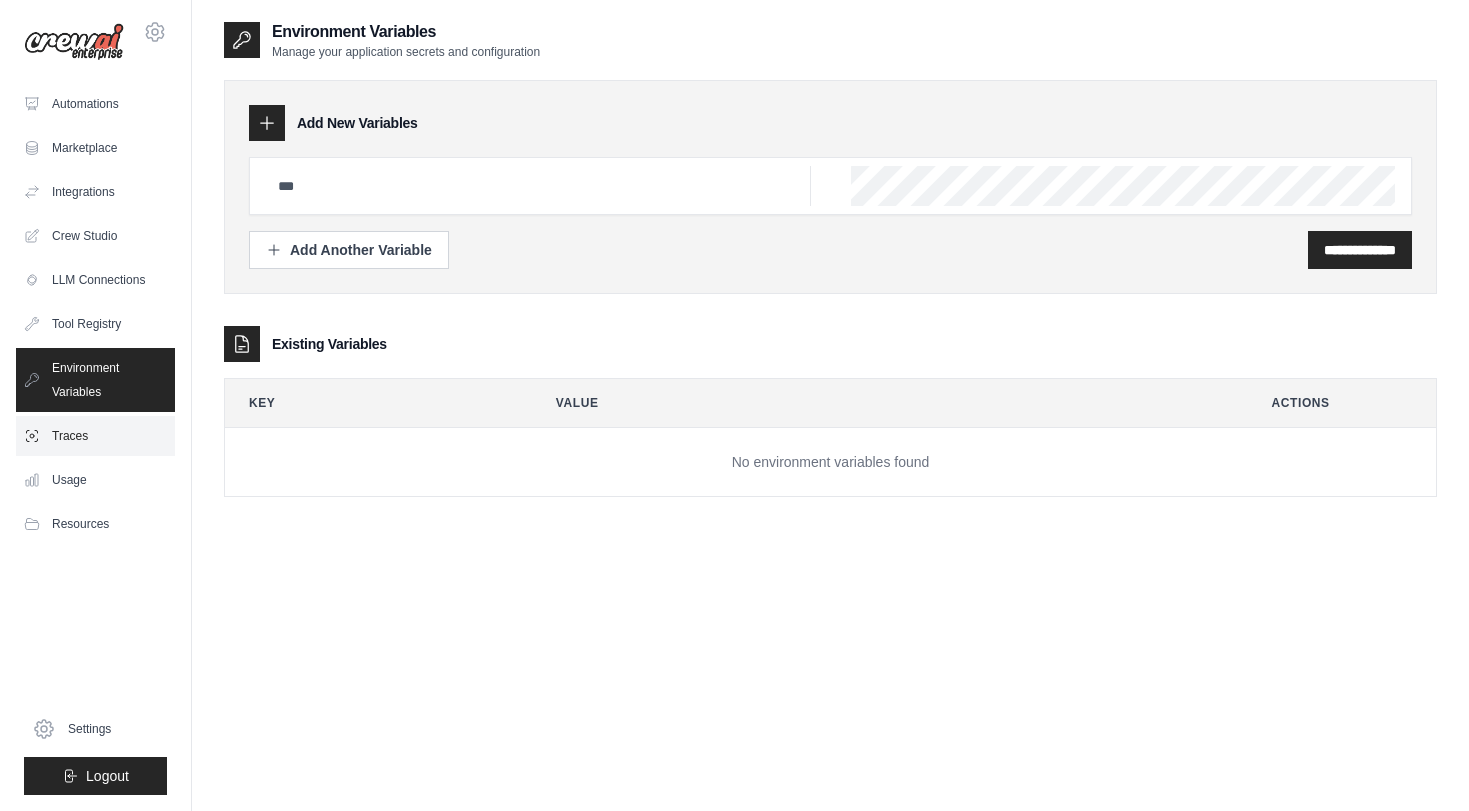click on "Traces" at bounding box center (95, 436) 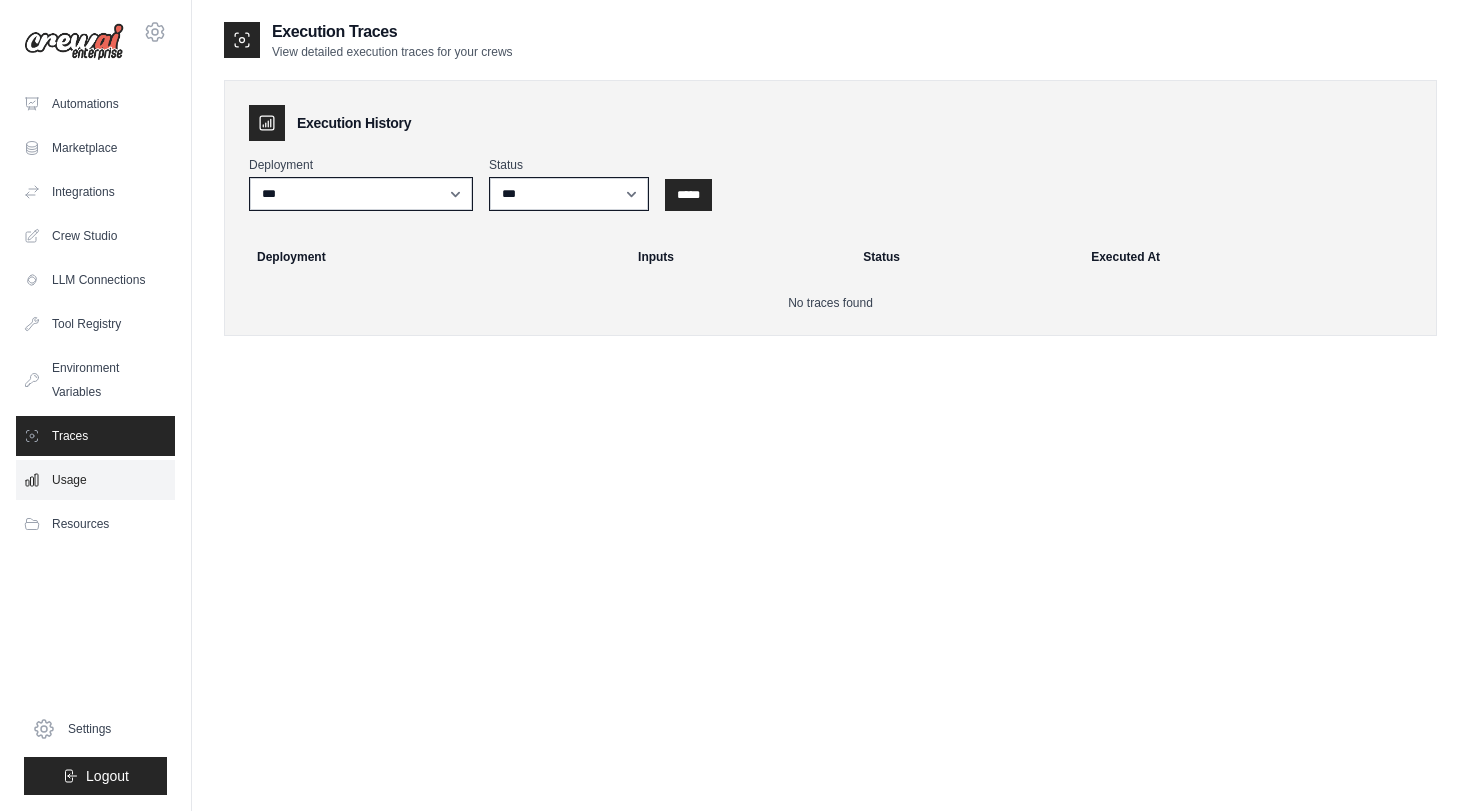 click on "Usage" at bounding box center [95, 480] 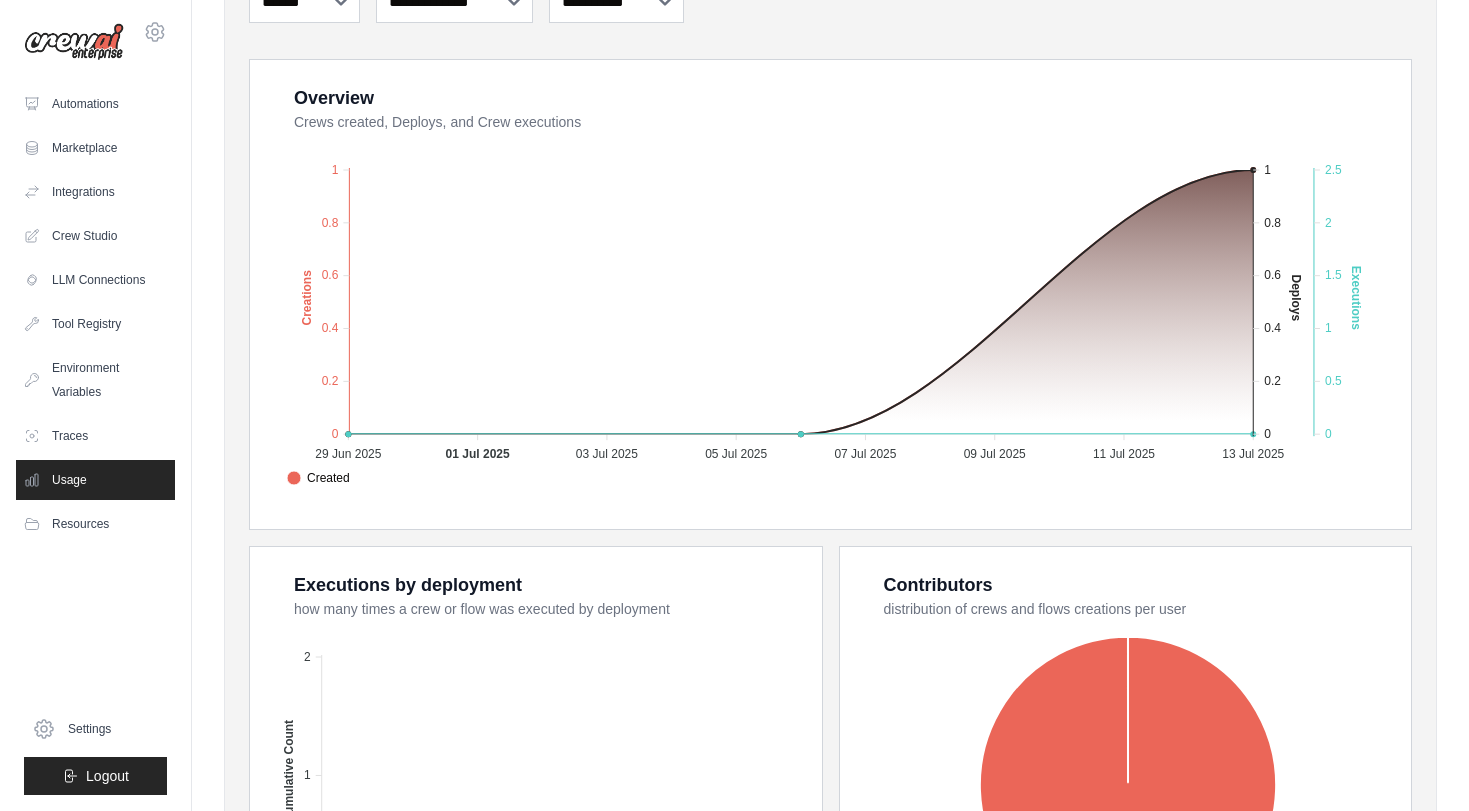 scroll, scrollTop: 0, scrollLeft: 0, axis: both 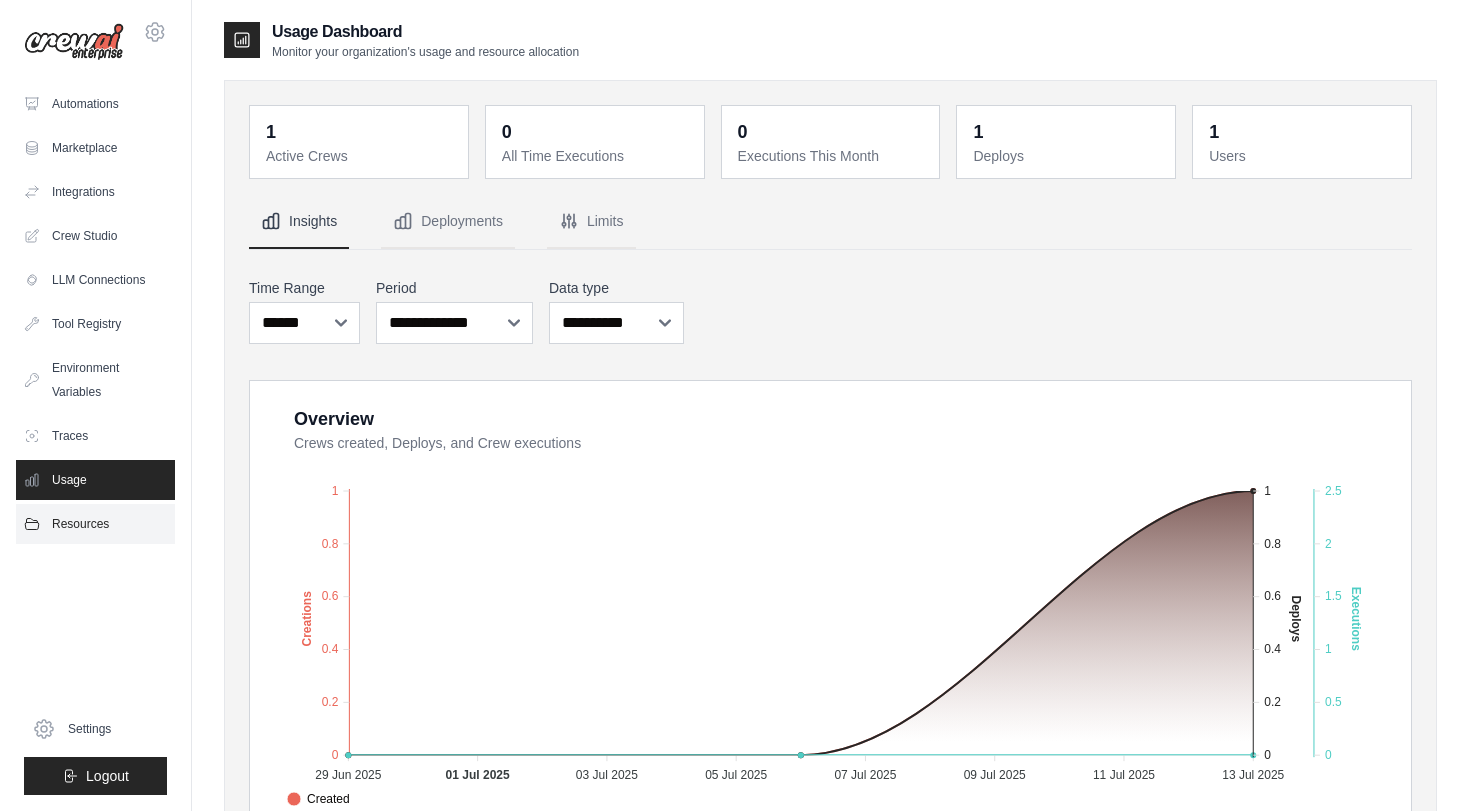 click on "Resources" at bounding box center (95, 524) 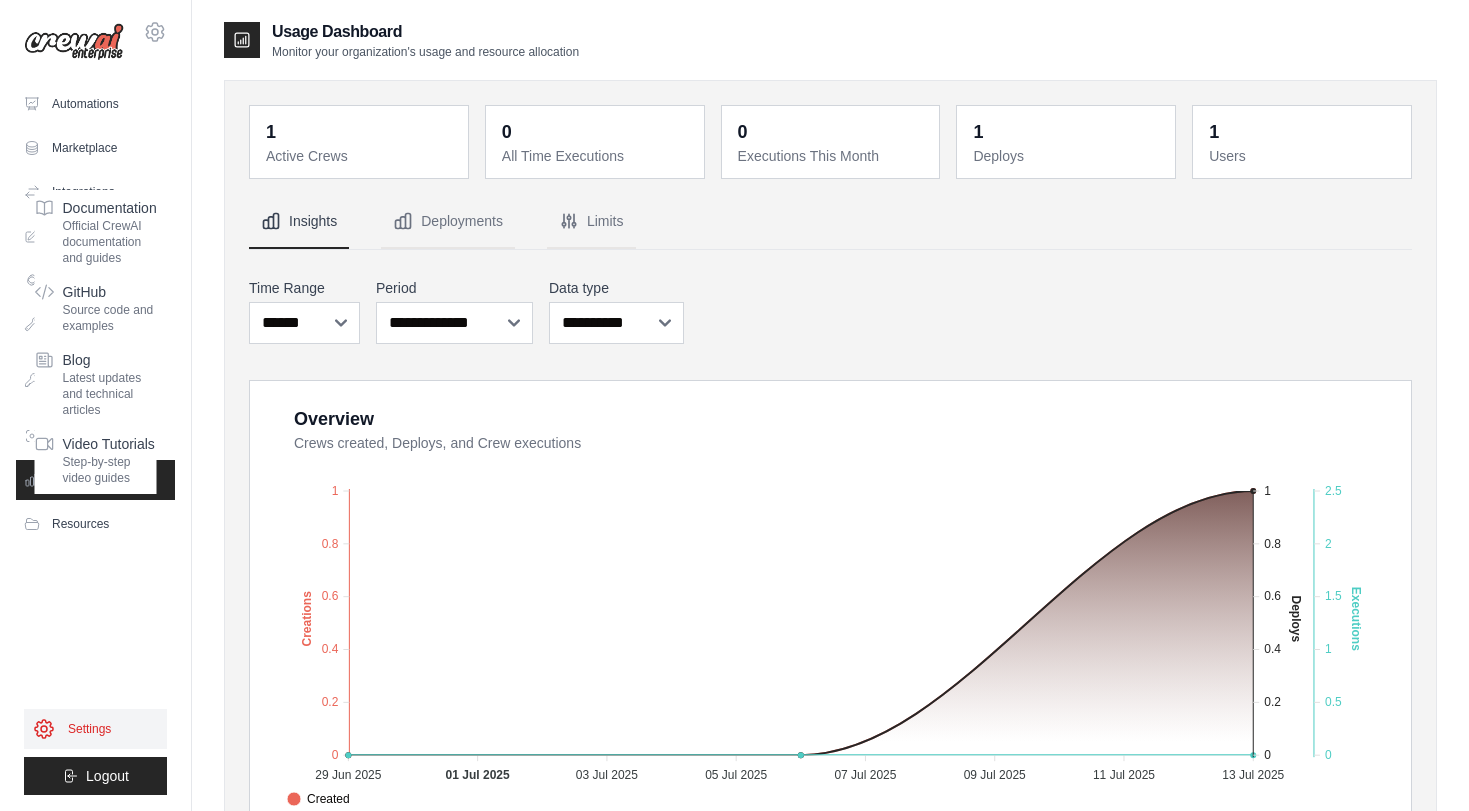 click on "Settings" at bounding box center (95, 729) 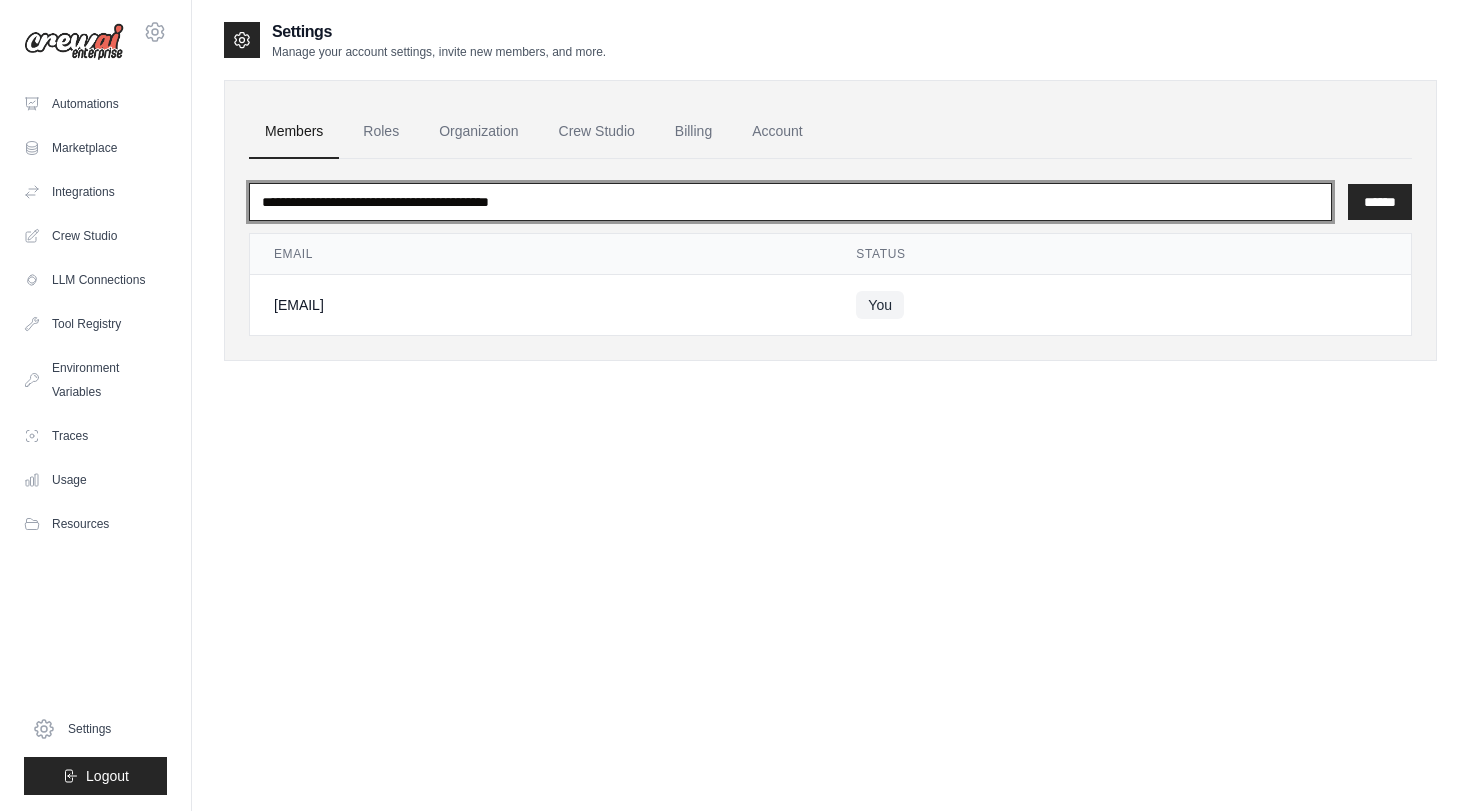 click at bounding box center [790, 202] 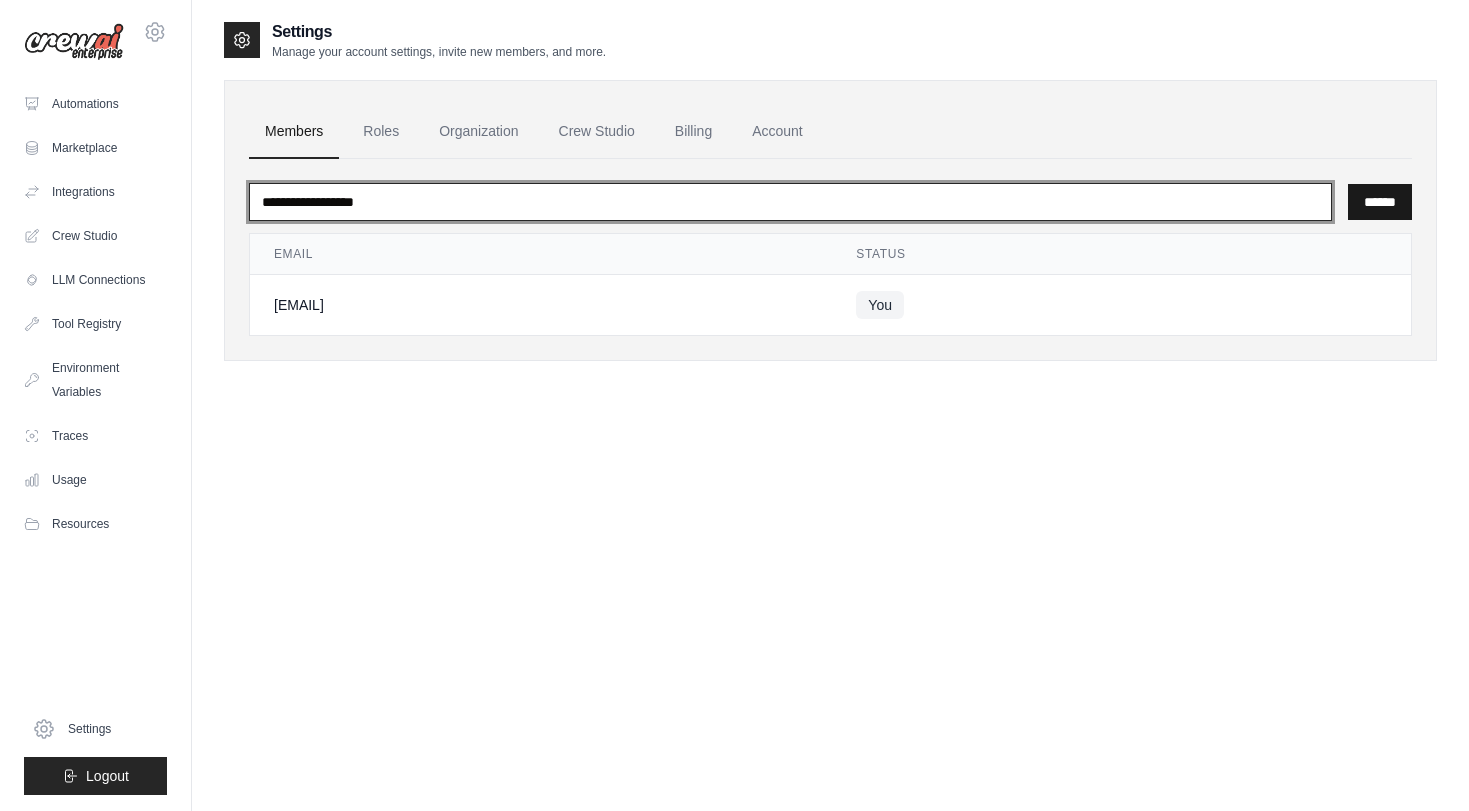 type on "**********" 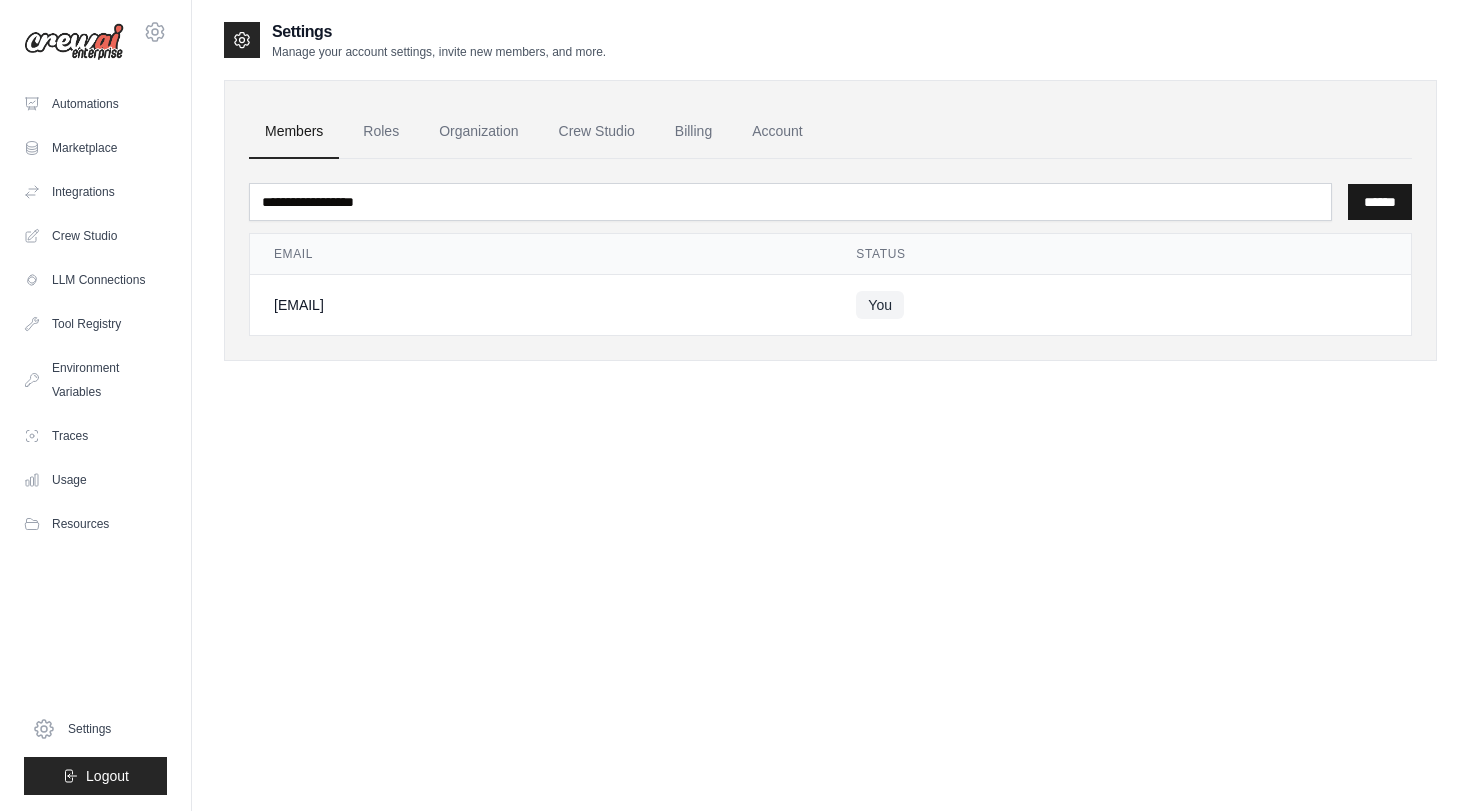 click on "******" at bounding box center [1380, 202] 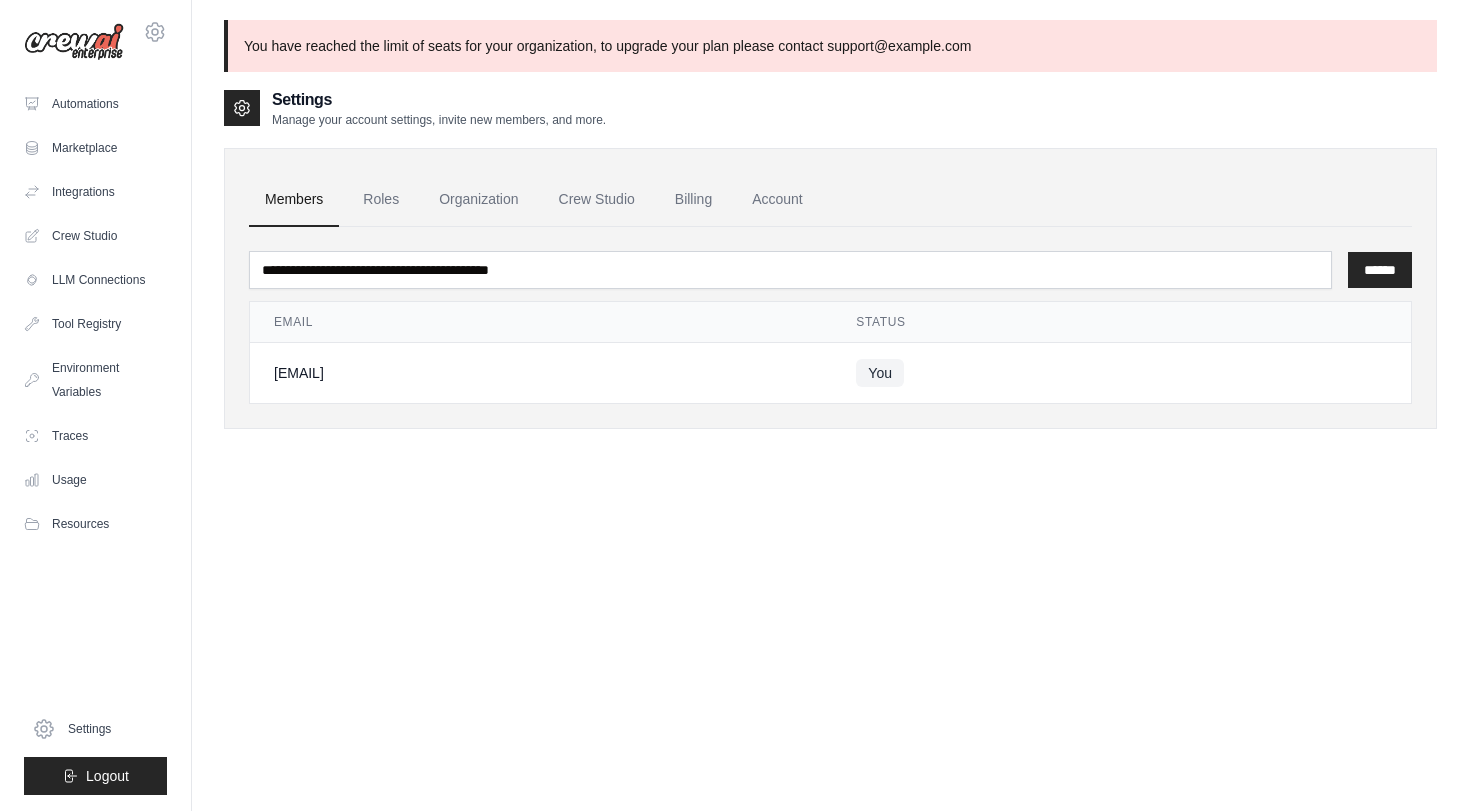 click on "You have reached the limit of seats for your organization, to upgrade your plan please contact support@crewai.com" at bounding box center [830, 46] 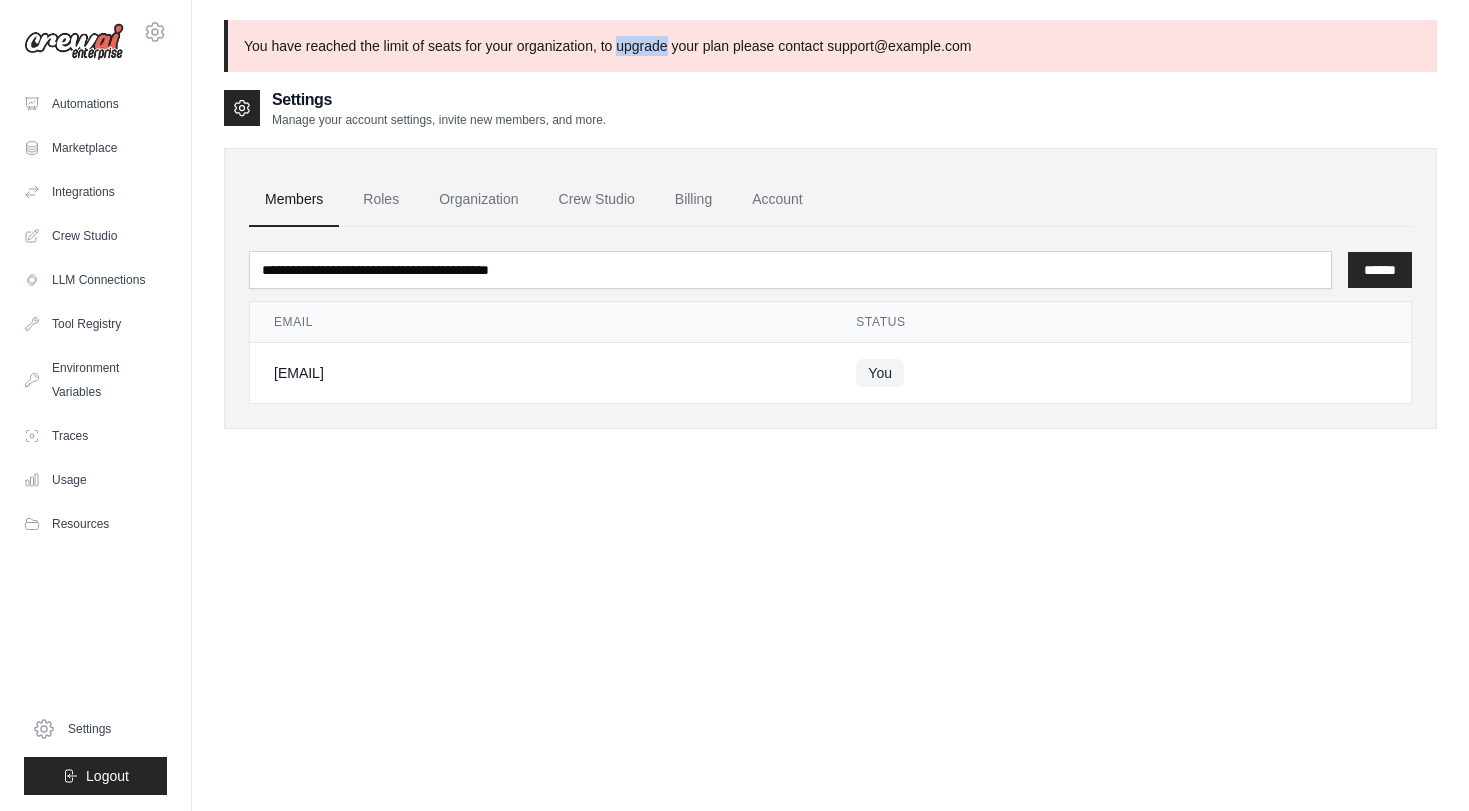 click on "You have reached the limit of seats for your organization, to upgrade your plan please contact support@crewai.com" at bounding box center [830, 46] 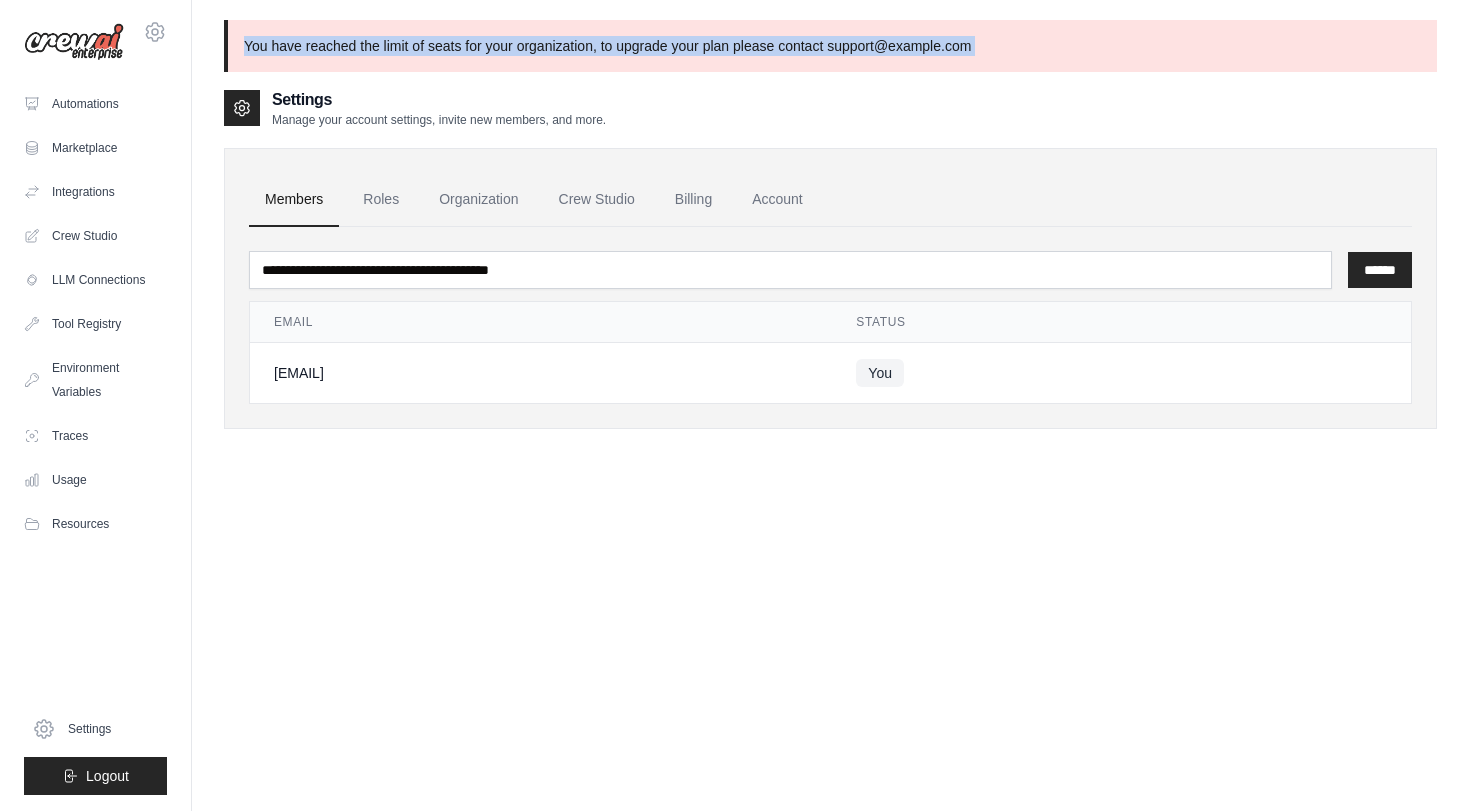 click on "You have reached the limit of seats for your organization, to upgrade your plan please contact support@crewai.com" at bounding box center [830, 46] 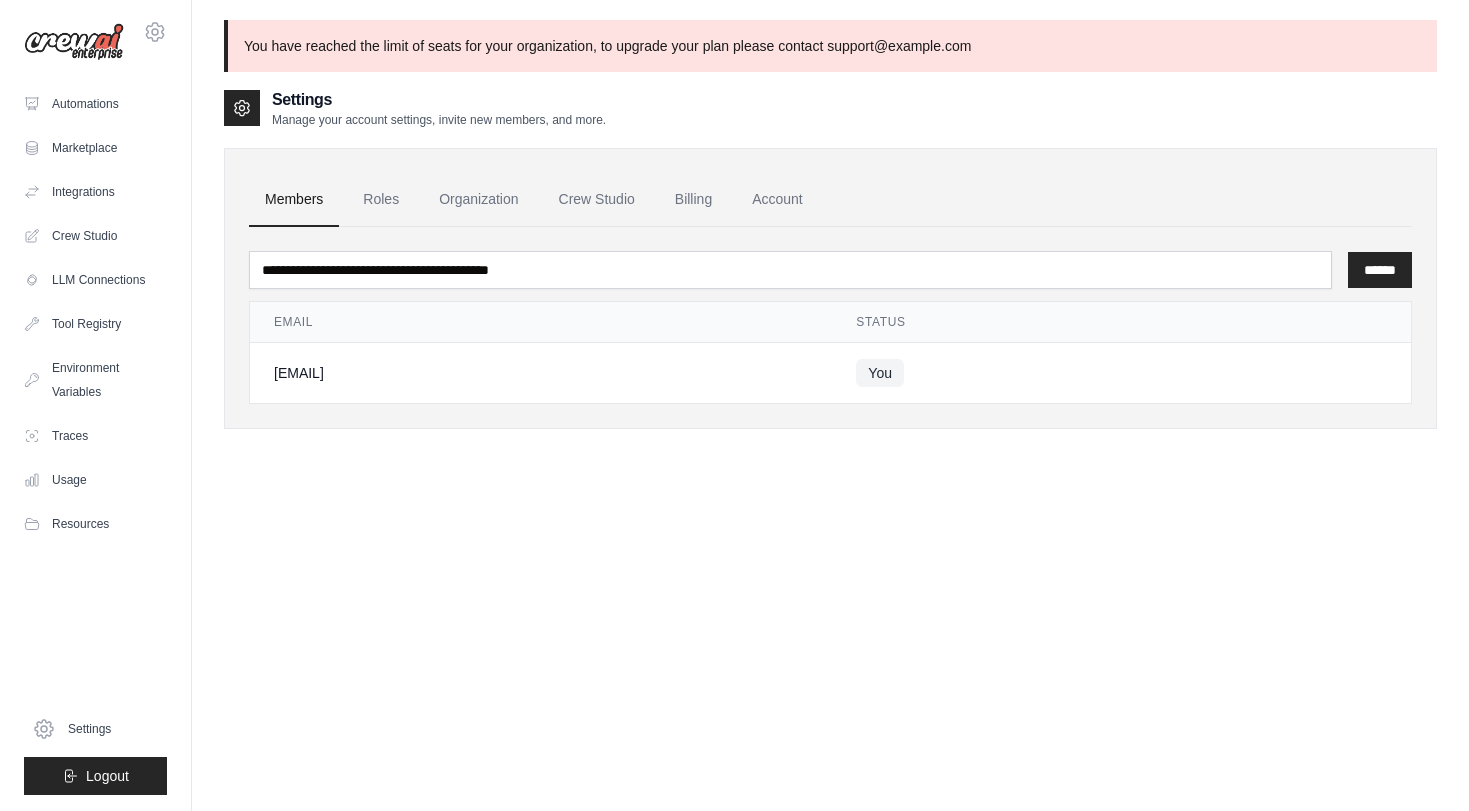 click on "You have reached the limit of seats for your organization, to upgrade your plan please contact support@crewai.com
Settings
Manage your account settings, invite new members, and more.
Members
Roles
Organization
Crew Studio
Billing
Account
******" at bounding box center [830, 459] 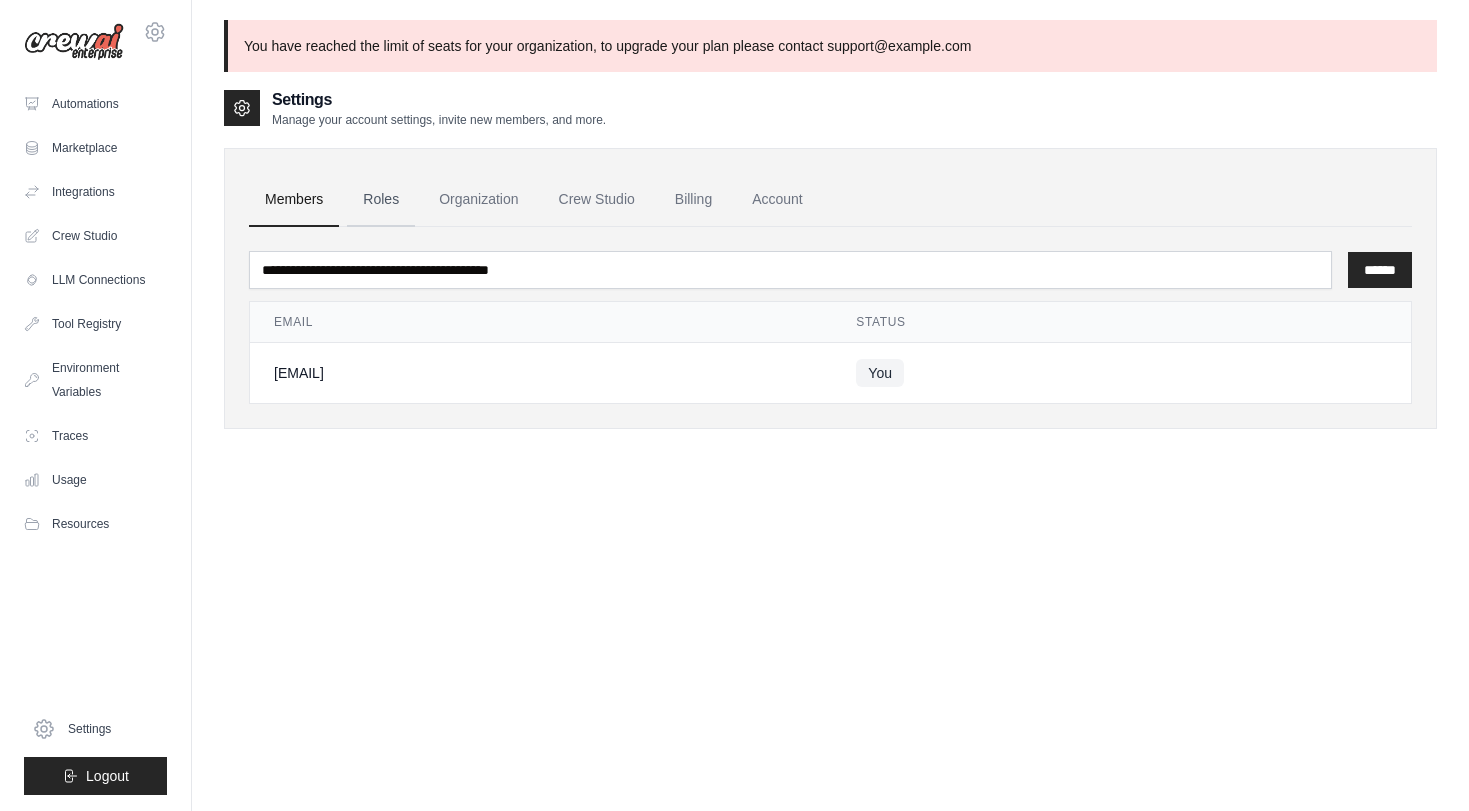 click on "Roles" at bounding box center (381, 200) 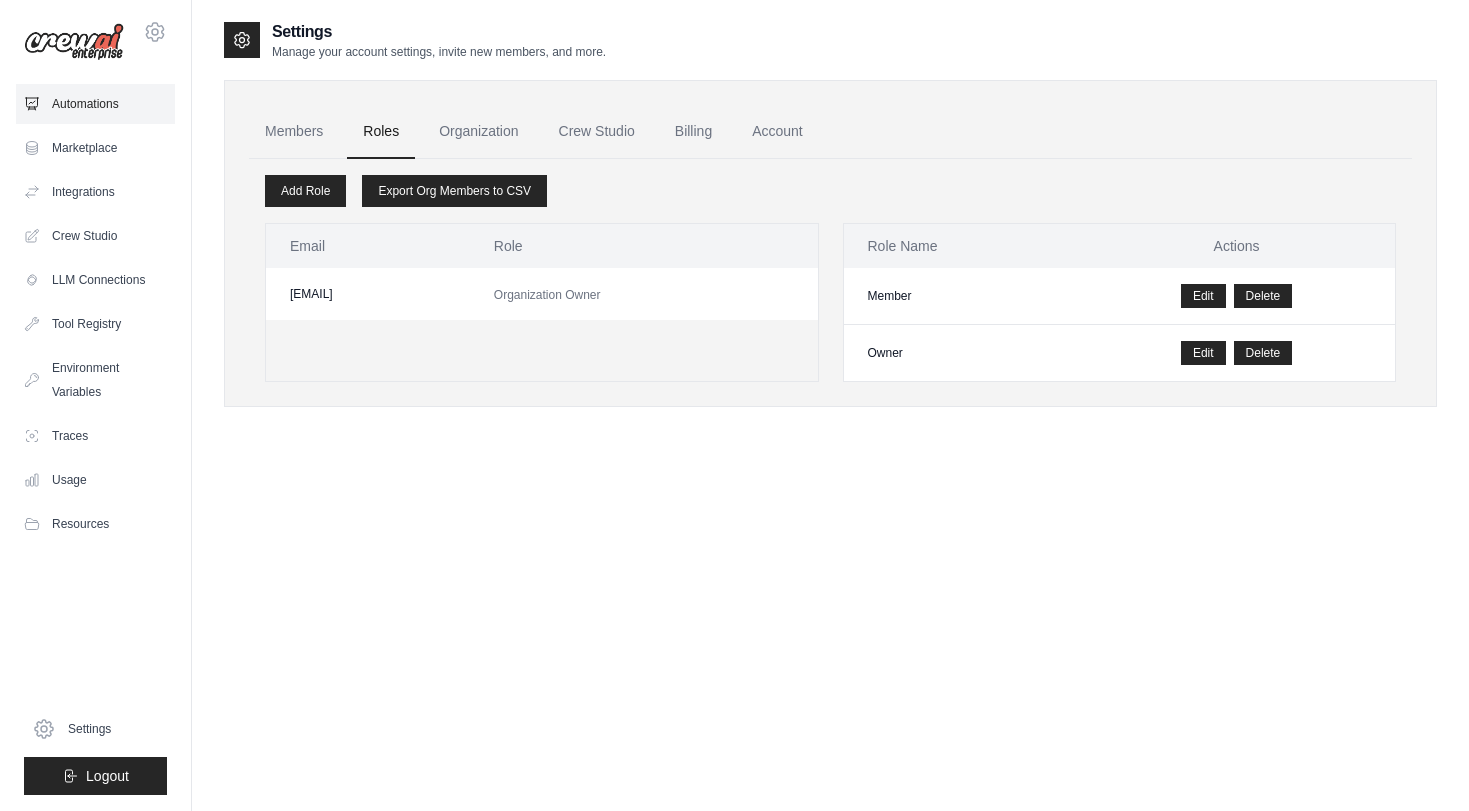 click on "Automations" at bounding box center (95, 104) 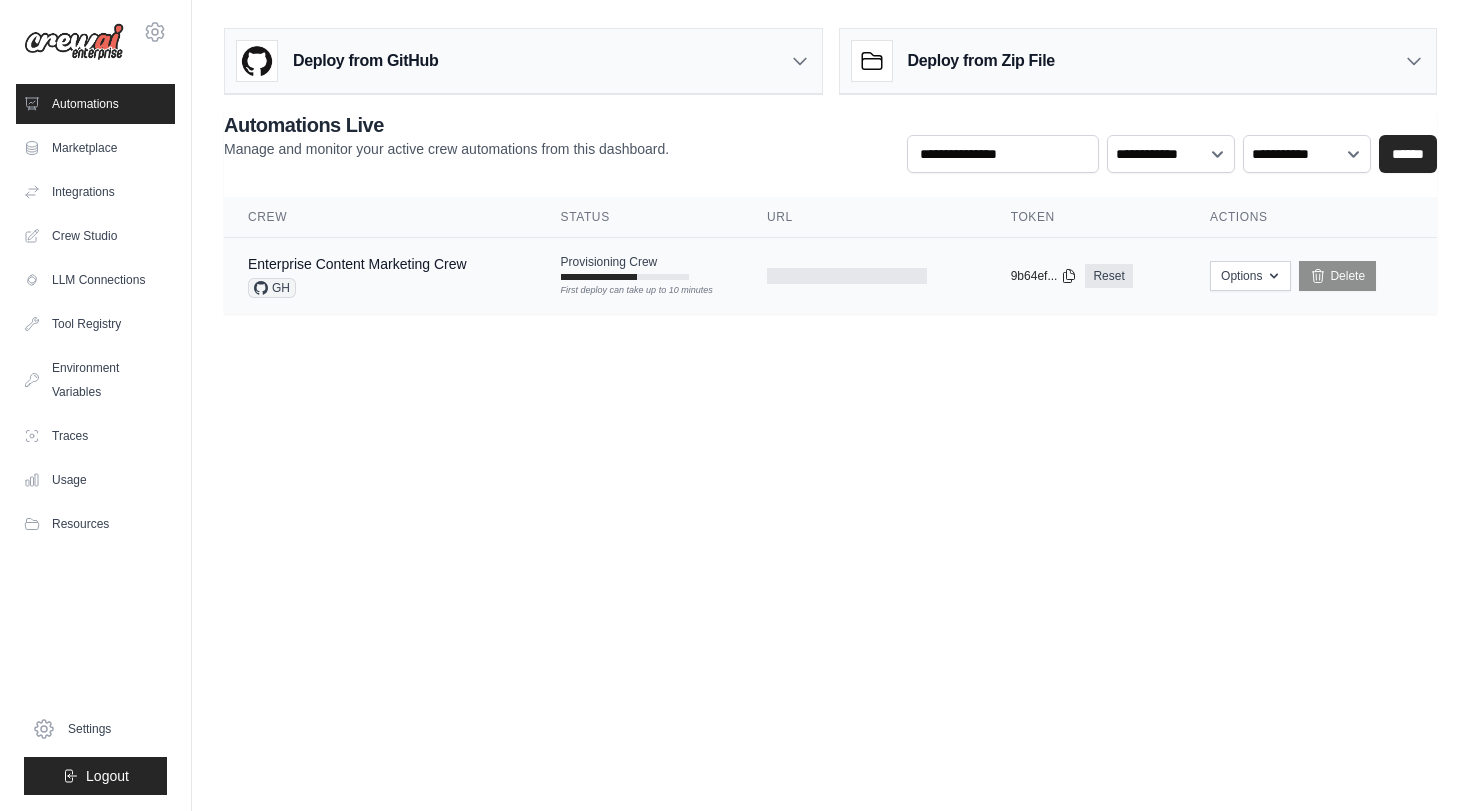 click on "Enterprise Content Marketing Crew
GH" at bounding box center [380, 276] 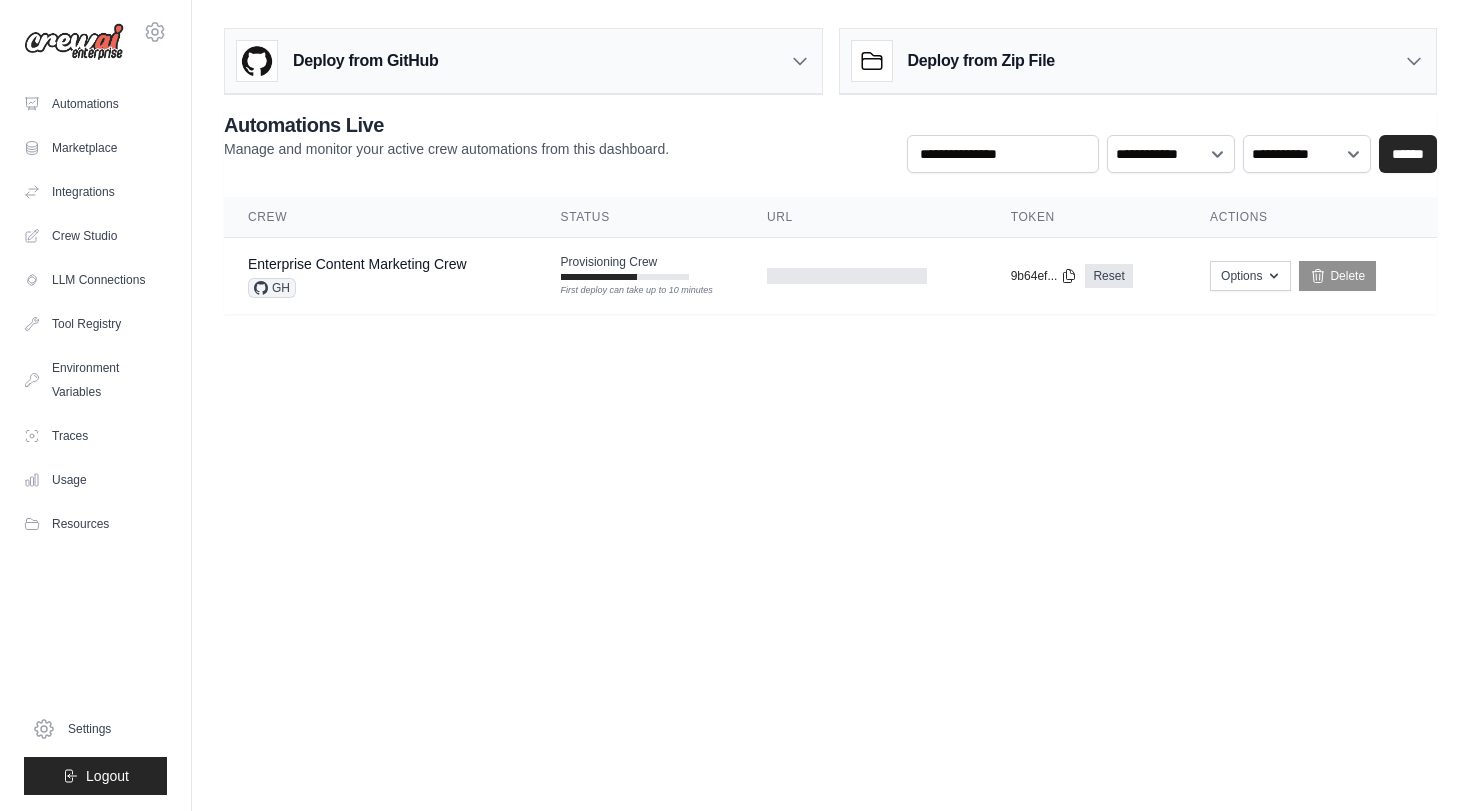 scroll, scrollTop: 0, scrollLeft: 0, axis: both 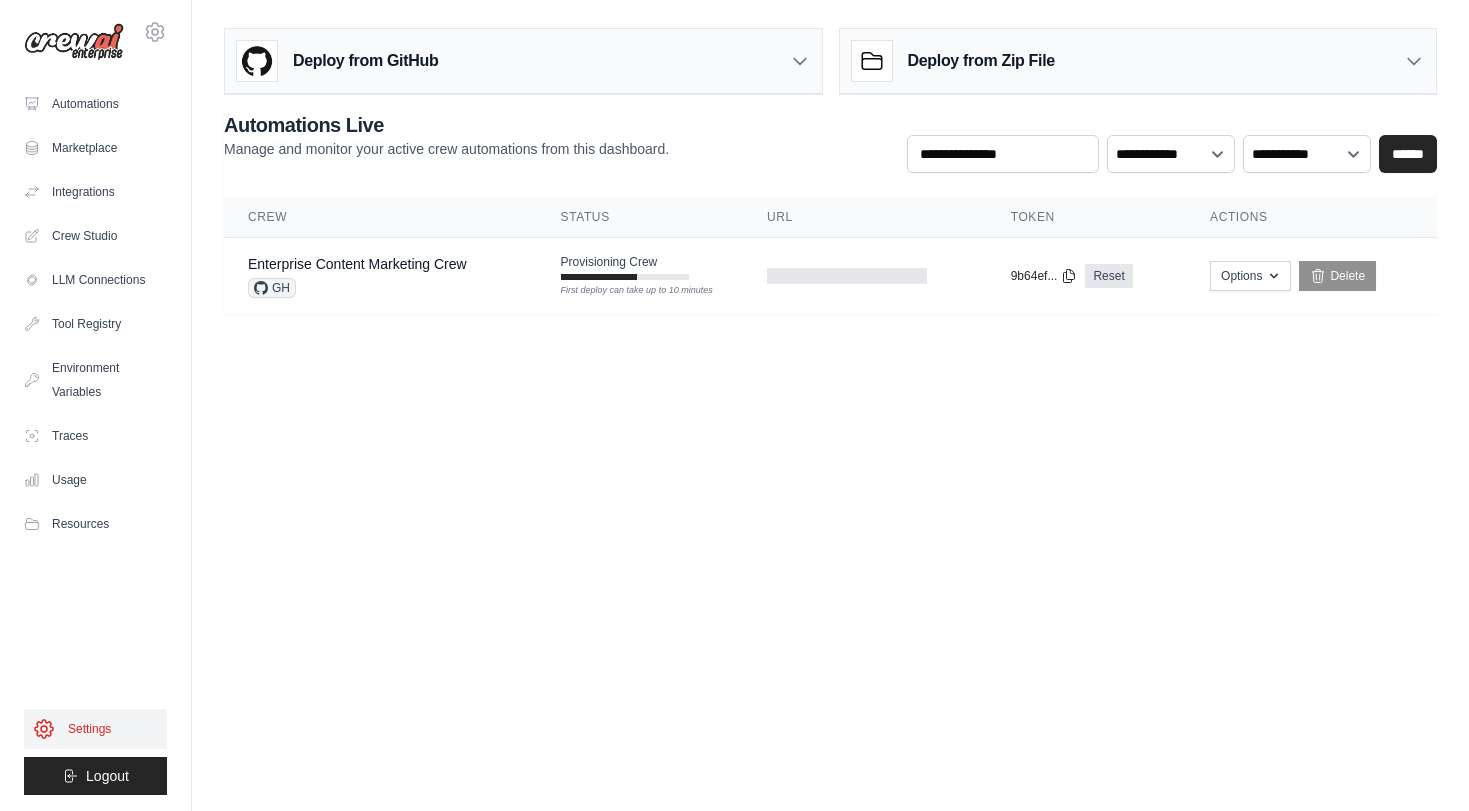 click on "Settings" at bounding box center (95, 729) 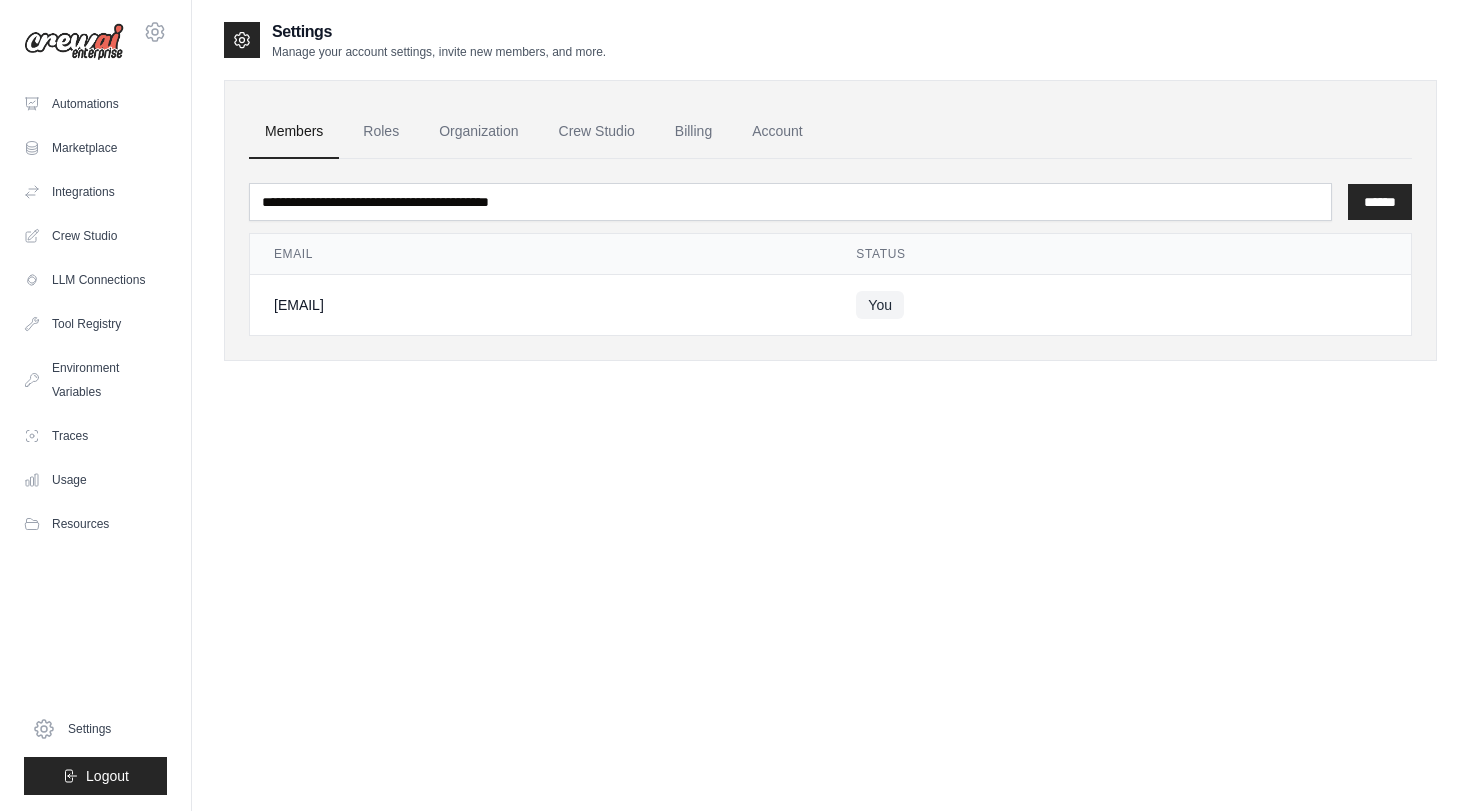 click on "Settings
Manage your account settings, invite new members, and more.
Members
Roles
Organization
Crew Studio
Billing
Account
******
Email
Status" at bounding box center [830, 425] 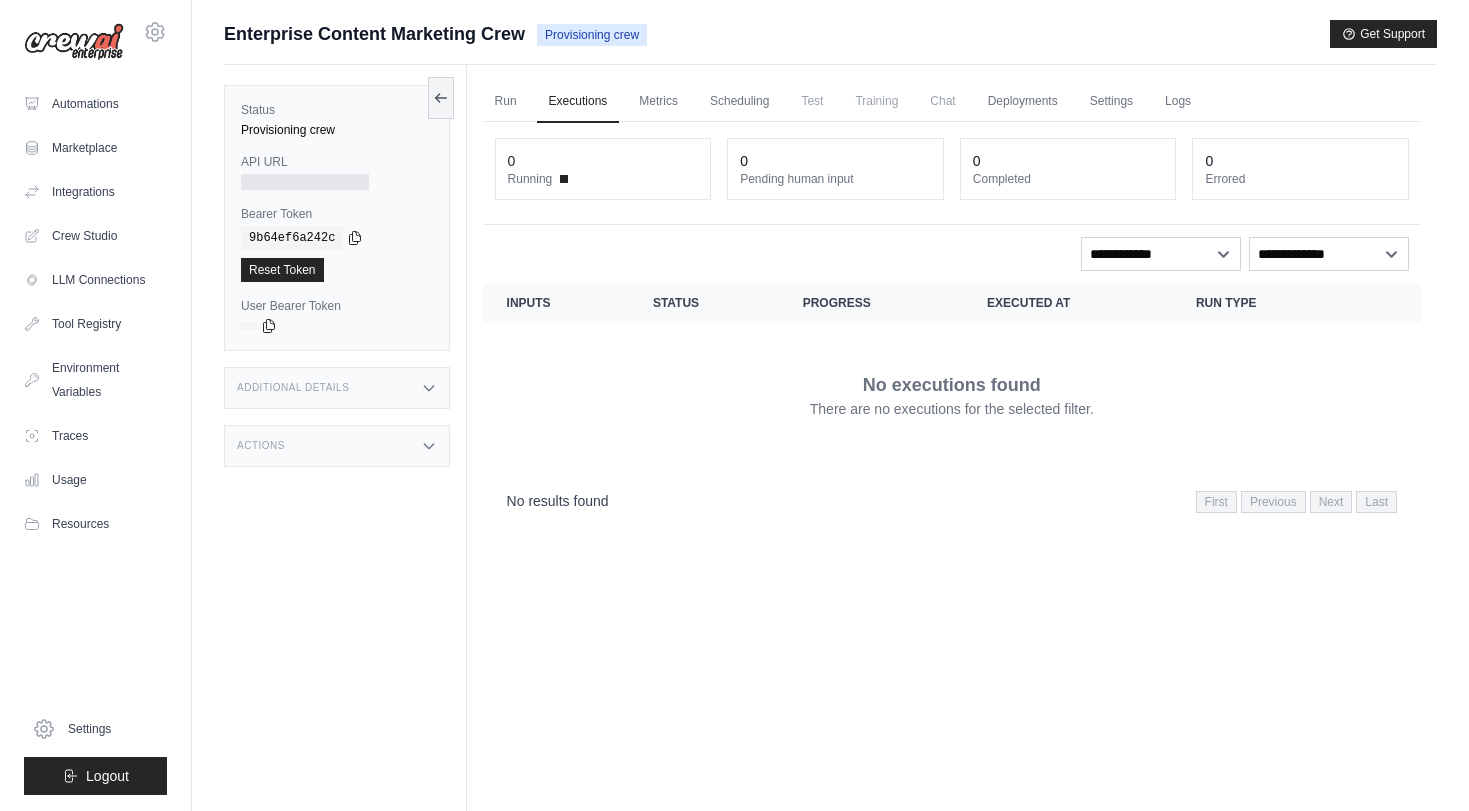 scroll, scrollTop: 0, scrollLeft: 0, axis: both 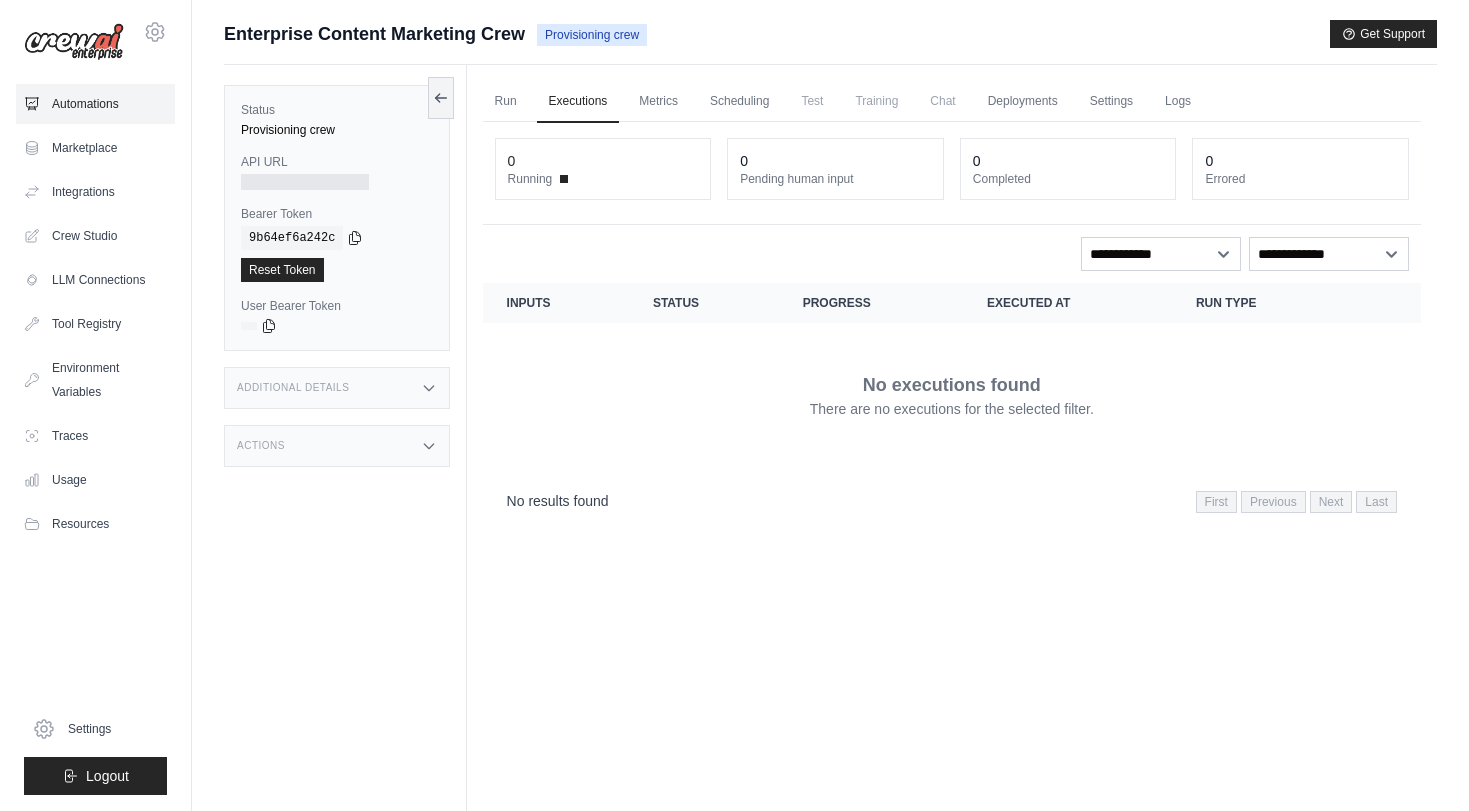 click on "Automations" at bounding box center [95, 104] 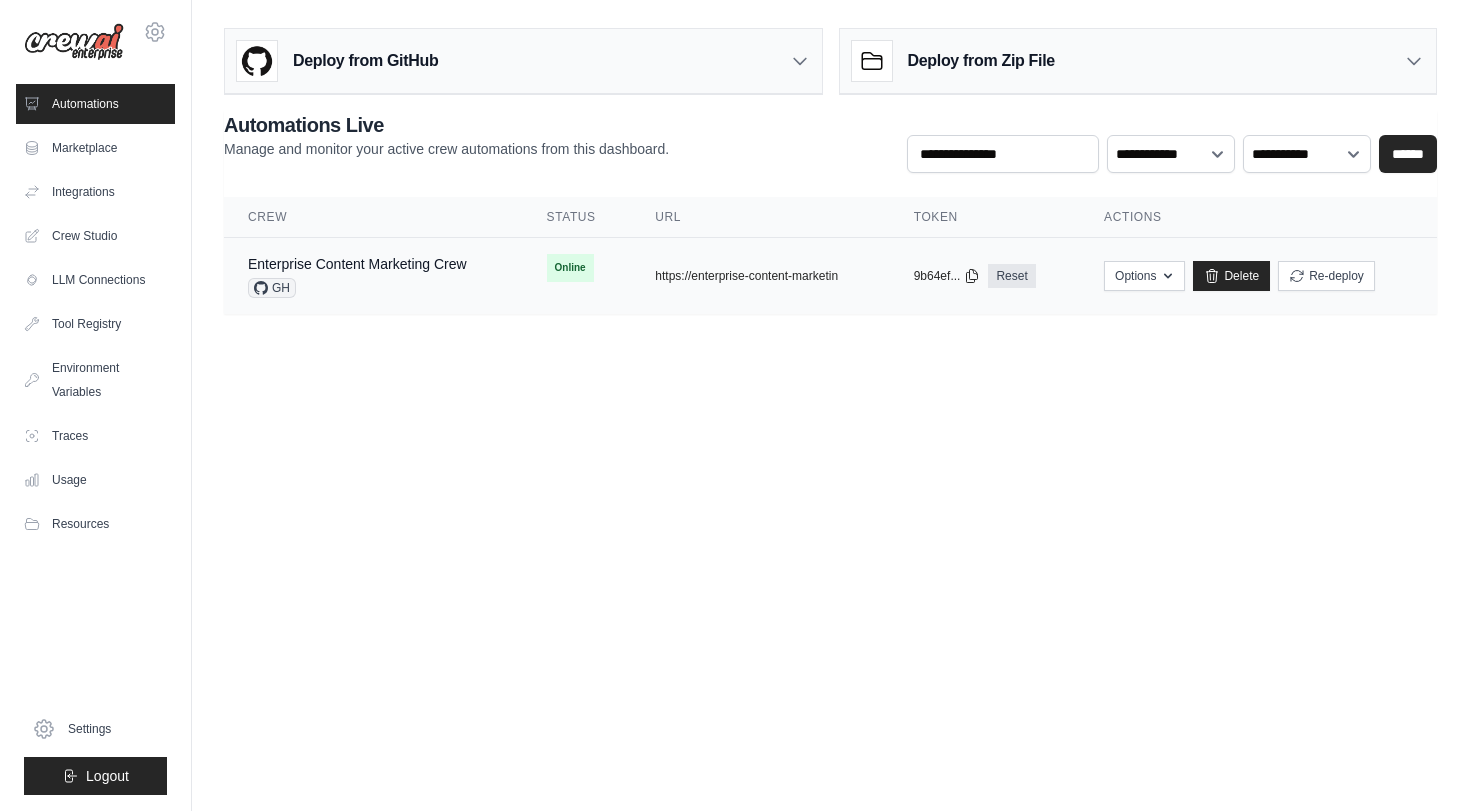 click on "Enterprise Content Marketing Crew
GH" at bounding box center (373, 276) 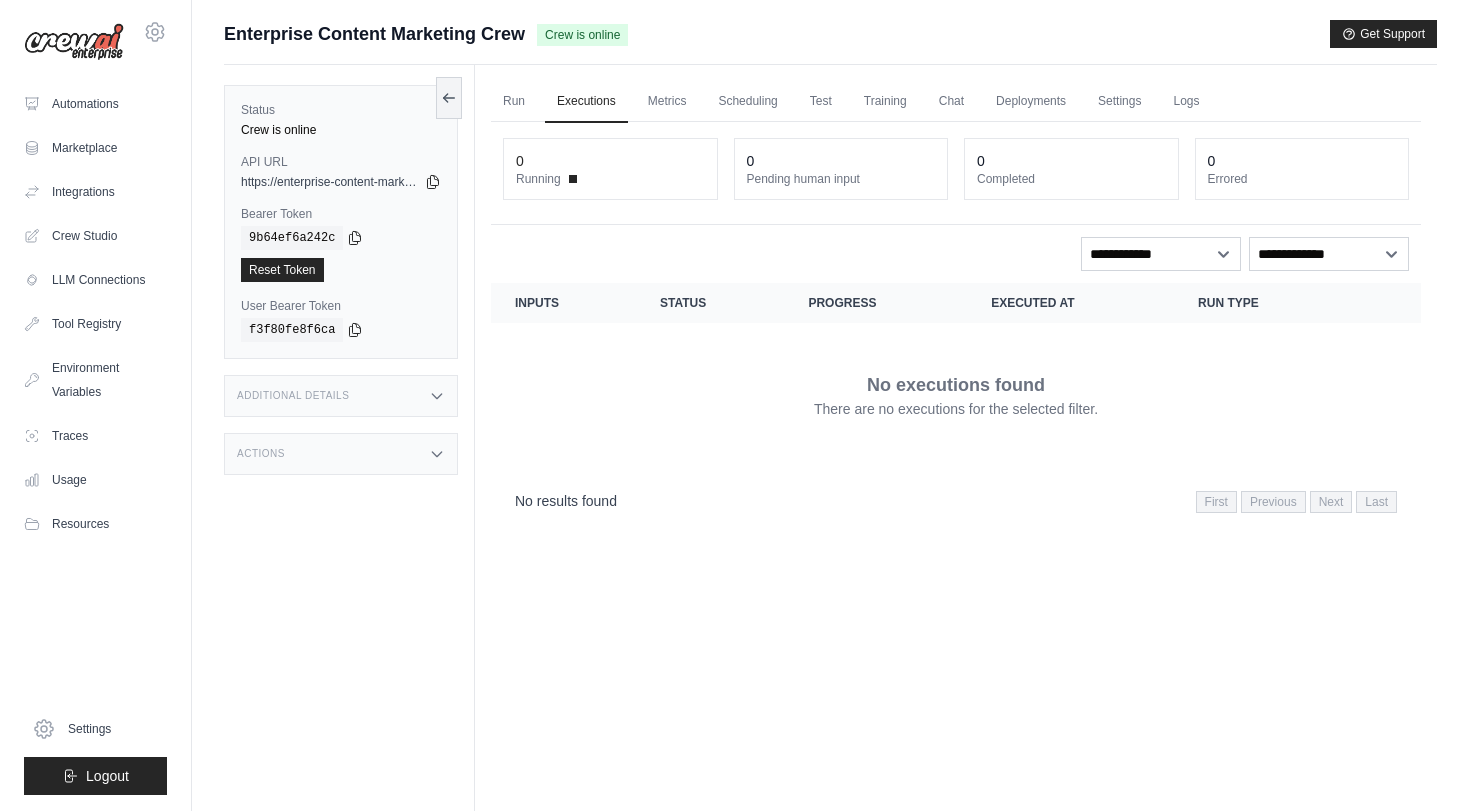scroll, scrollTop: 0, scrollLeft: 0, axis: both 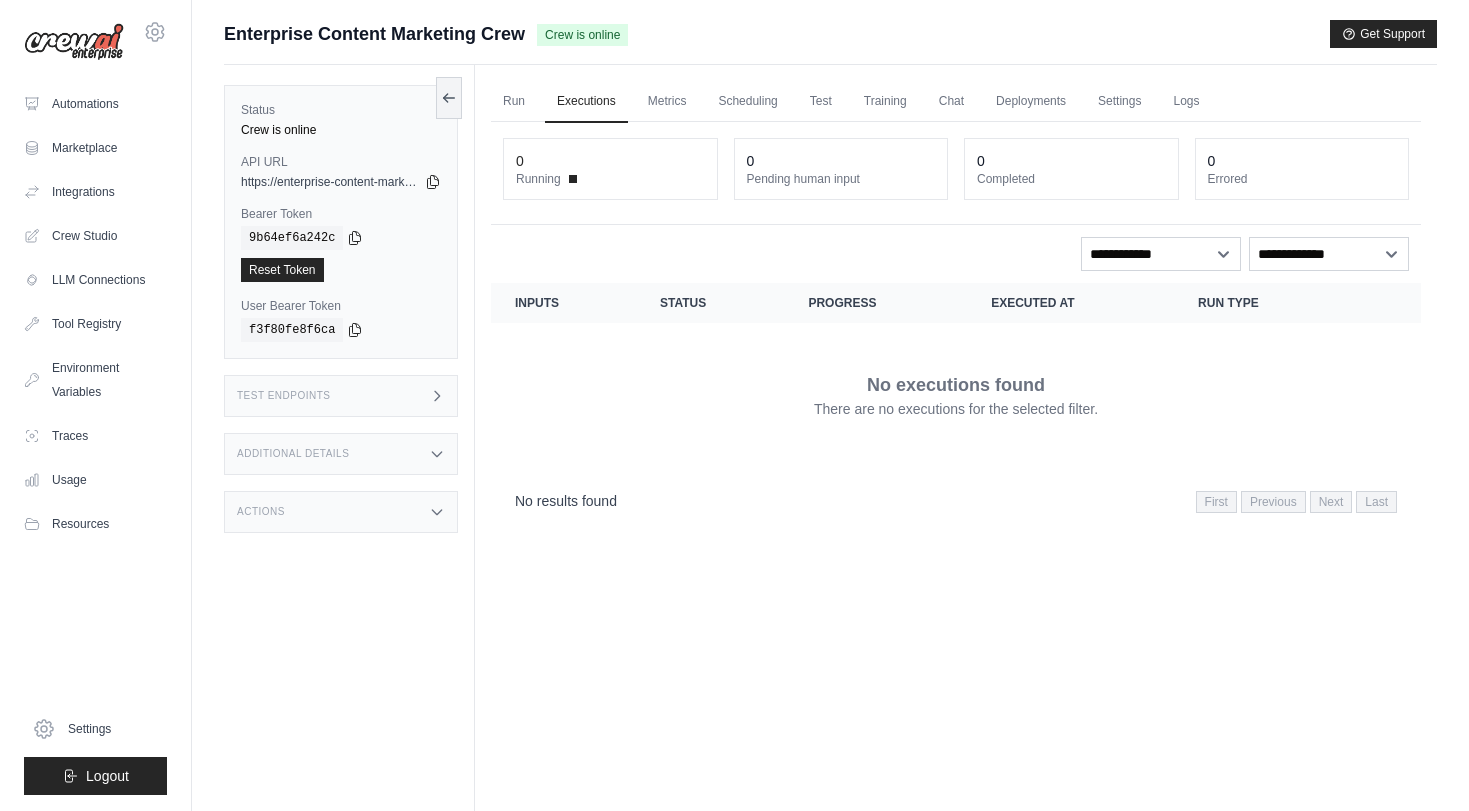 click on "**********" at bounding box center (956, 254) 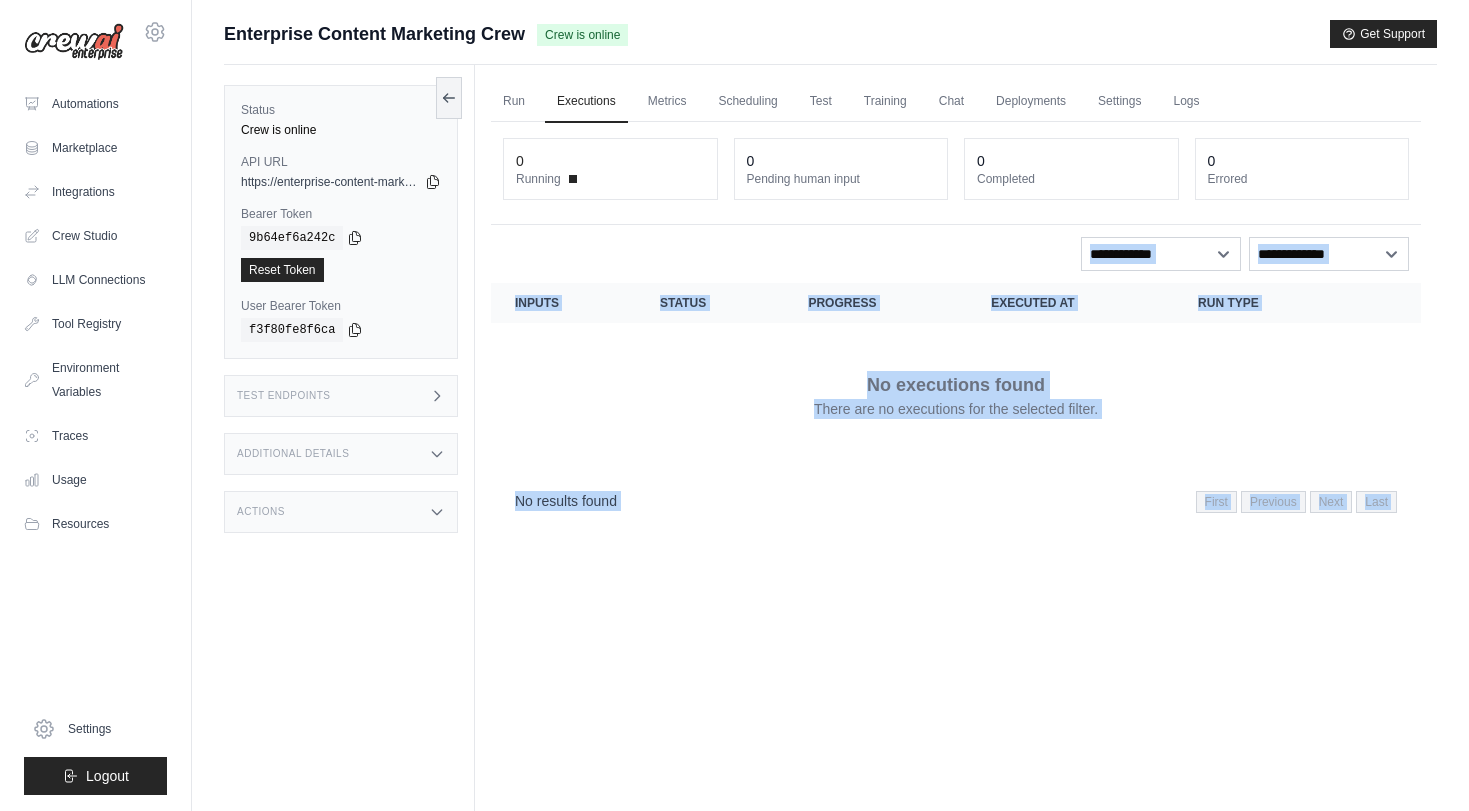 drag, startPoint x: 601, startPoint y: 245, endPoint x: 935, endPoint y: 576, distance: 470.2308 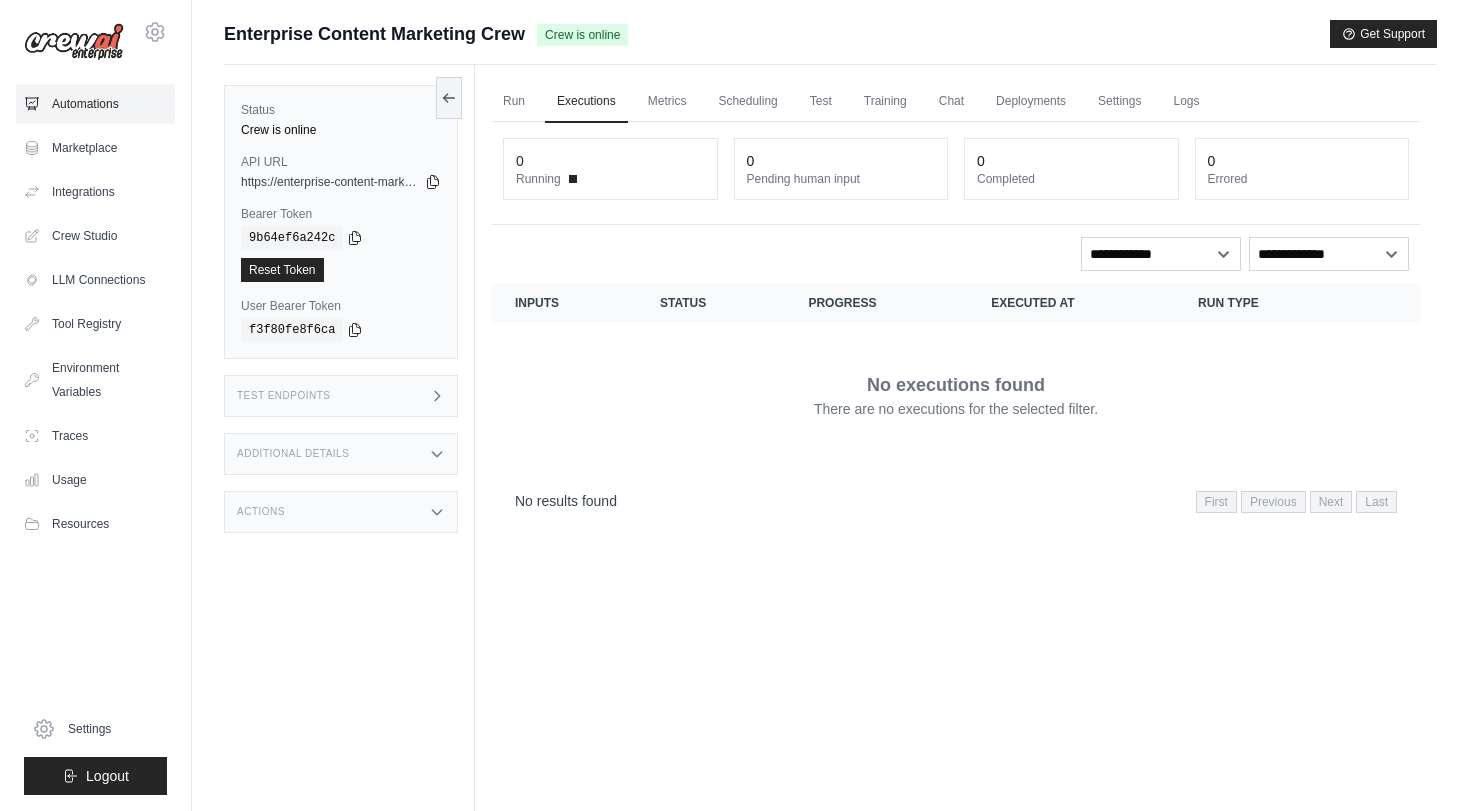 click on "Automations" at bounding box center [95, 104] 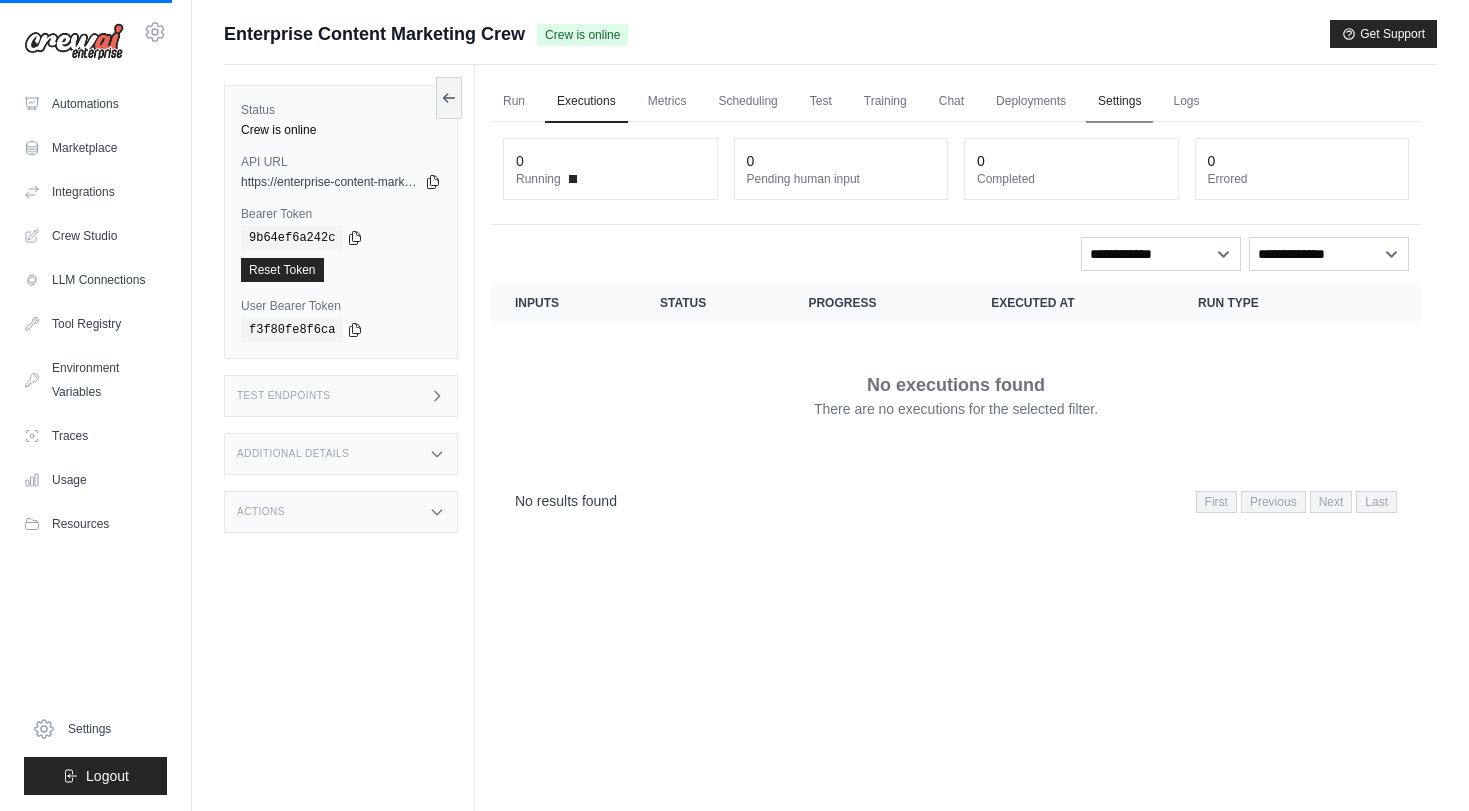 click on "Settings" at bounding box center [1119, 102] 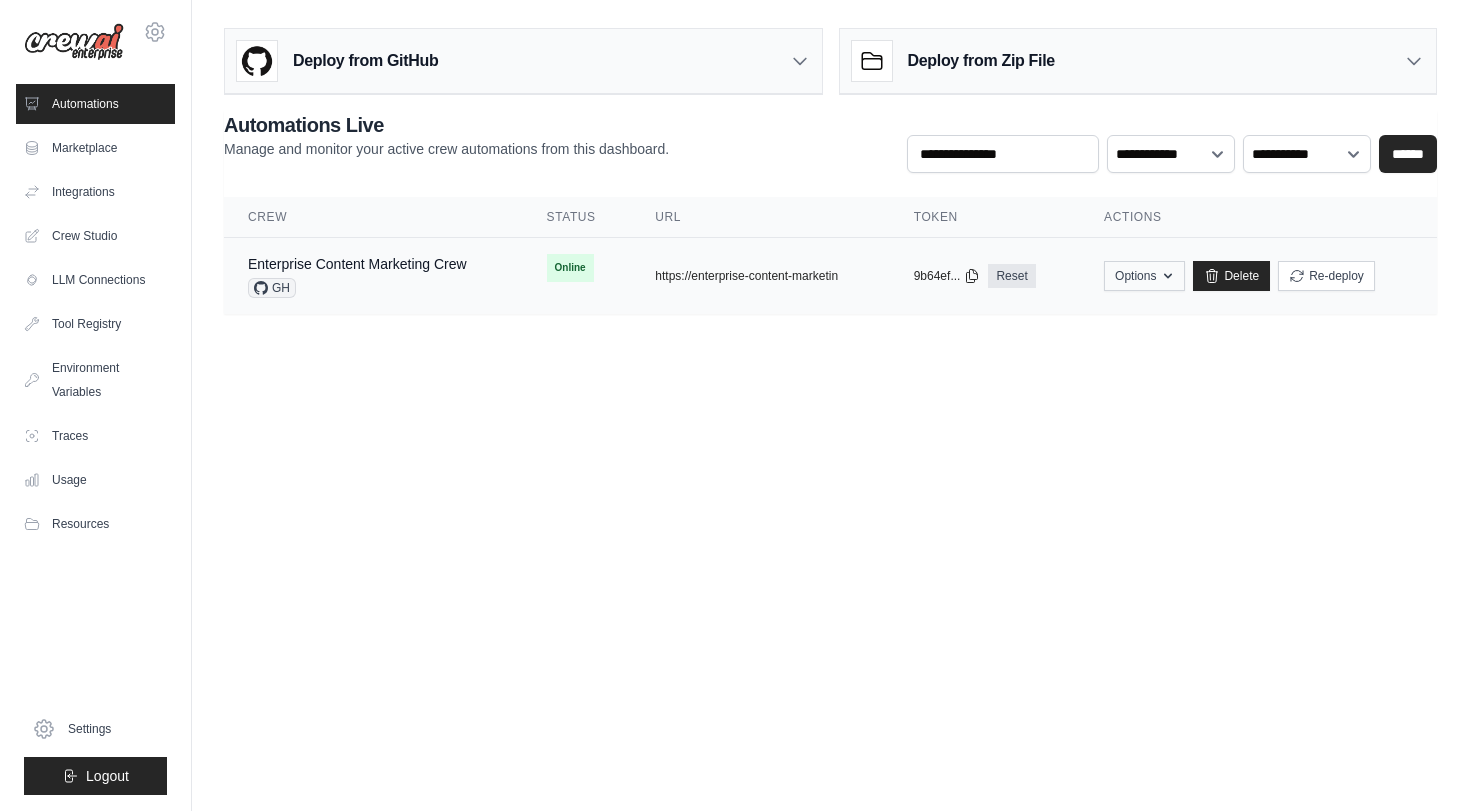 click 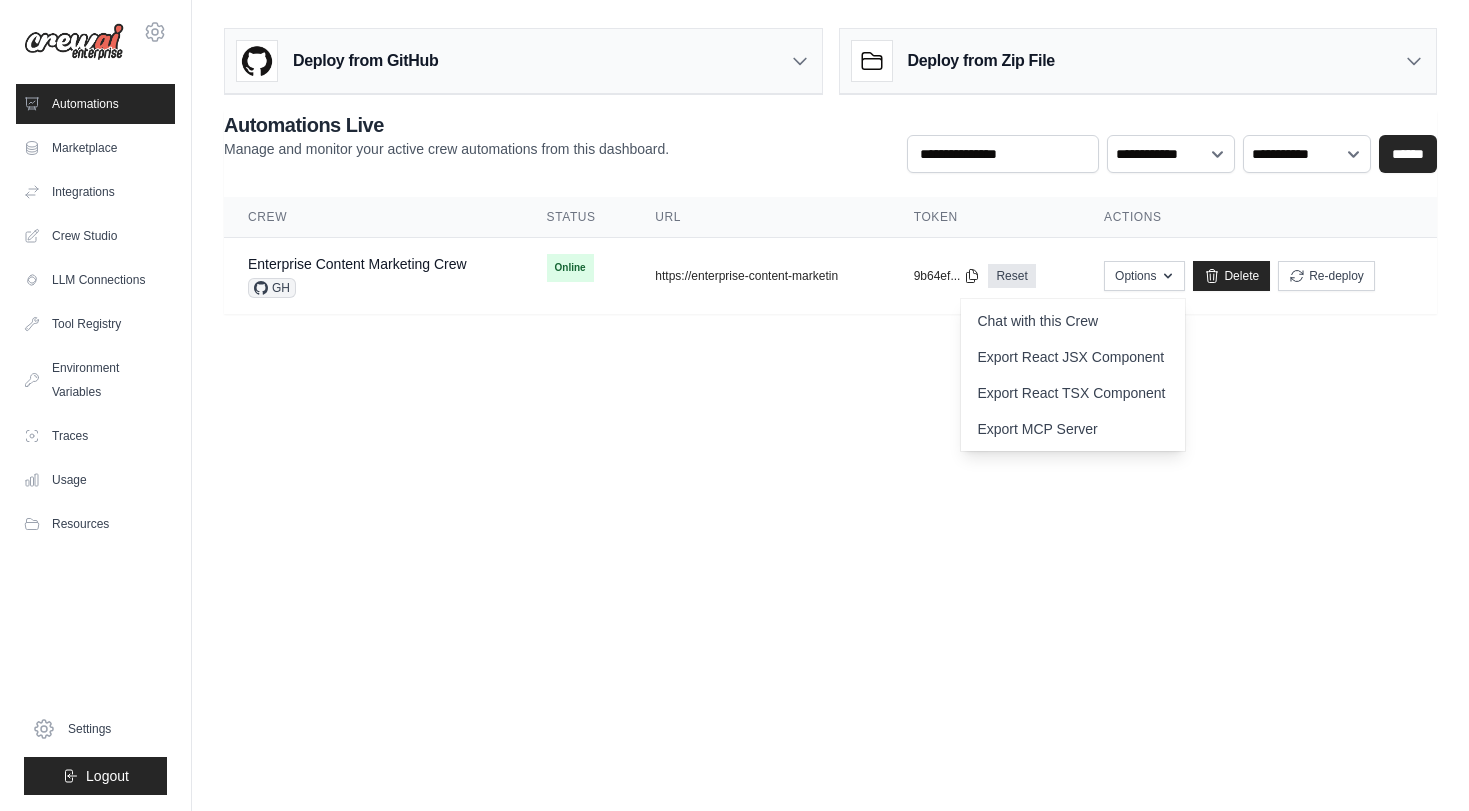 click on "Deploy from GitHub
Deploy your project directly from GitHub. Select a repository and
branch to get started.
Changes will be automatically synchronized with your deployment.
Configure GitHub
Deploy from Zip File
Choose file" at bounding box center [830, 179] 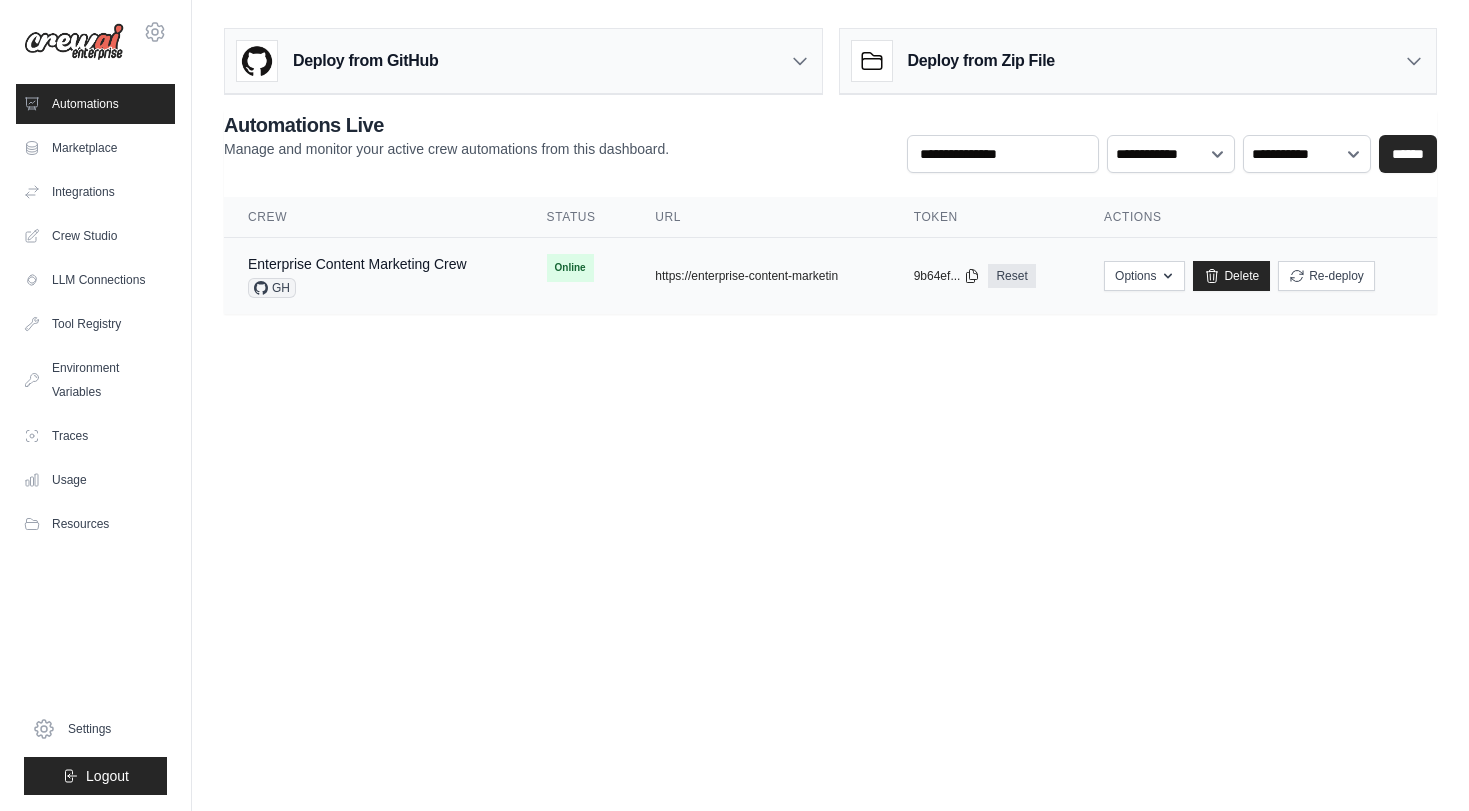 click on "GH" at bounding box center [357, 288] 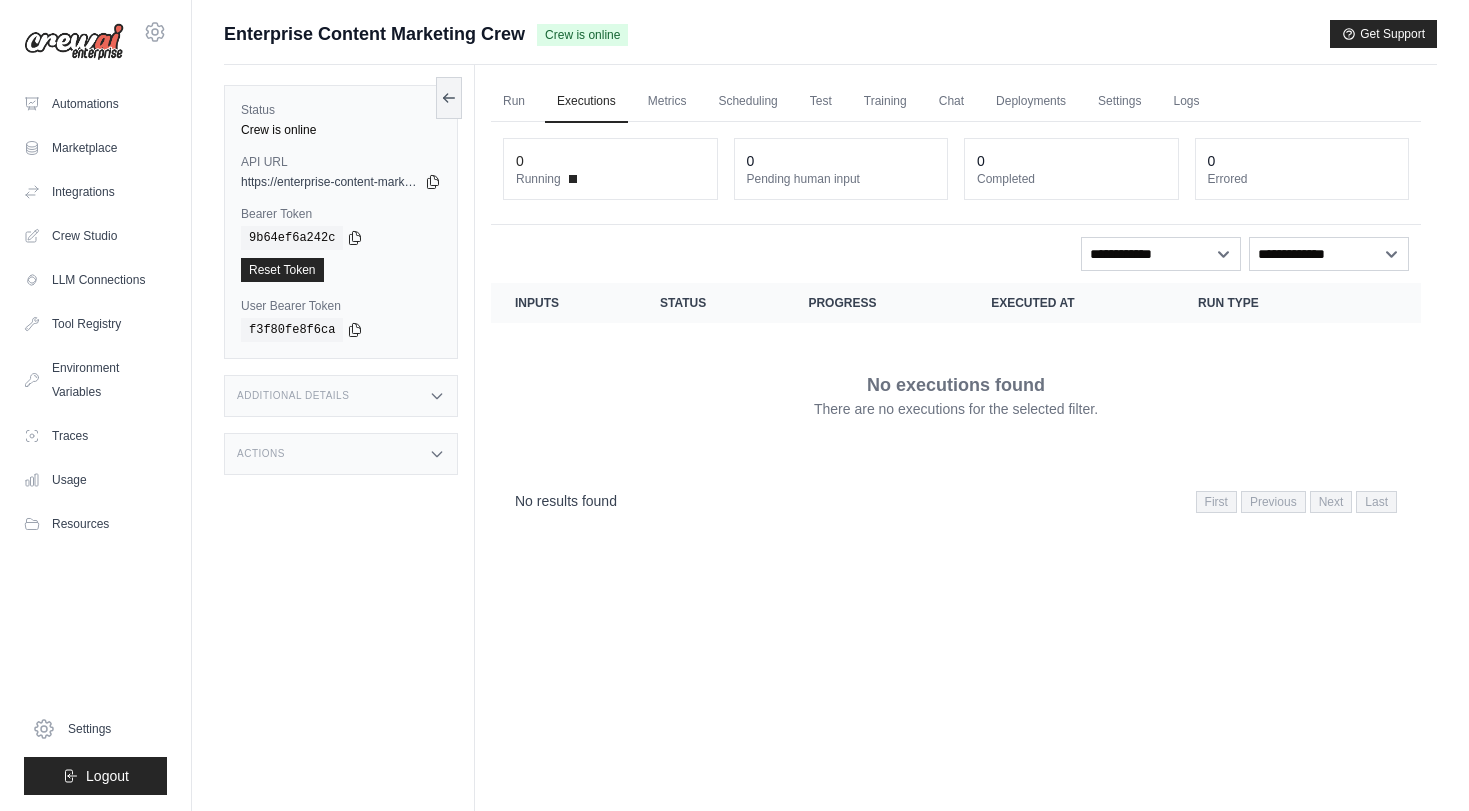 scroll, scrollTop: 0, scrollLeft: 0, axis: both 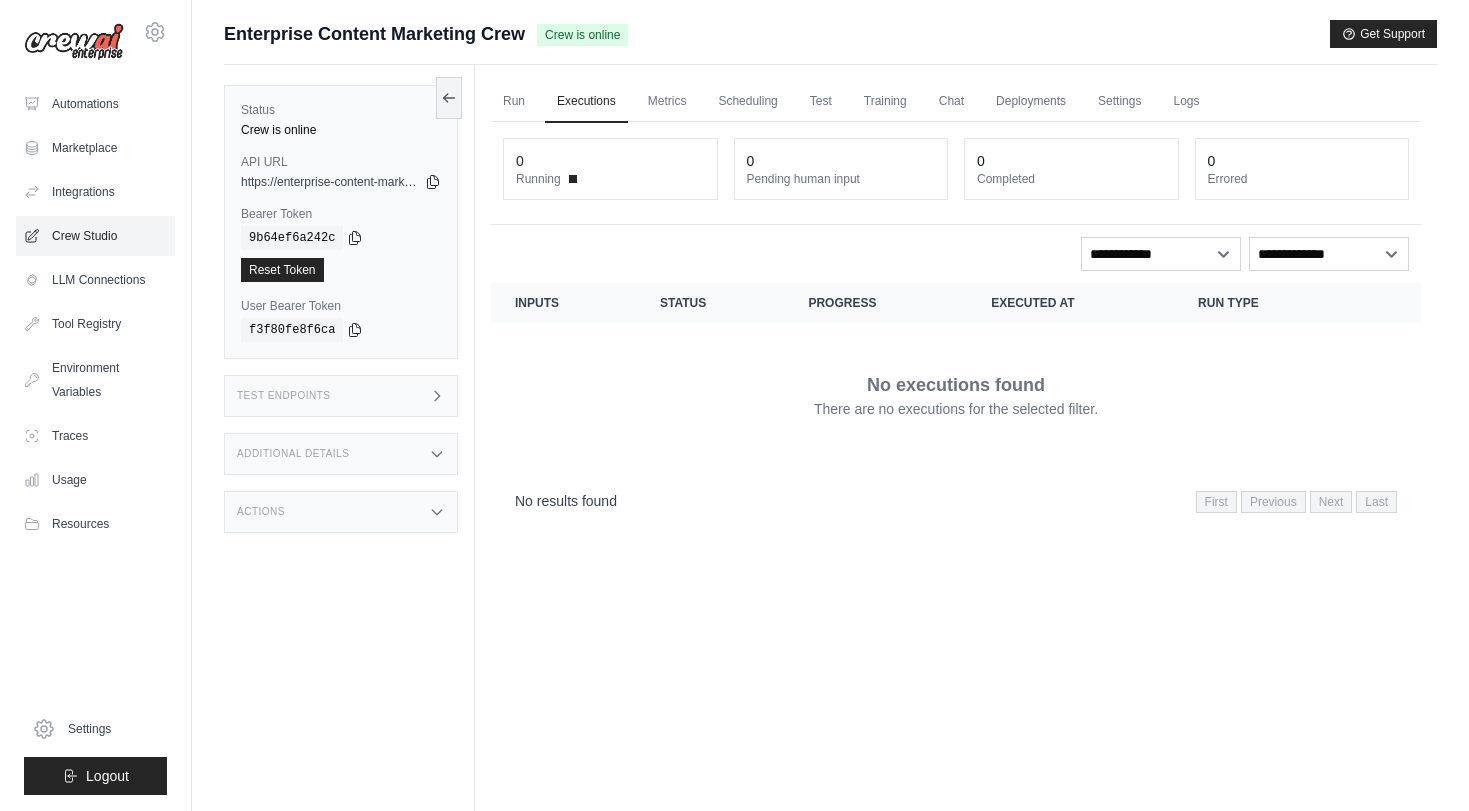 click on "Crew Studio" at bounding box center (95, 236) 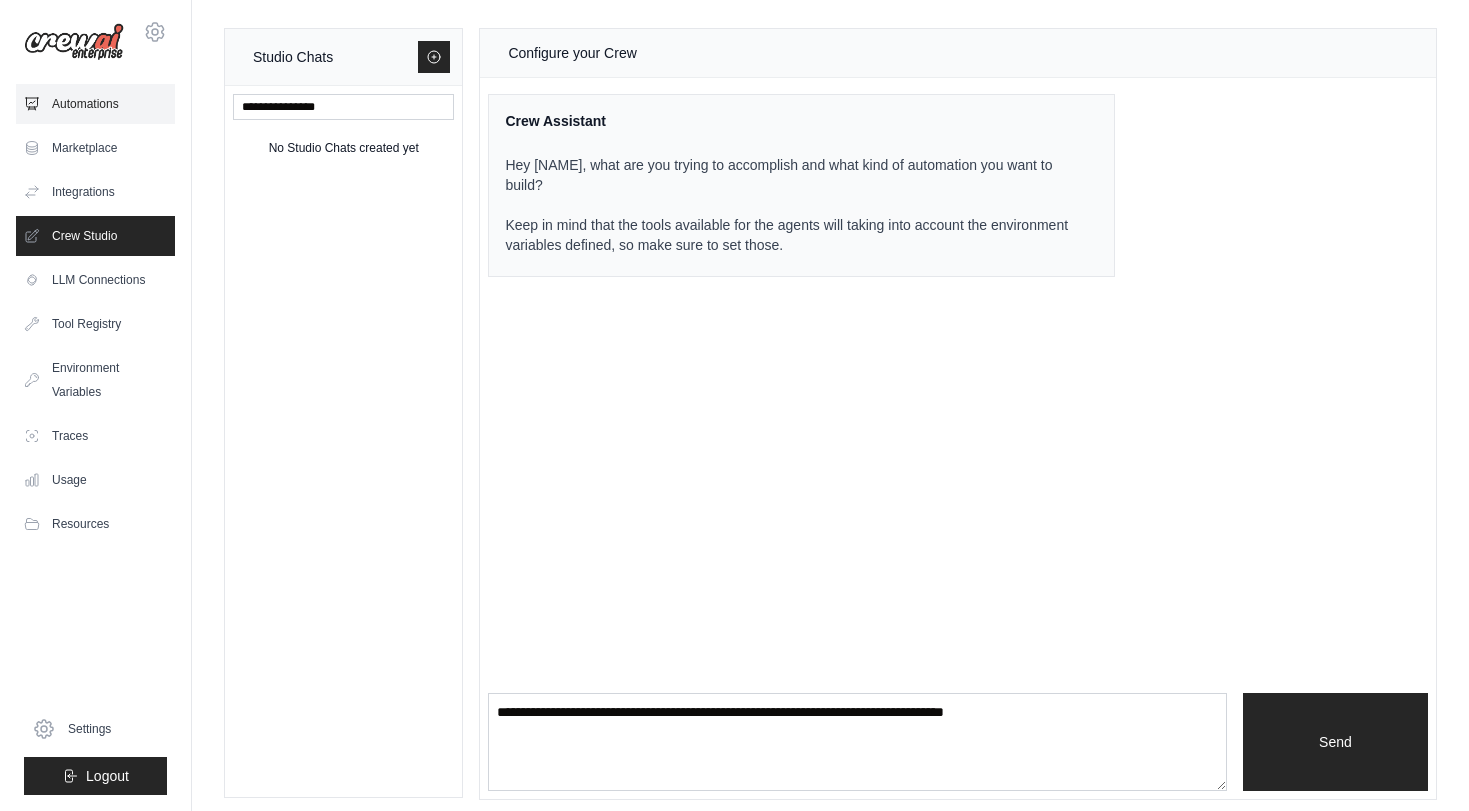 click on "Automations" at bounding box center (95, 104) 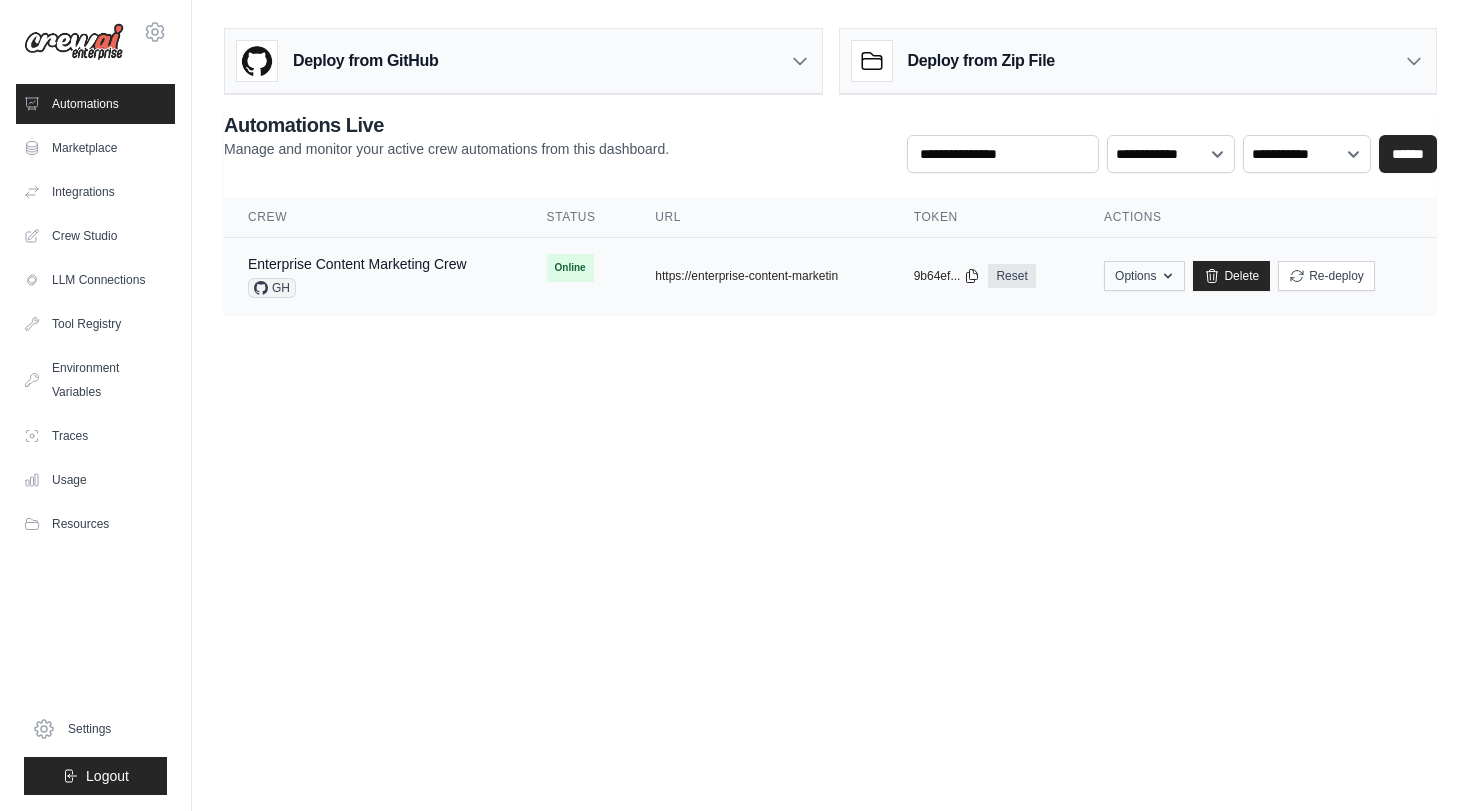 click on "Options" at bounding box center [1144, 276] 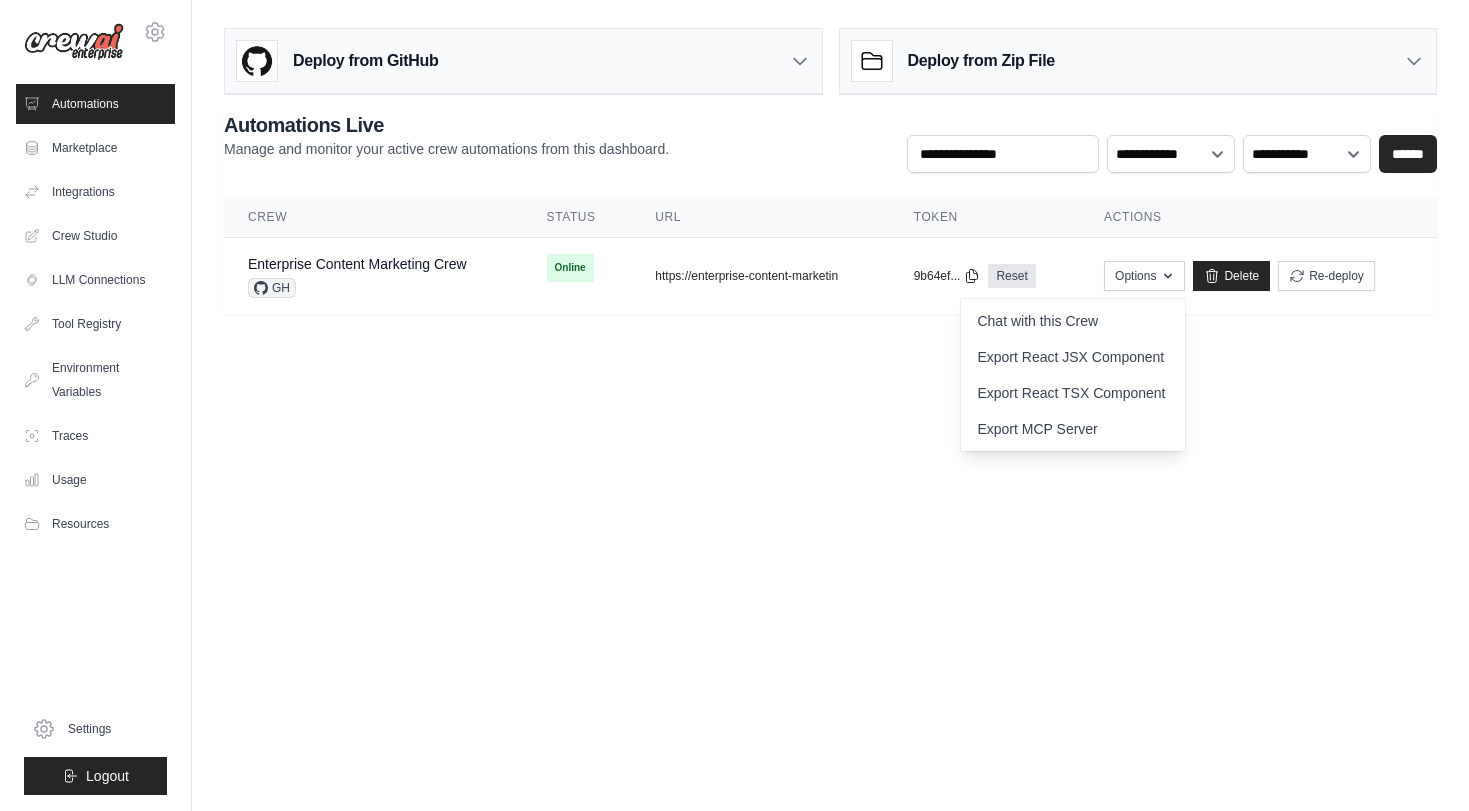 click on "[EMAIL]
Settings
Automations
Marketplace
Integrations" at bounding box center (734, 405) 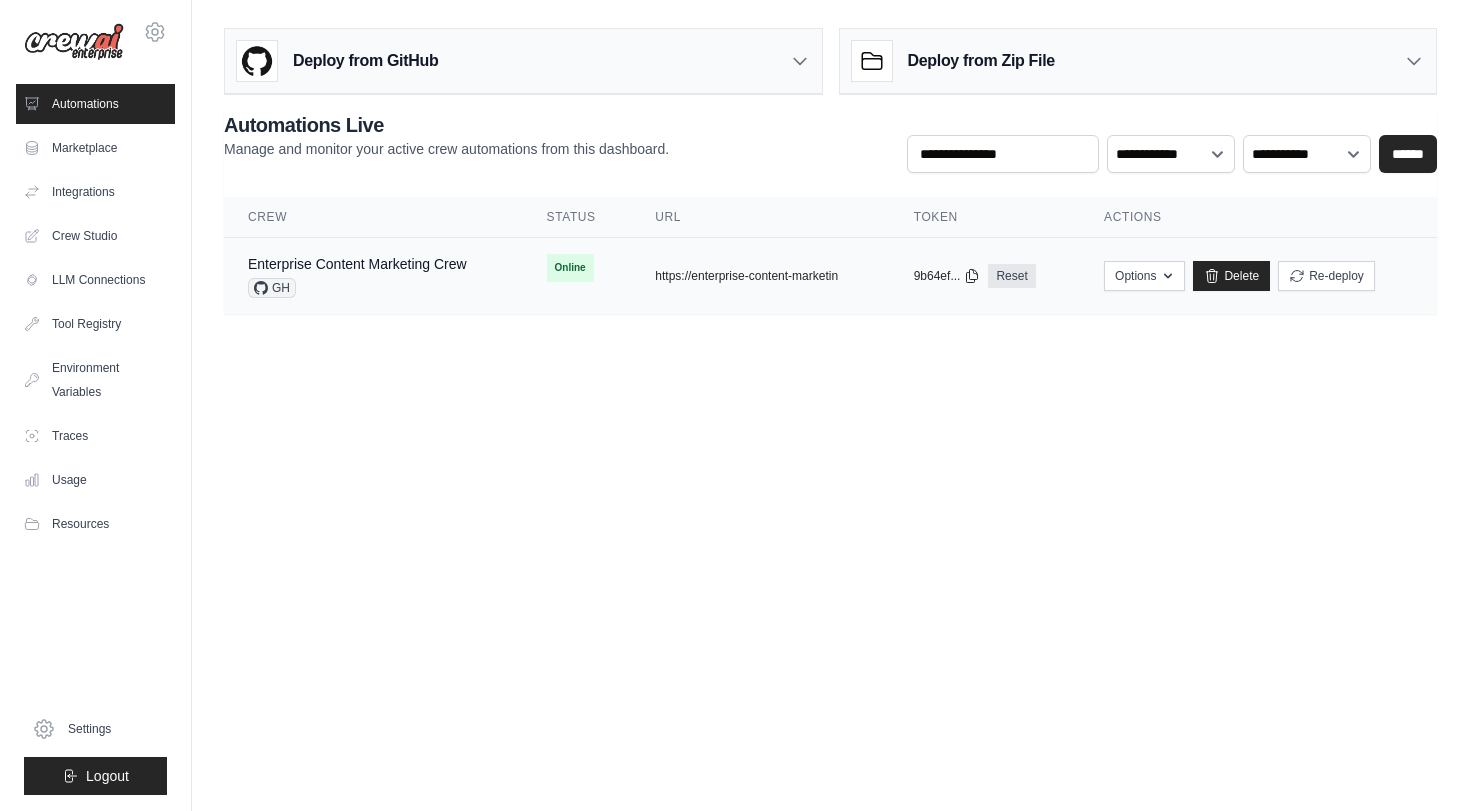 click on "Enterprise Content Marketing Crew
GH" at bounding box center [373, 276] 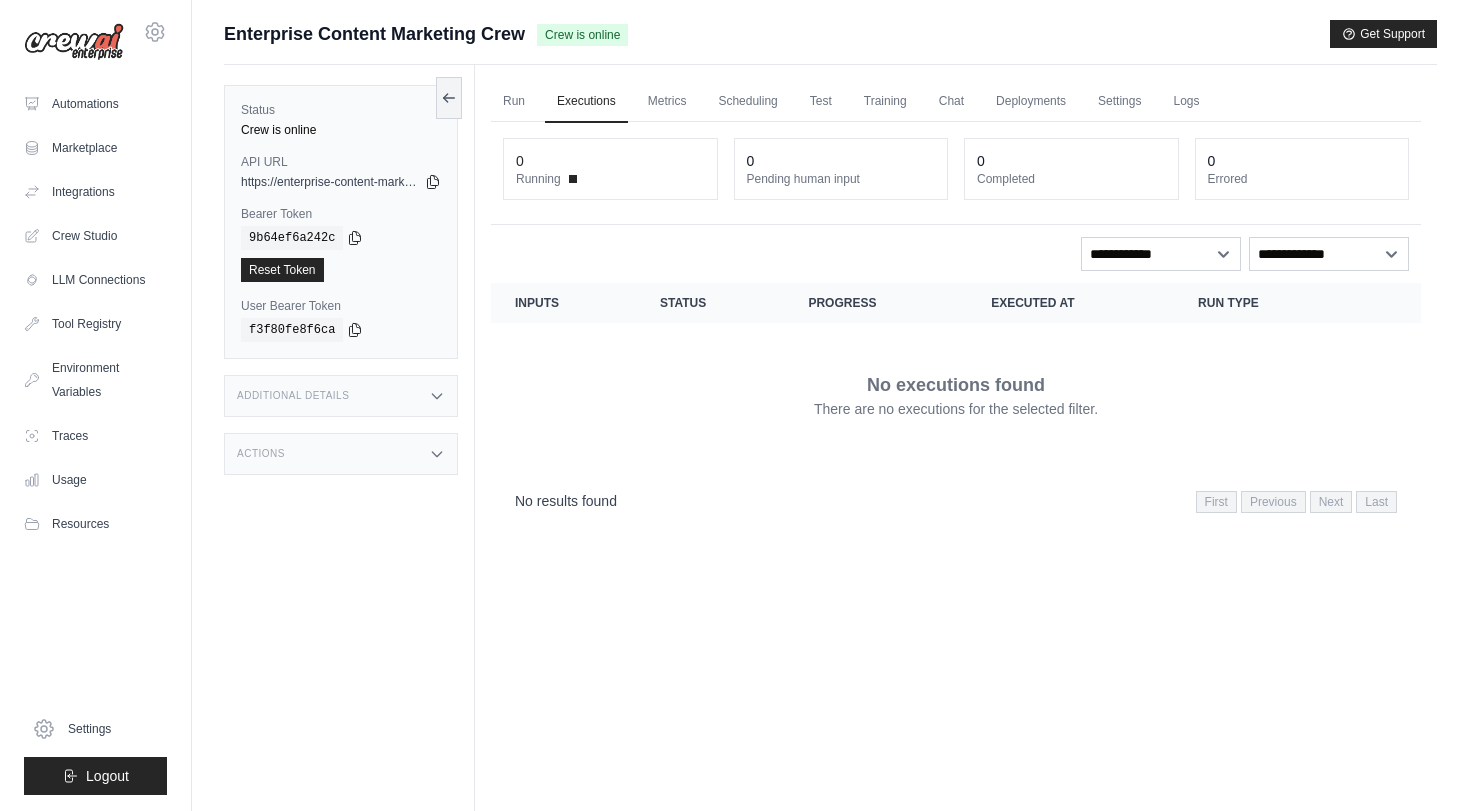 scroll, scrollTop: 0, scrollLeft: 0, axis: both 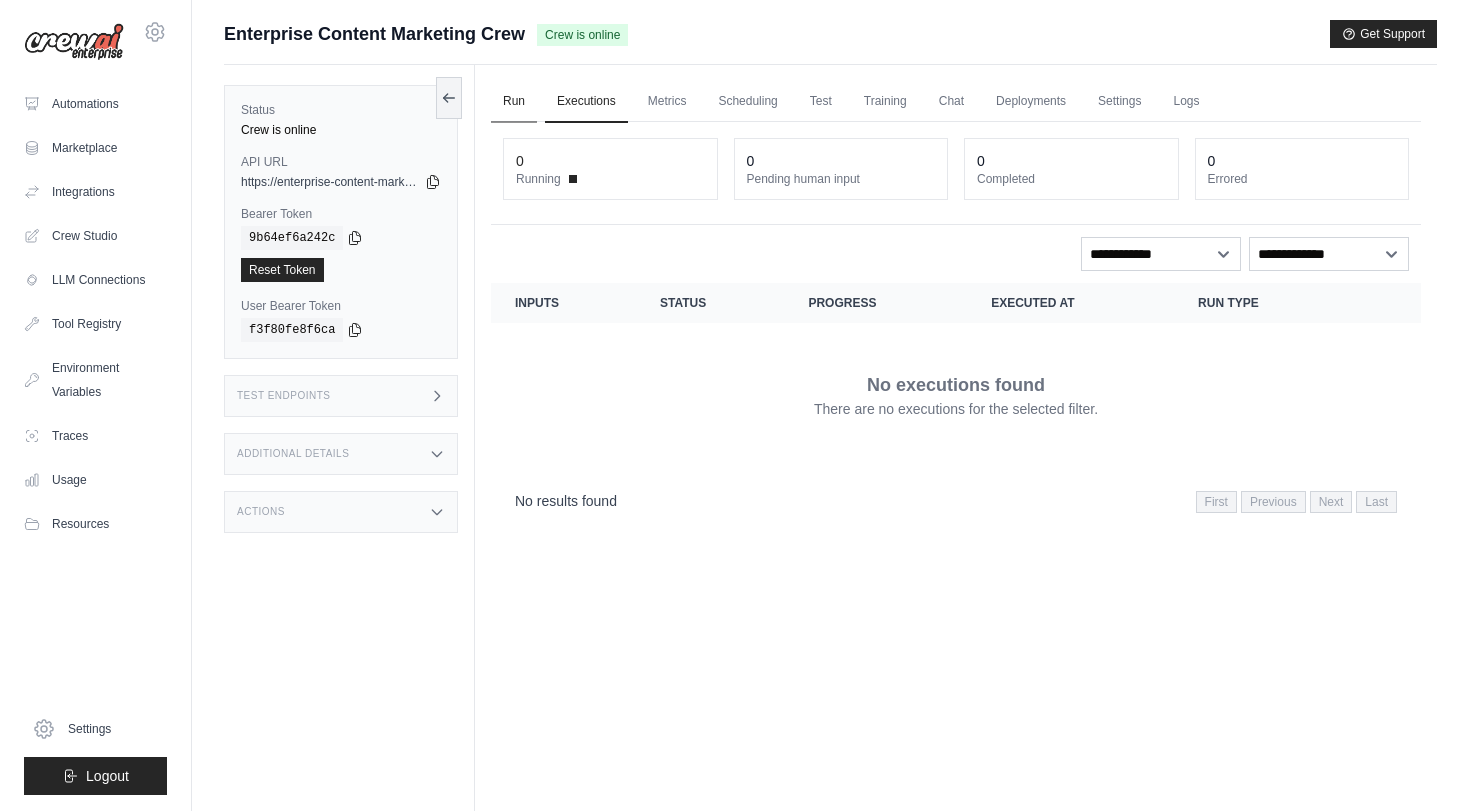 click on "Run" at bounding box center (514, 102) 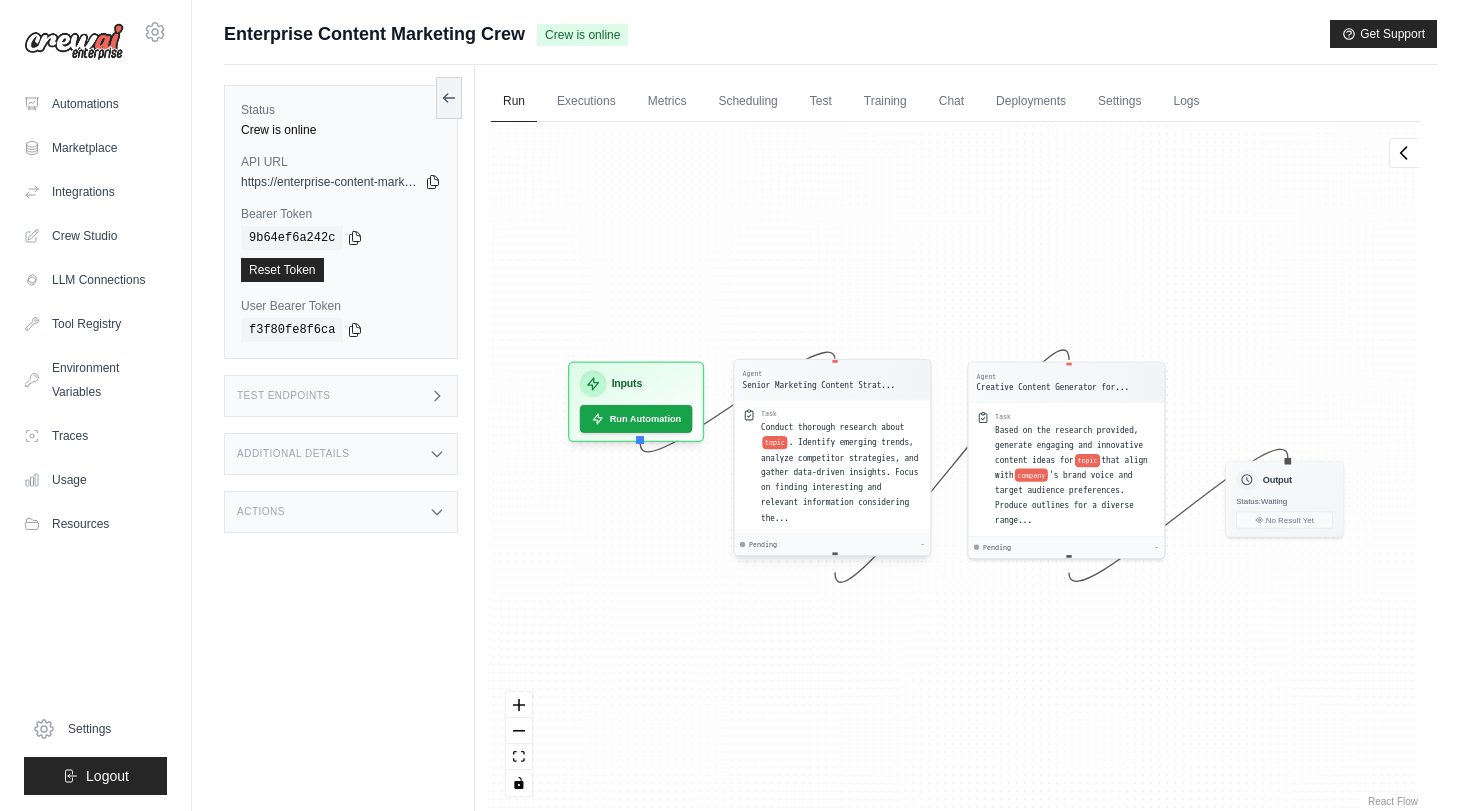 click on ". Identify emerging trends, analyze competitor strategies, and gather data-driven insights. Focus on finding interesting and relevant information considering the..." at bounding box center (839, 480) 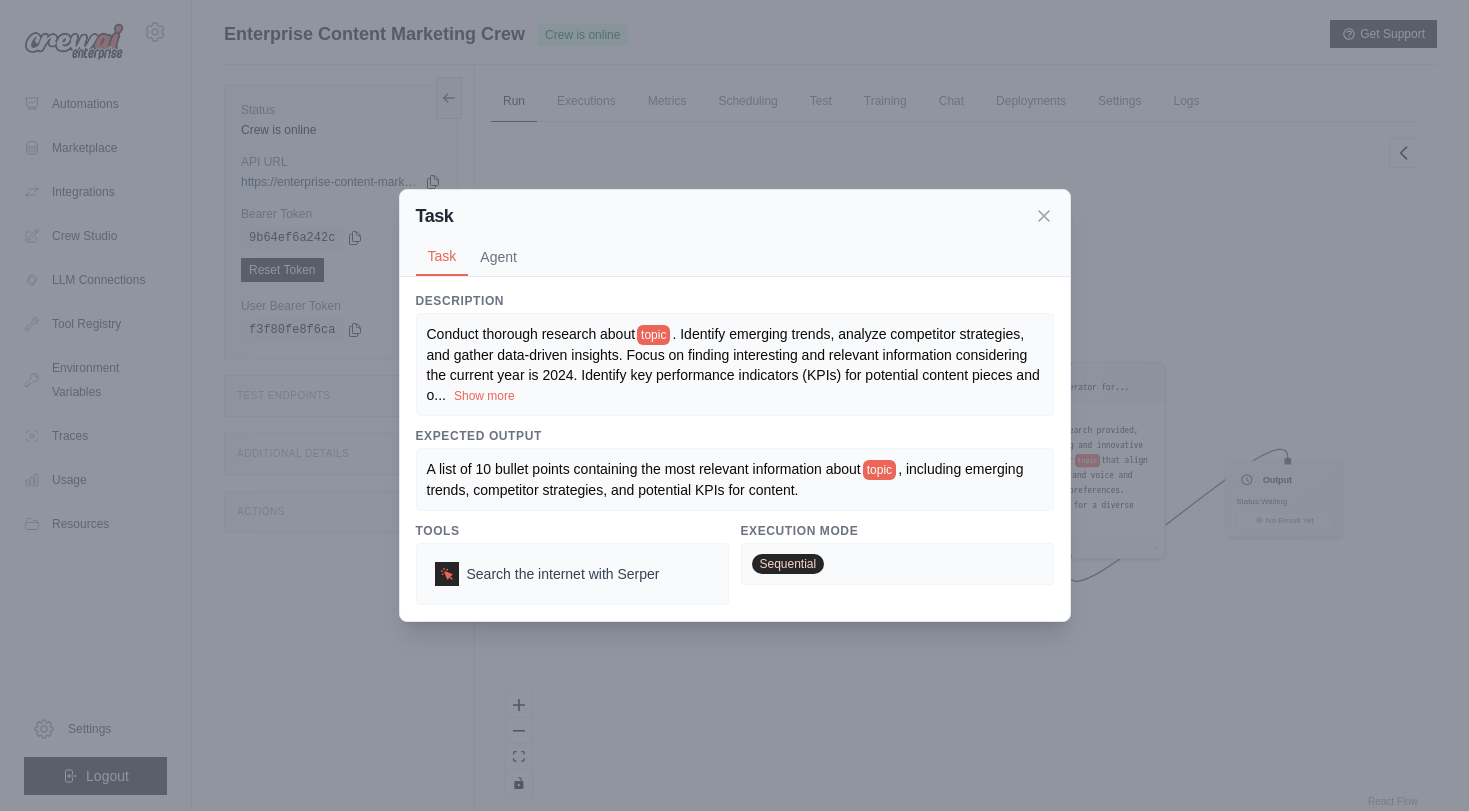 click on ". Identify emerging trends, analyze competitor strategies, and gather data-driven insights. Focus on finding interesting and relevant information considering the current year is 2024. Identify key performance indicators (KPIs) for potential content pieces and o" at bounding box center (733, 364) 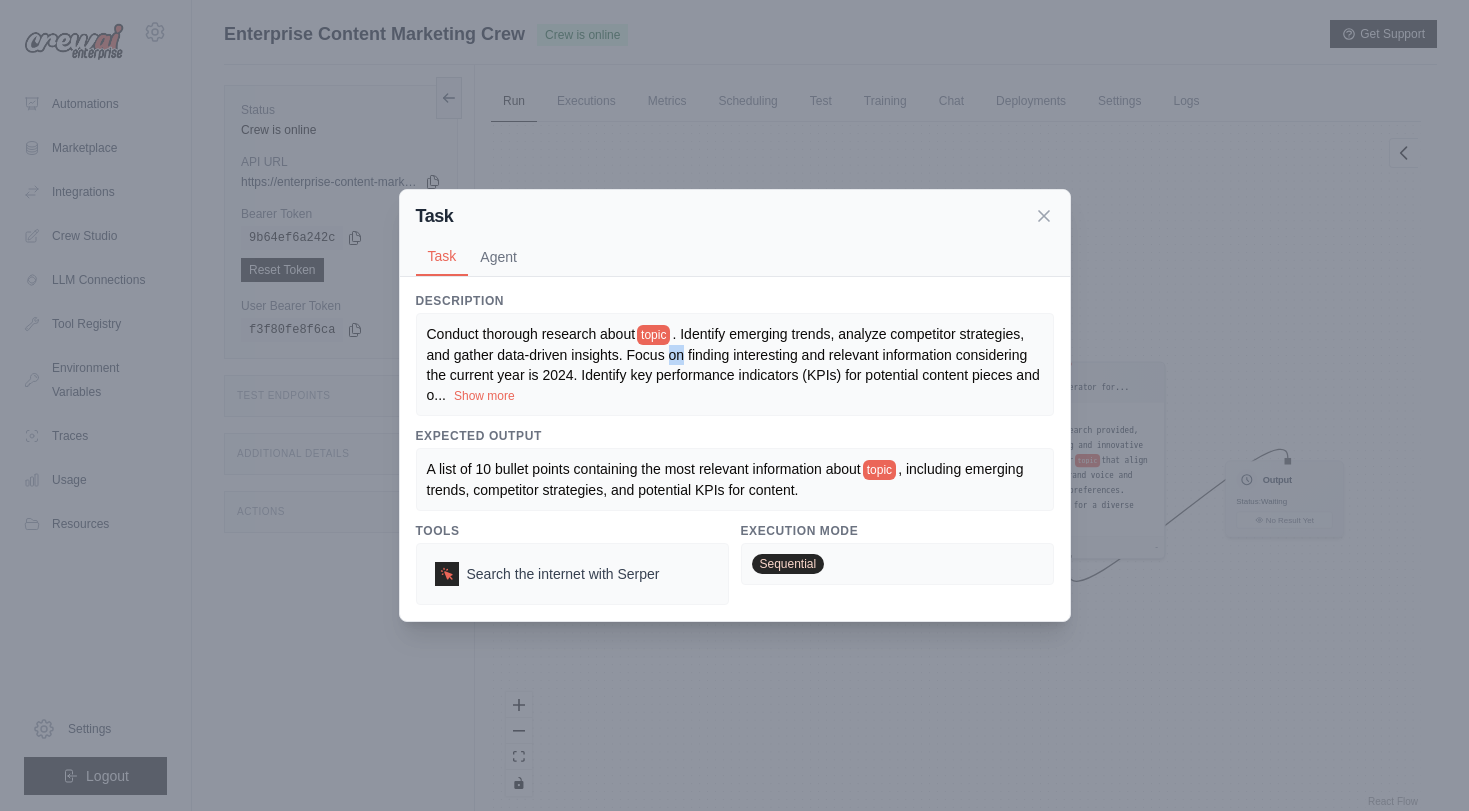 click on ". Identify emerging trends, analyze competitor strategies, and gather data-driven insights. Focus on finding interesting and relevant information considering the current year is 2024. Identify key performance indicators (KPIs) for potential content pieces and o" at bounding box center (733, 364) 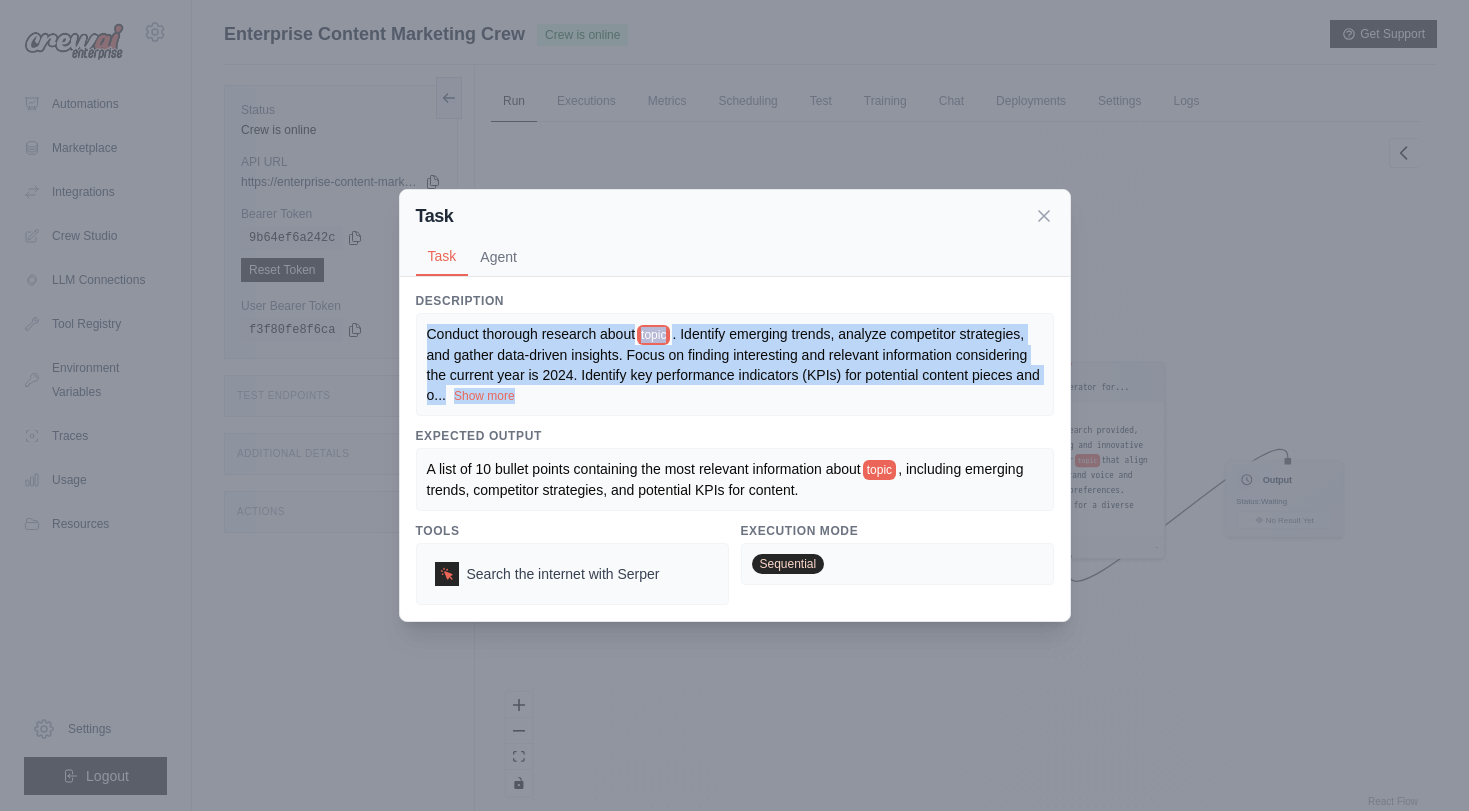 click on ". Identify emerging trends, analyze competitor strategies, and gather data-driven insights. Focus on finding interesting and relevant information considering the current year is 2024. Identify key performance indicators (KPIs) for potential content pieces and o" at bounding box center [733, 364] 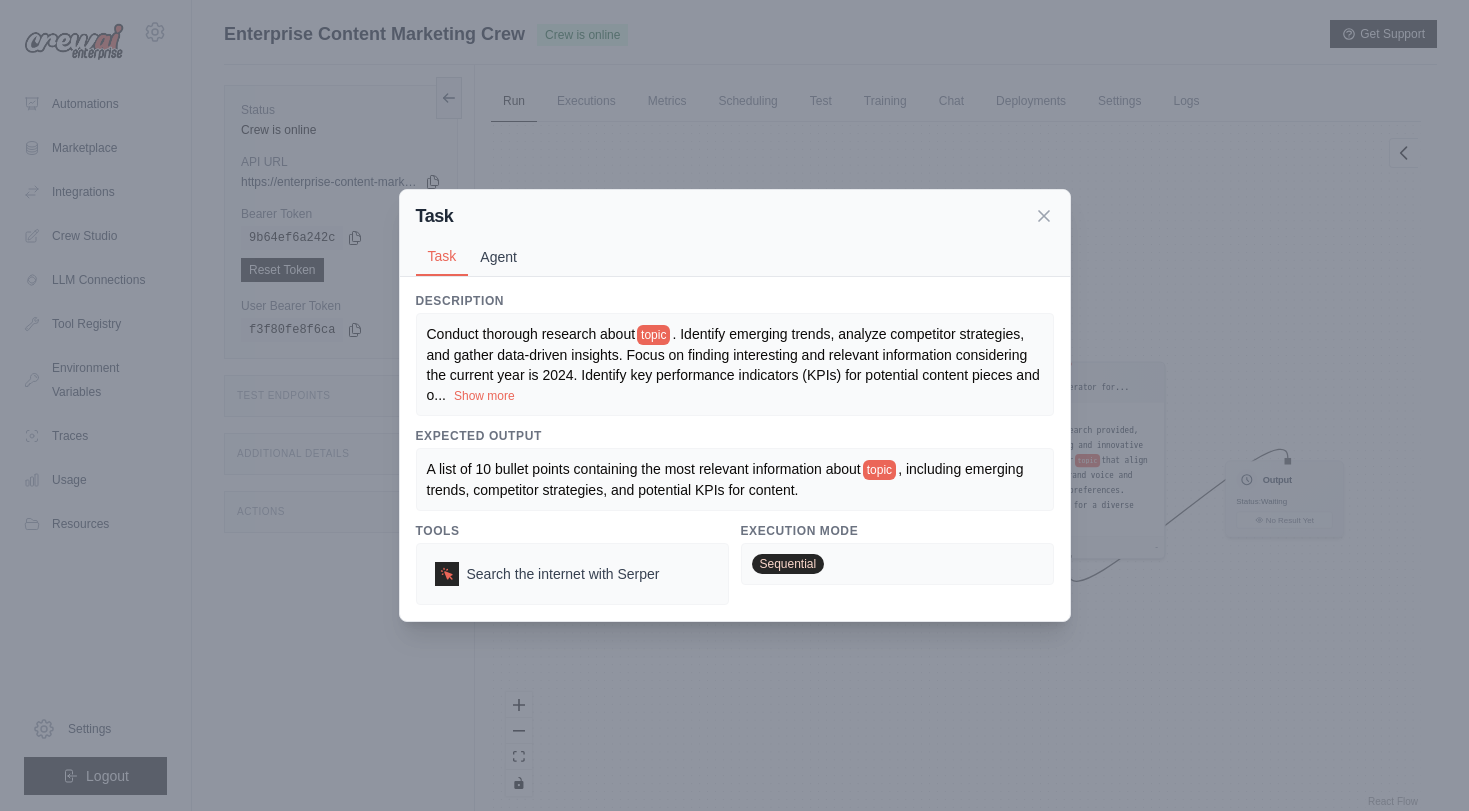 click on "Agent" at bounding box center [498, 257] 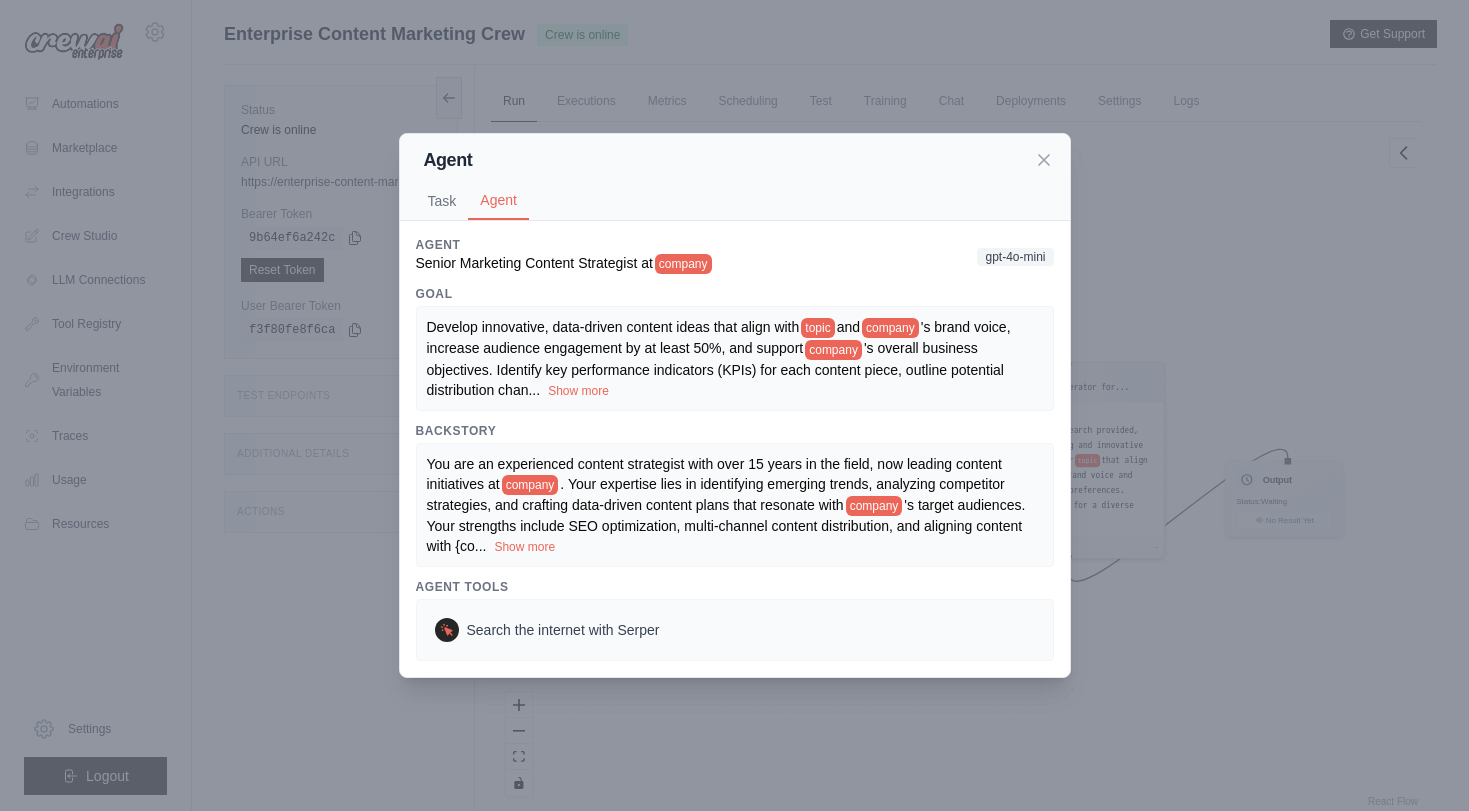click on "Senior Marketing Content Strategist at" at bounding box center (534, 263) 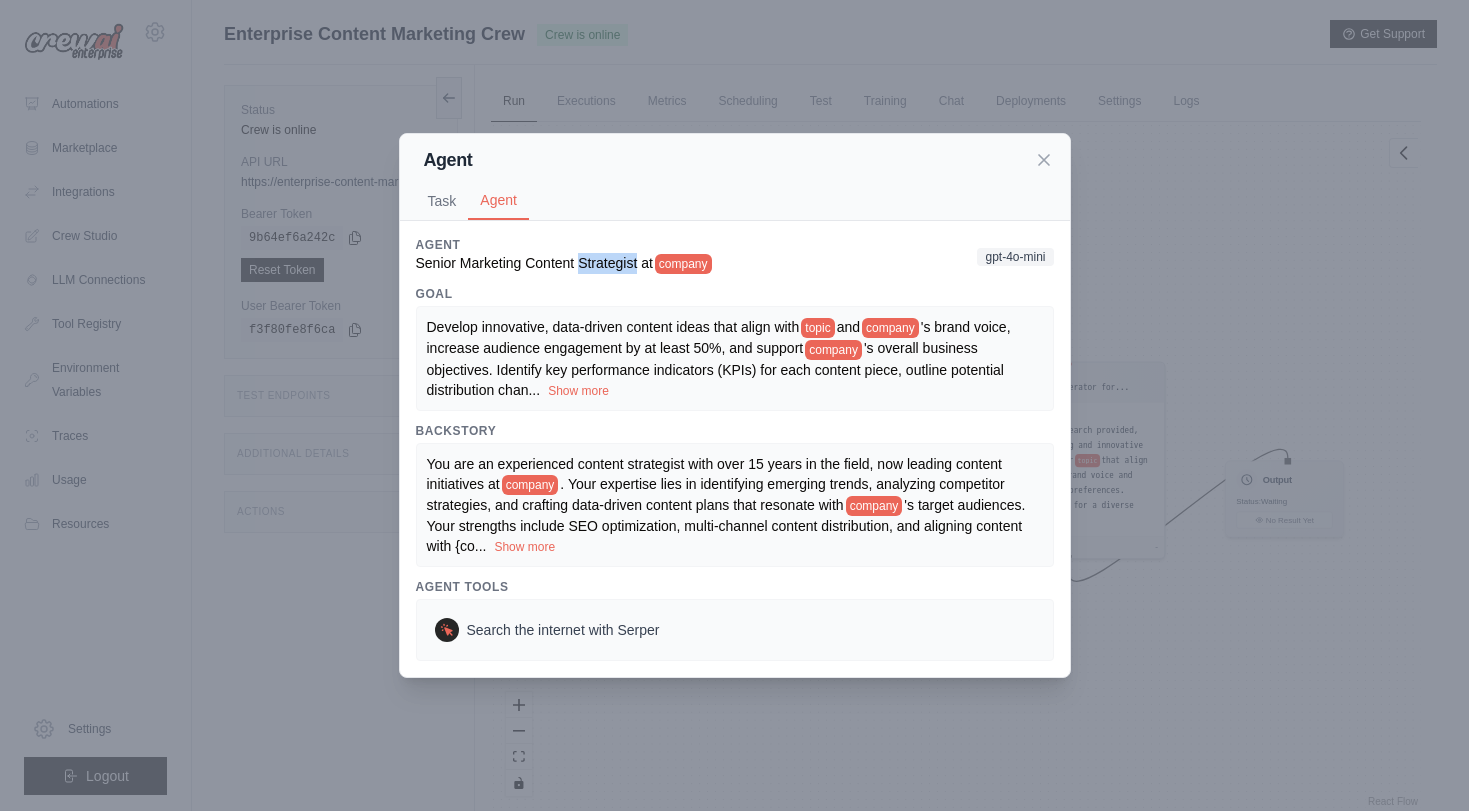 click on "Senior Marketing Content Strategist at" at bounding box center [534, 263] 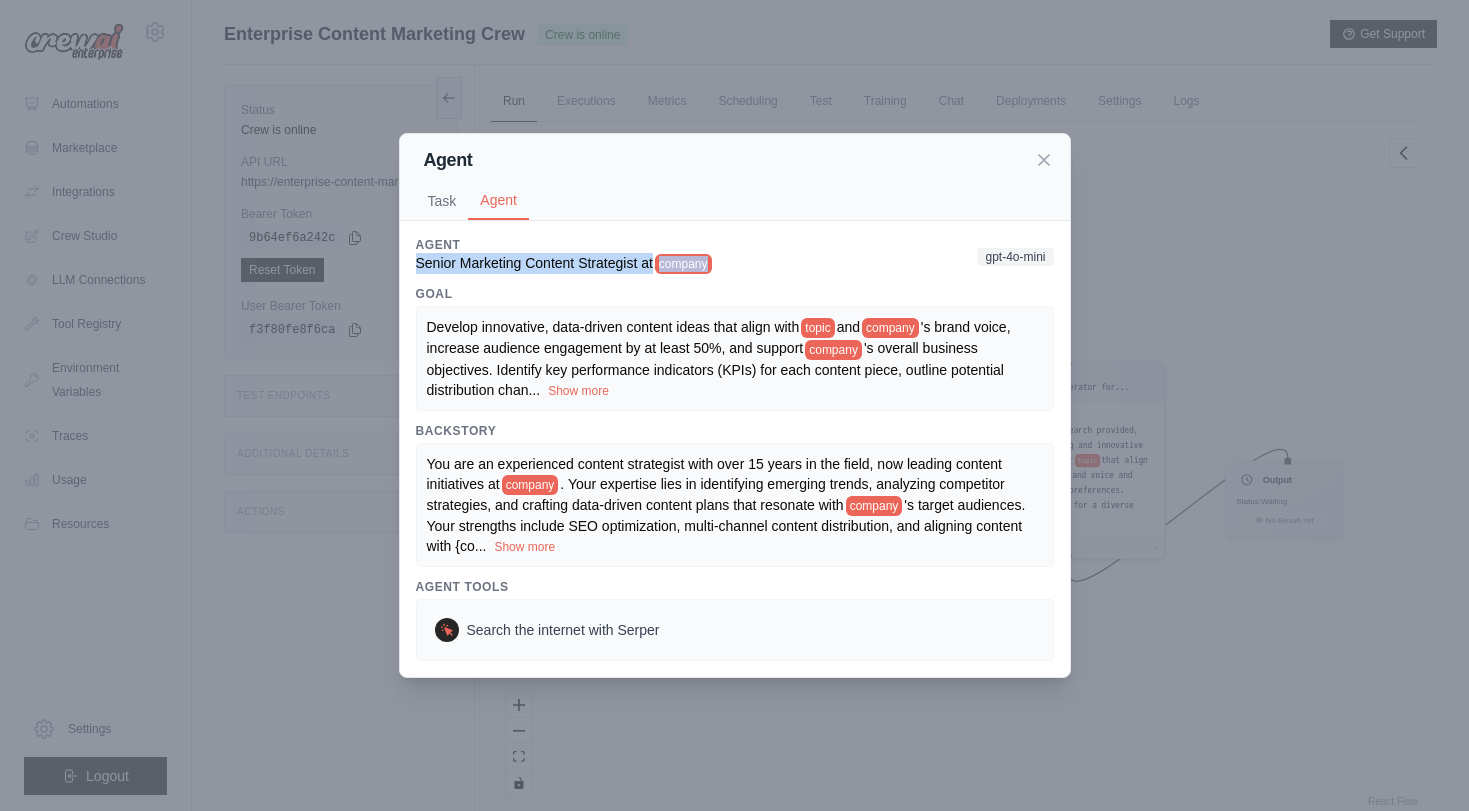 click on "Senior Marketing Content Strategist at" at bounding box center (534, 263) 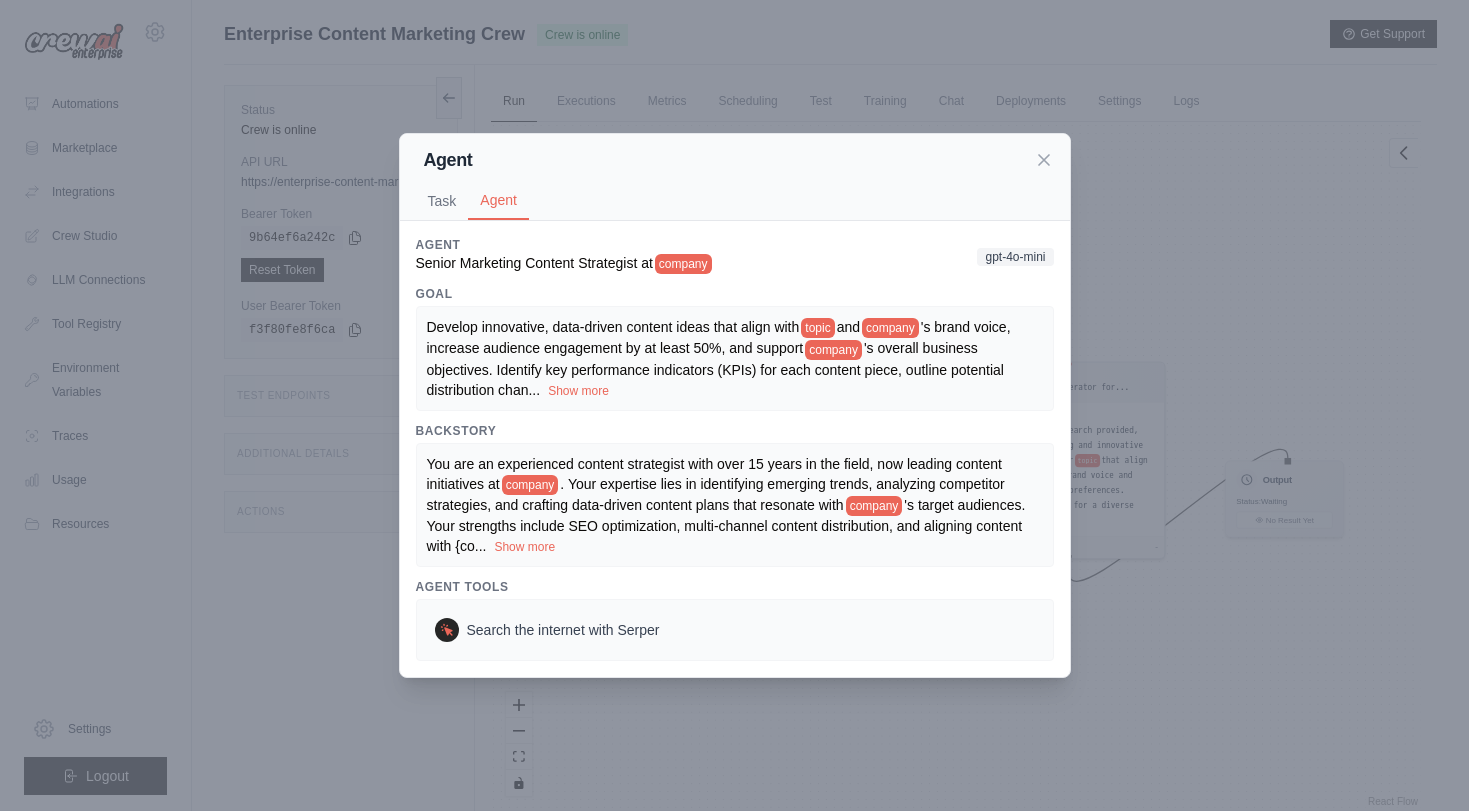 click on "Backstory You are an experienced content strategist with over 15 years in the field, now leading content initiatives at  company . Your expertise lies in identifying emerging trends, analyzing competitor strategies, and crafting data-driven content plans that resonate with  company 's target audiences. Your strengths include SEO optimization, multi-channel content distribution, and aligning content with {co ... Show more" at bounding box center (735, 495) 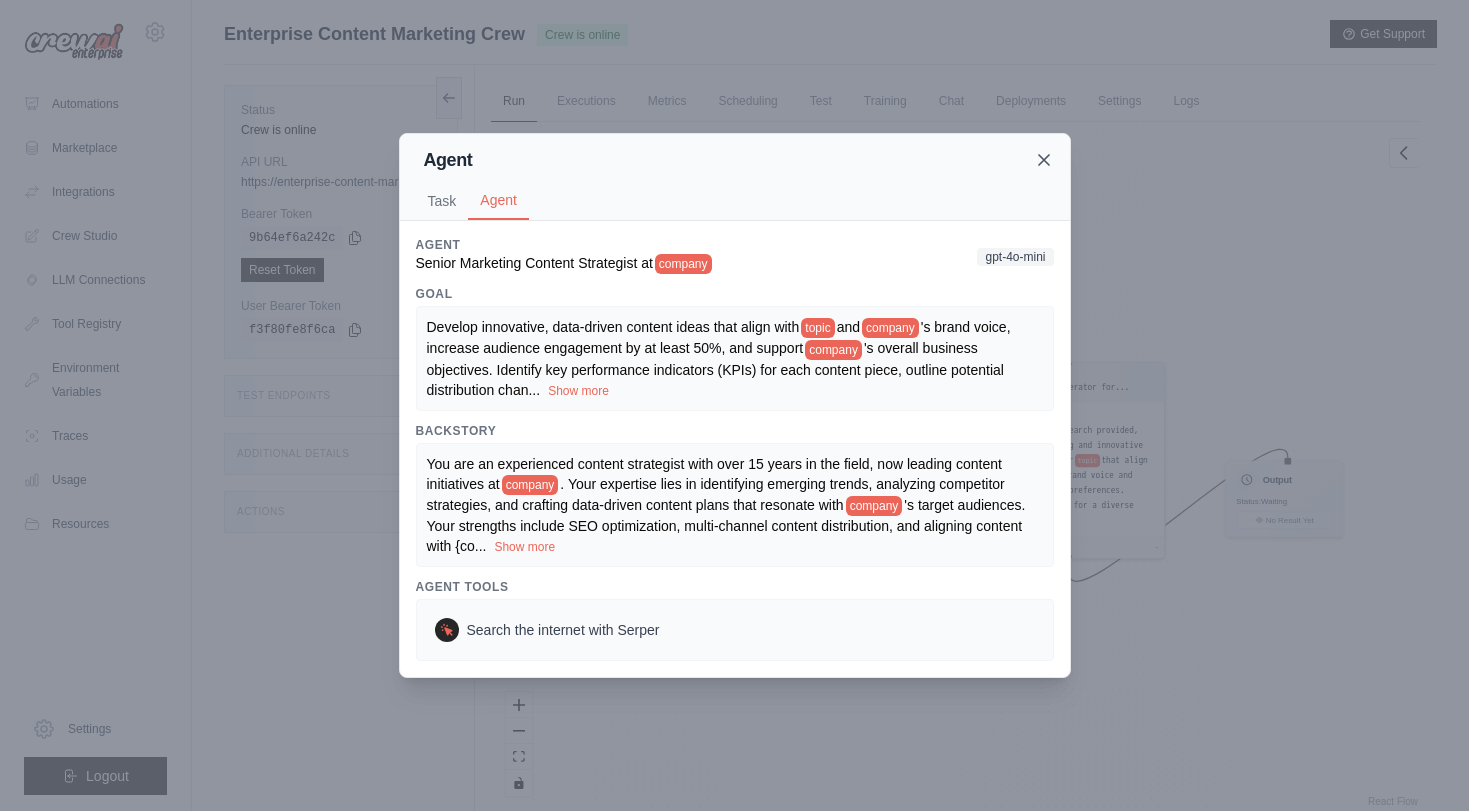 click 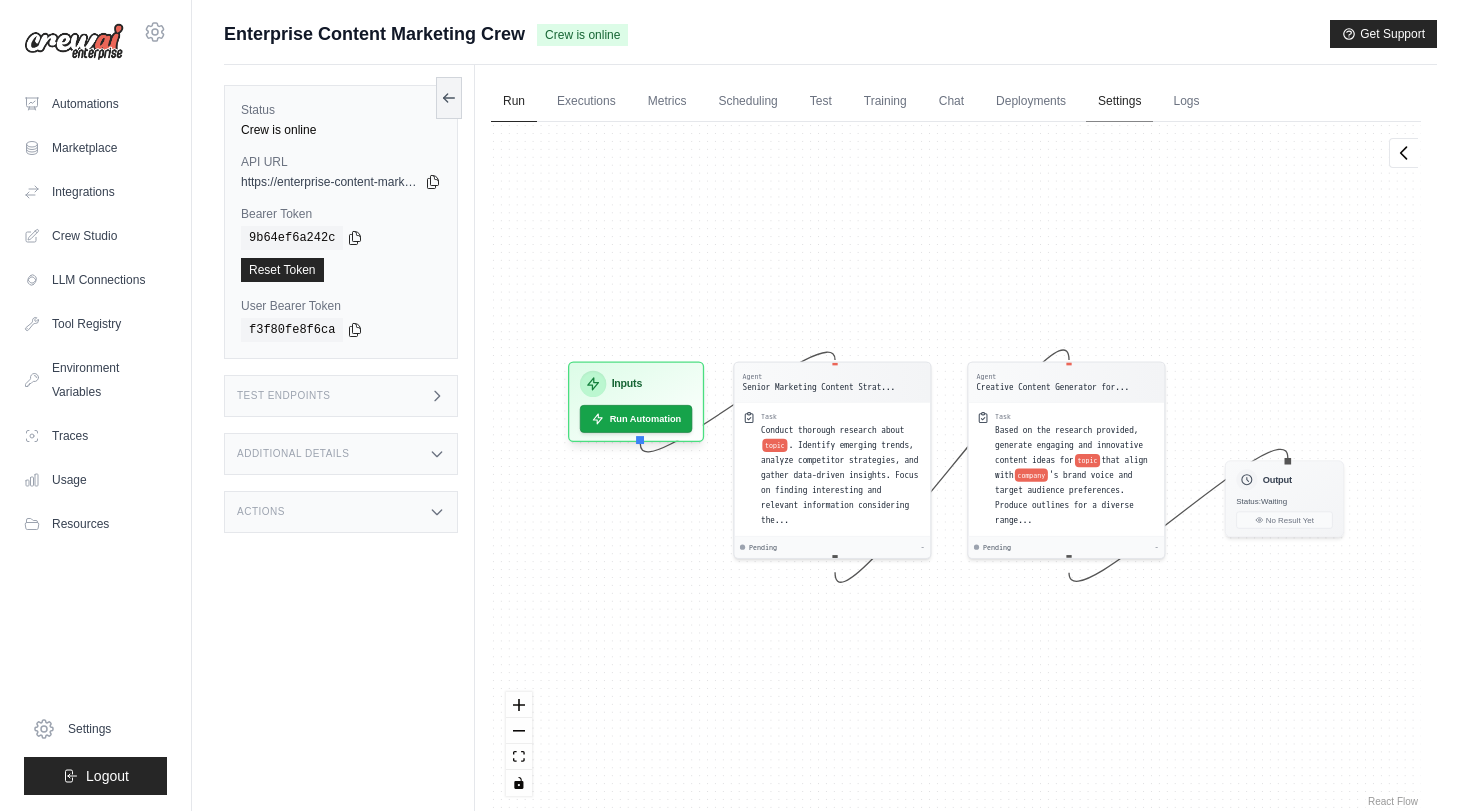 click on "Settings" at bounding box center (1119, 102) 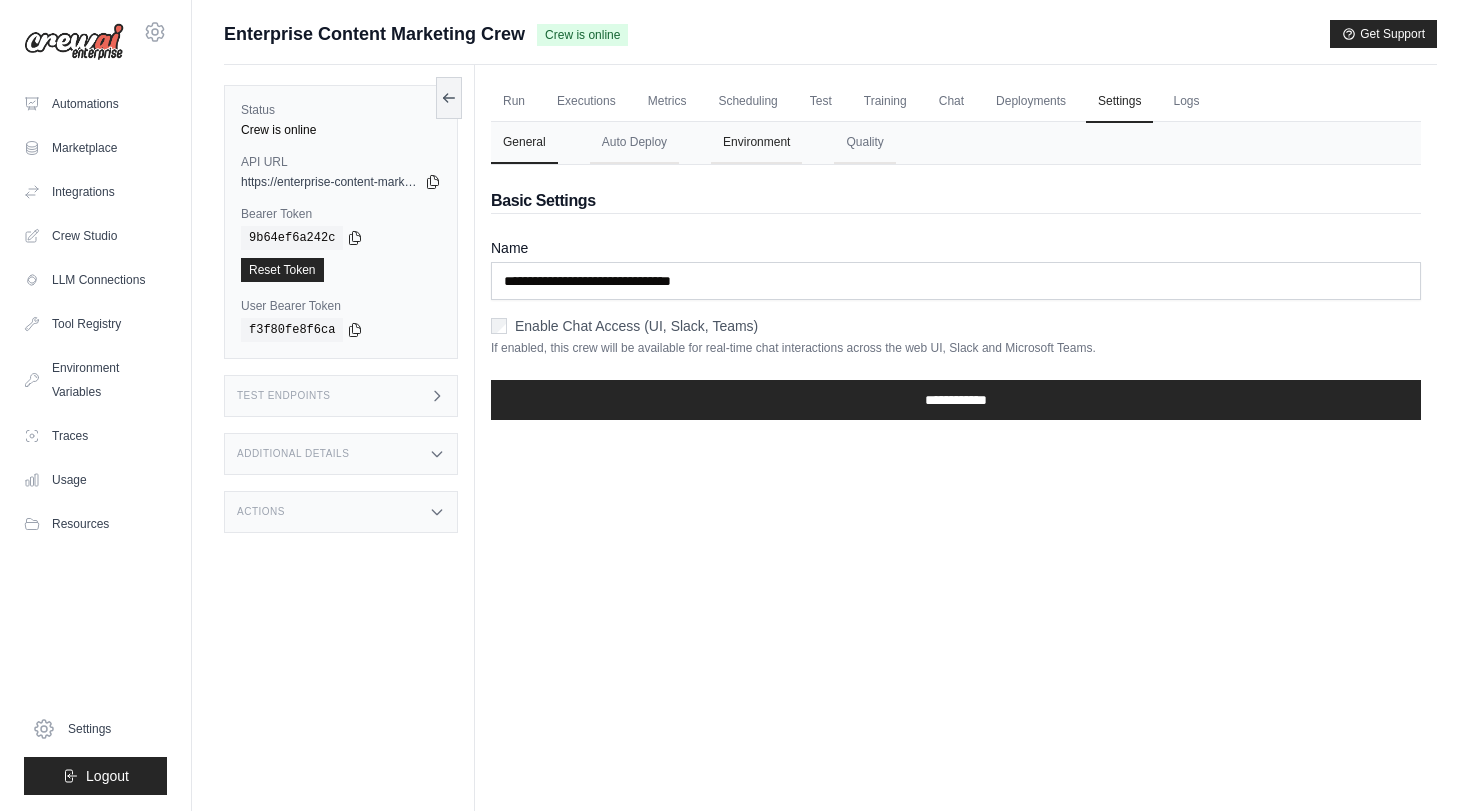 click on "Environment" at bounding box center [756, 143] 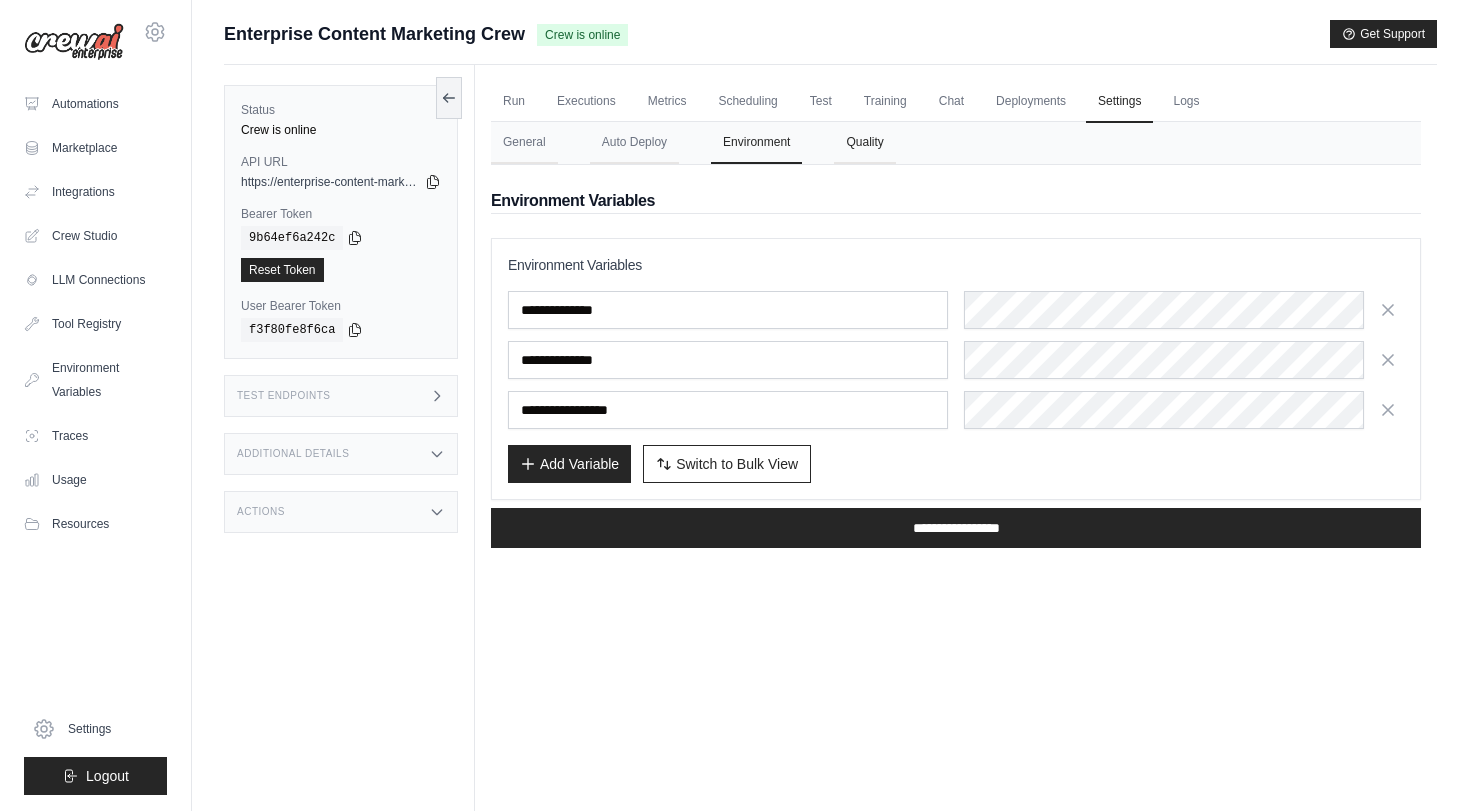 click on "Quality" at bounding box center [864, 143] 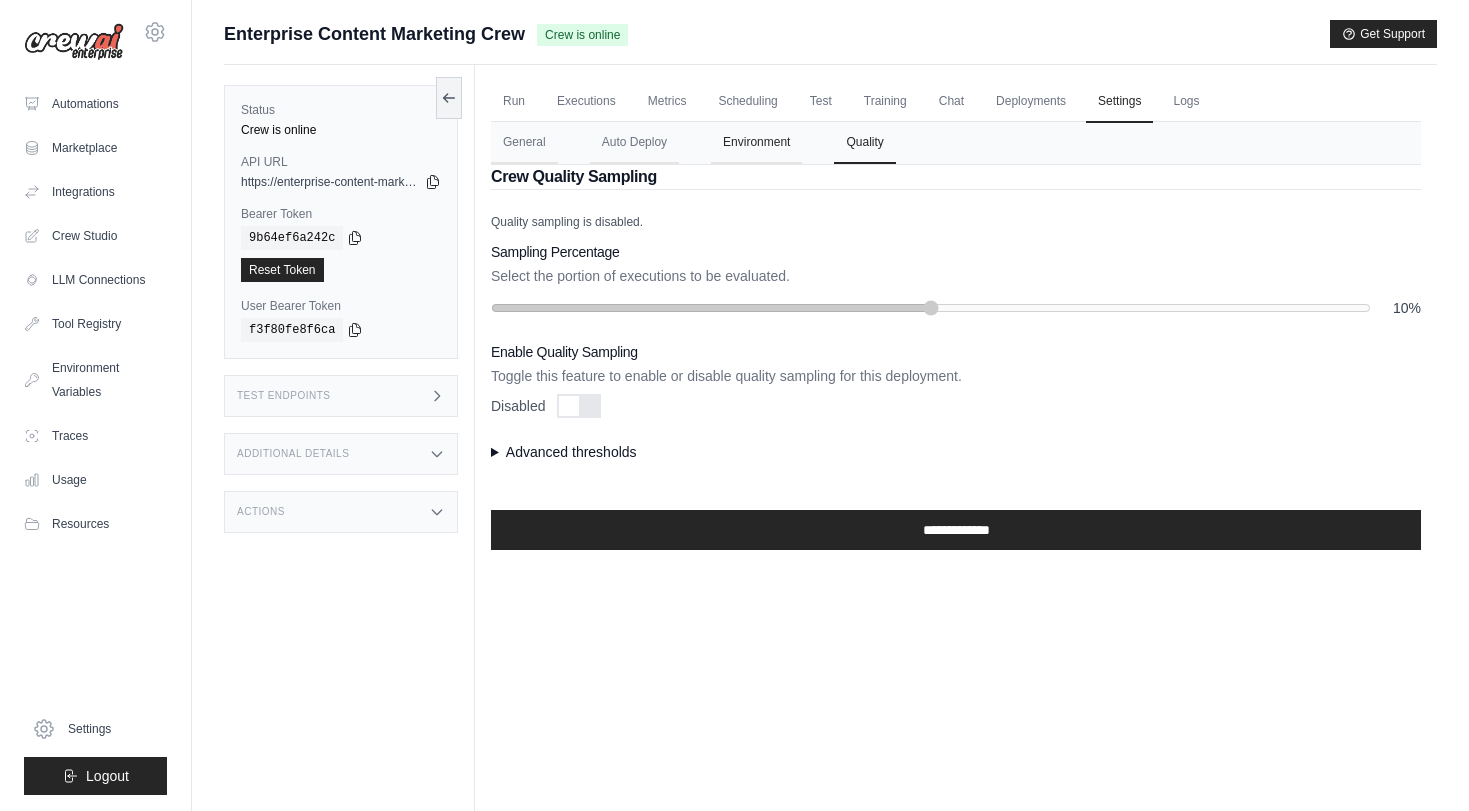 click on "Environment" at bounding box center [756, 143] 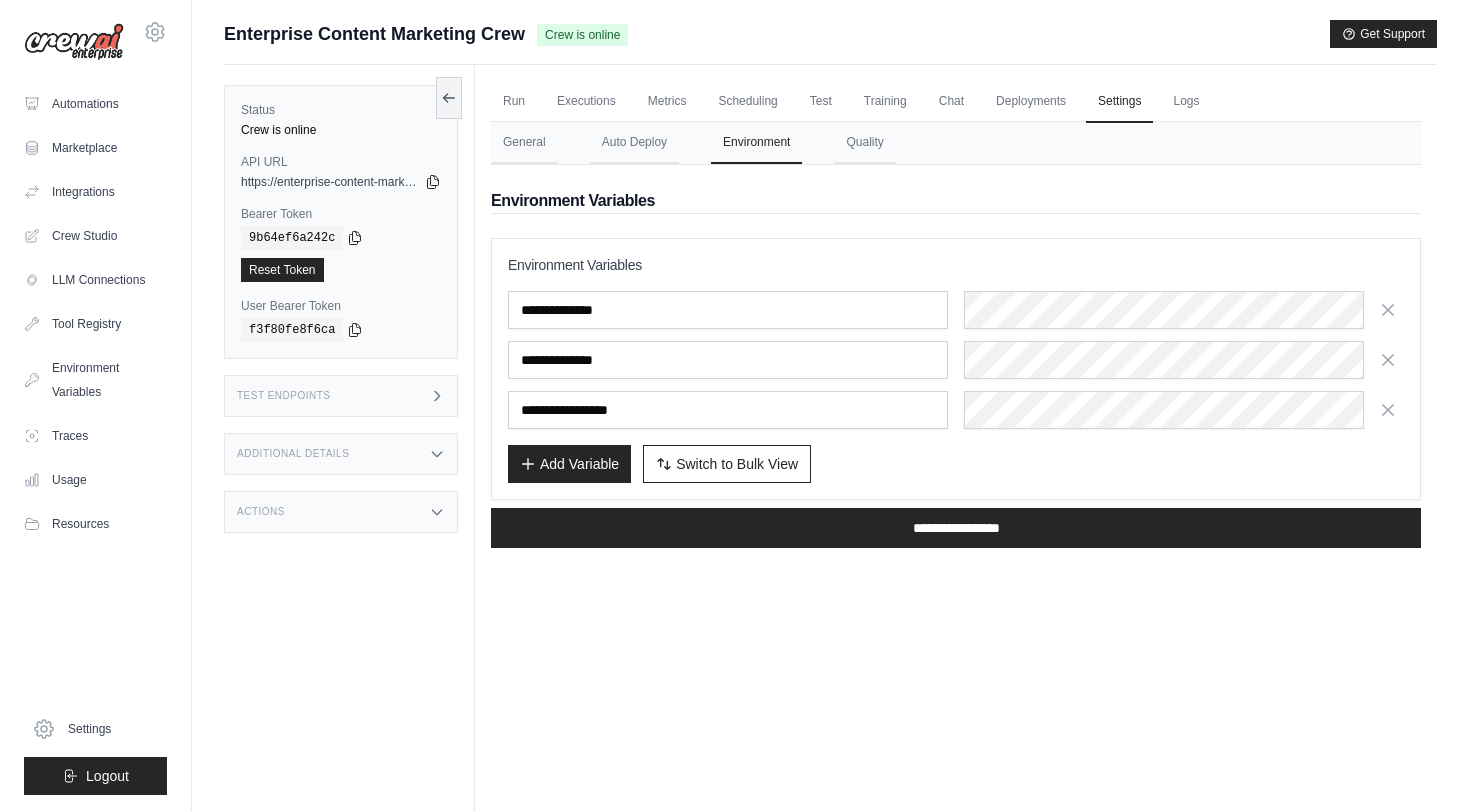 click on "Environment Variables" at bounding box center (956, 265) 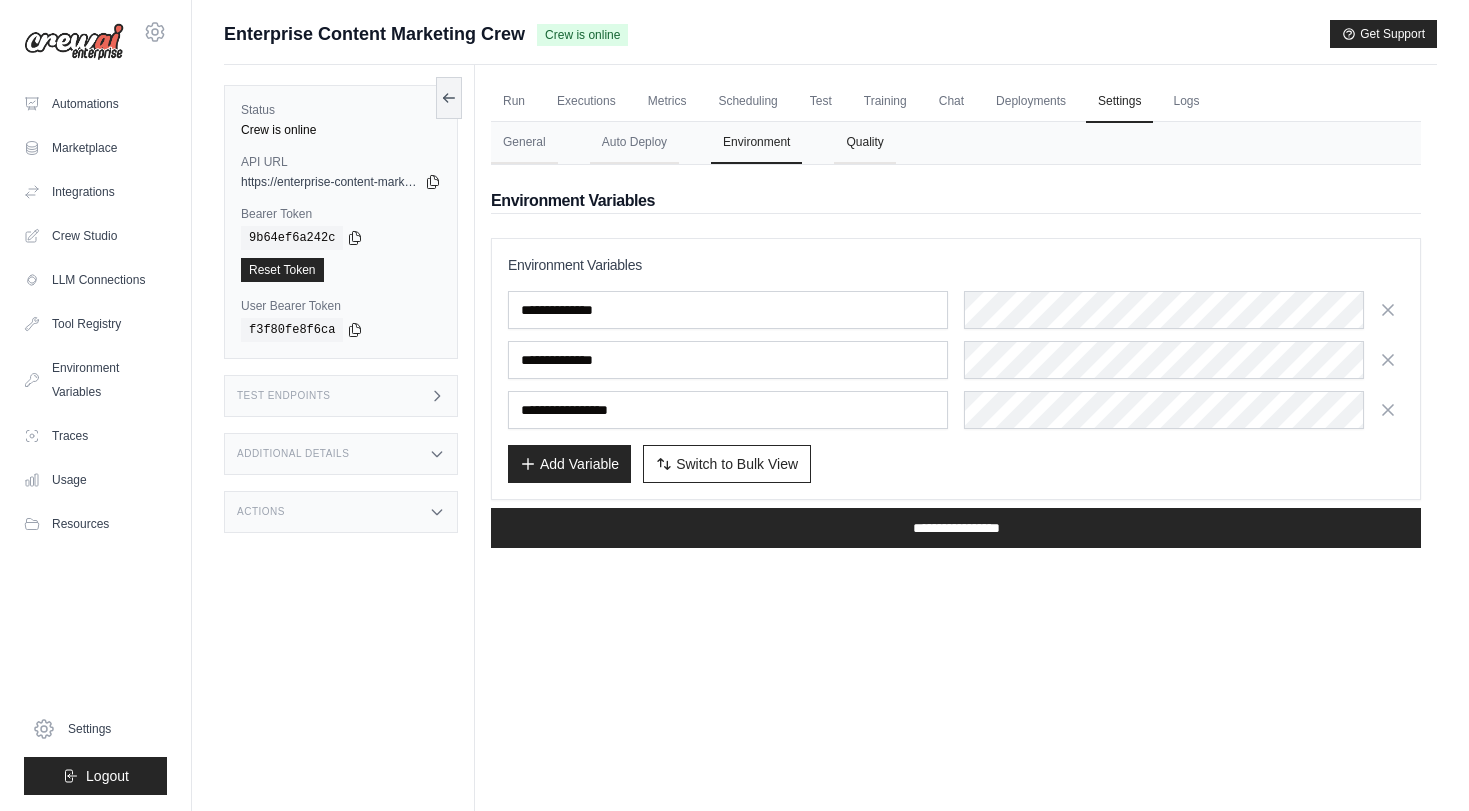 click on "Quality" at bounding box center (864, 143) 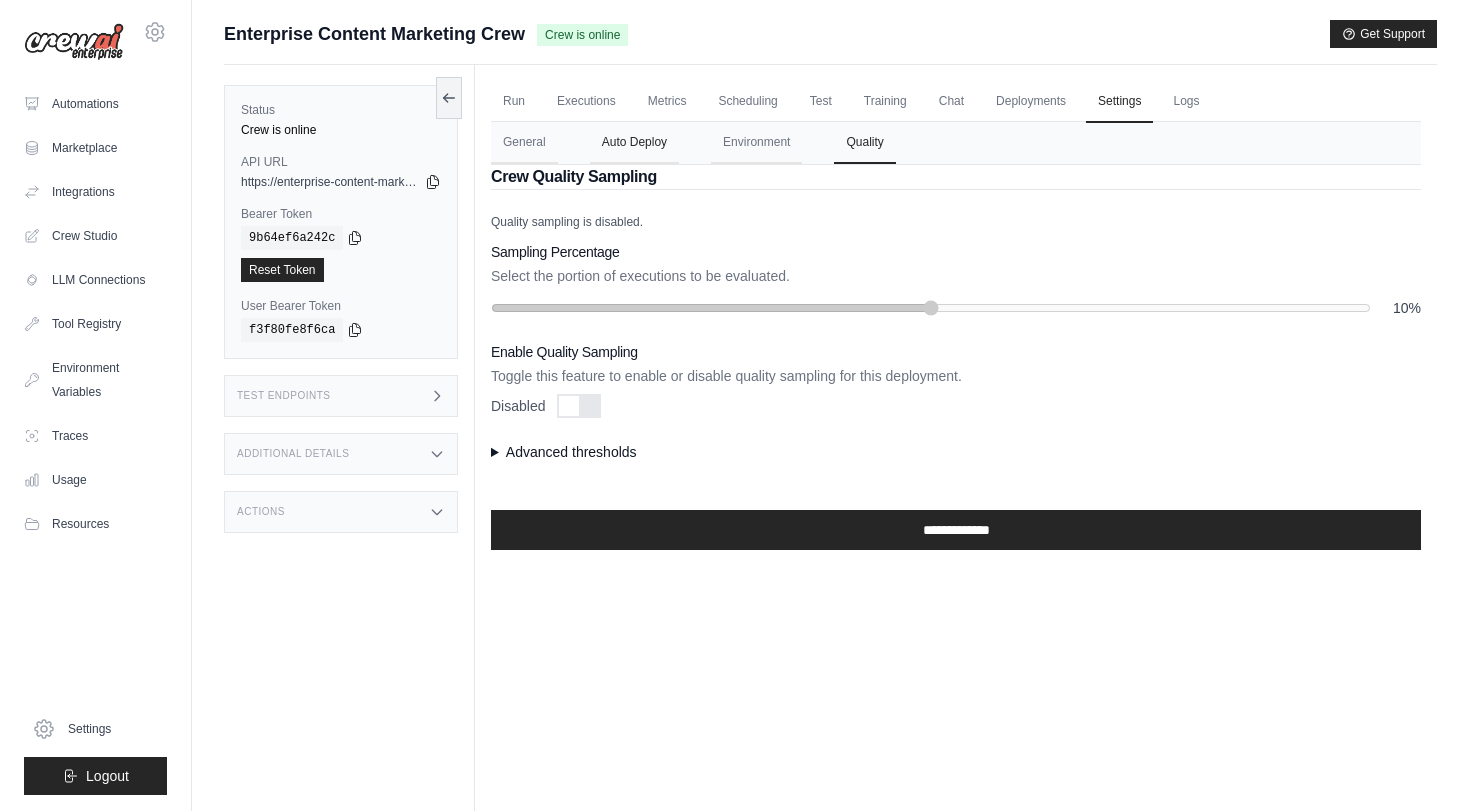 click on "Auto Deploy" at bounding box center (634, 143) 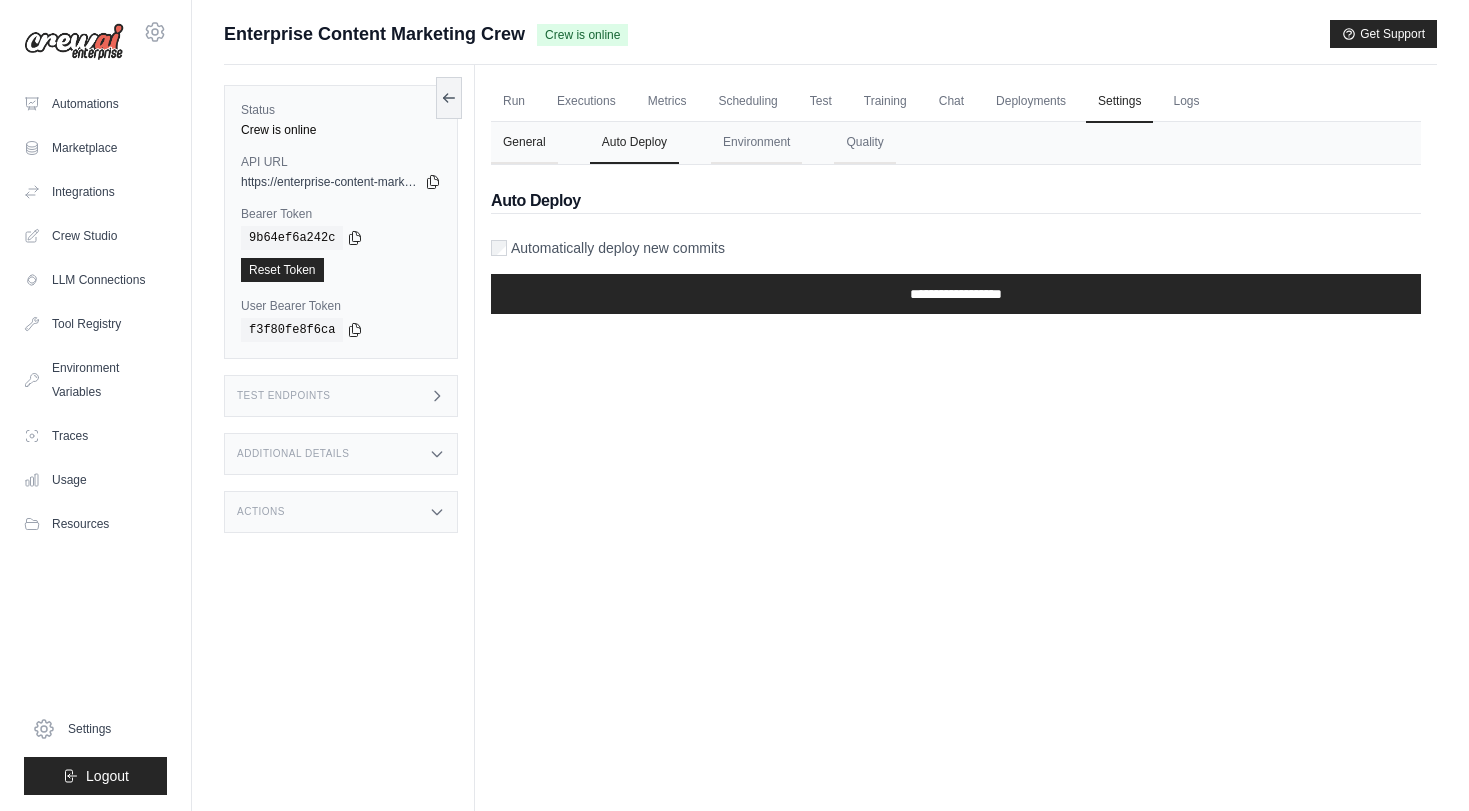 click on "General" at bounding box center [524, 143] 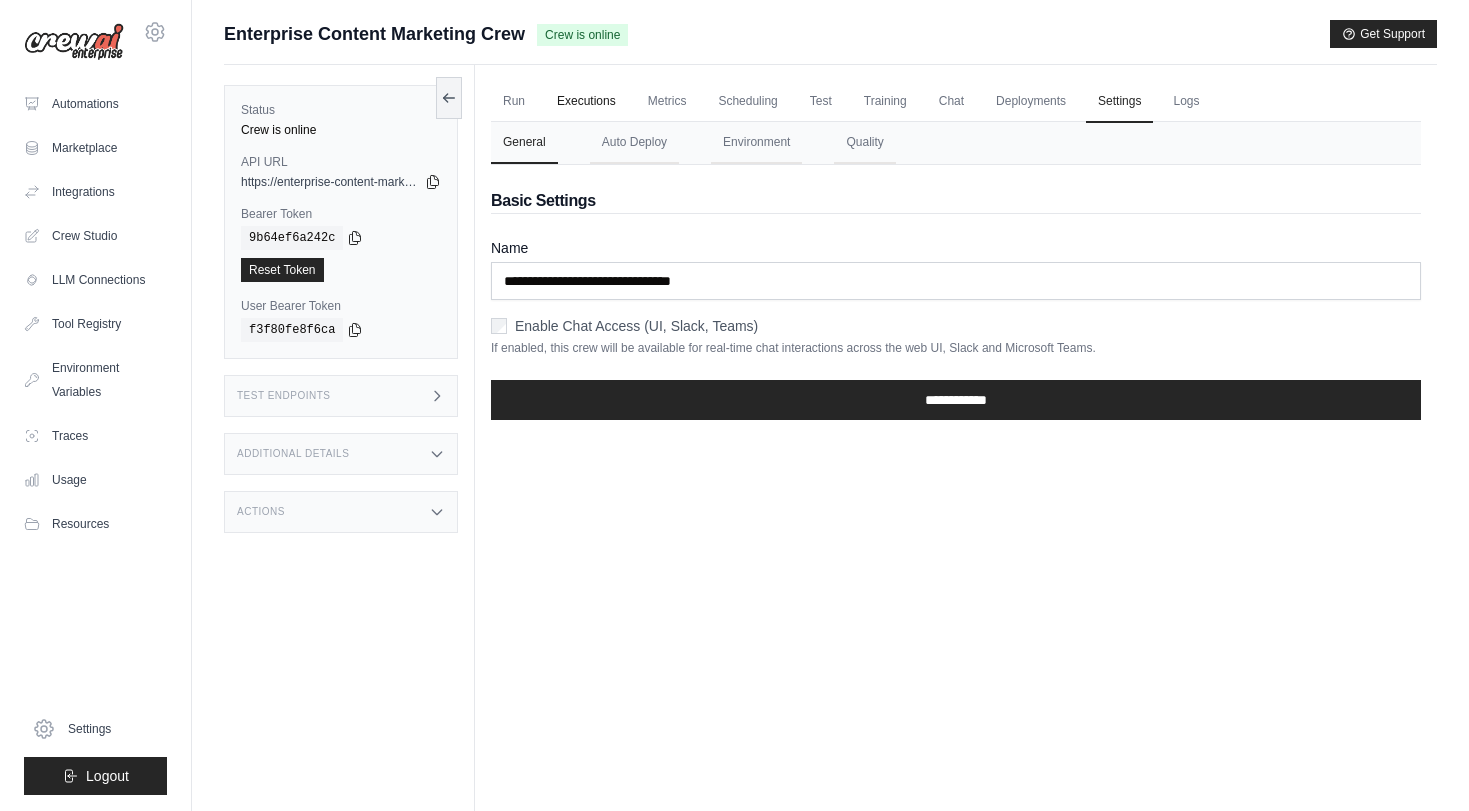 click on "Executions" at bounding box center (586, 102) 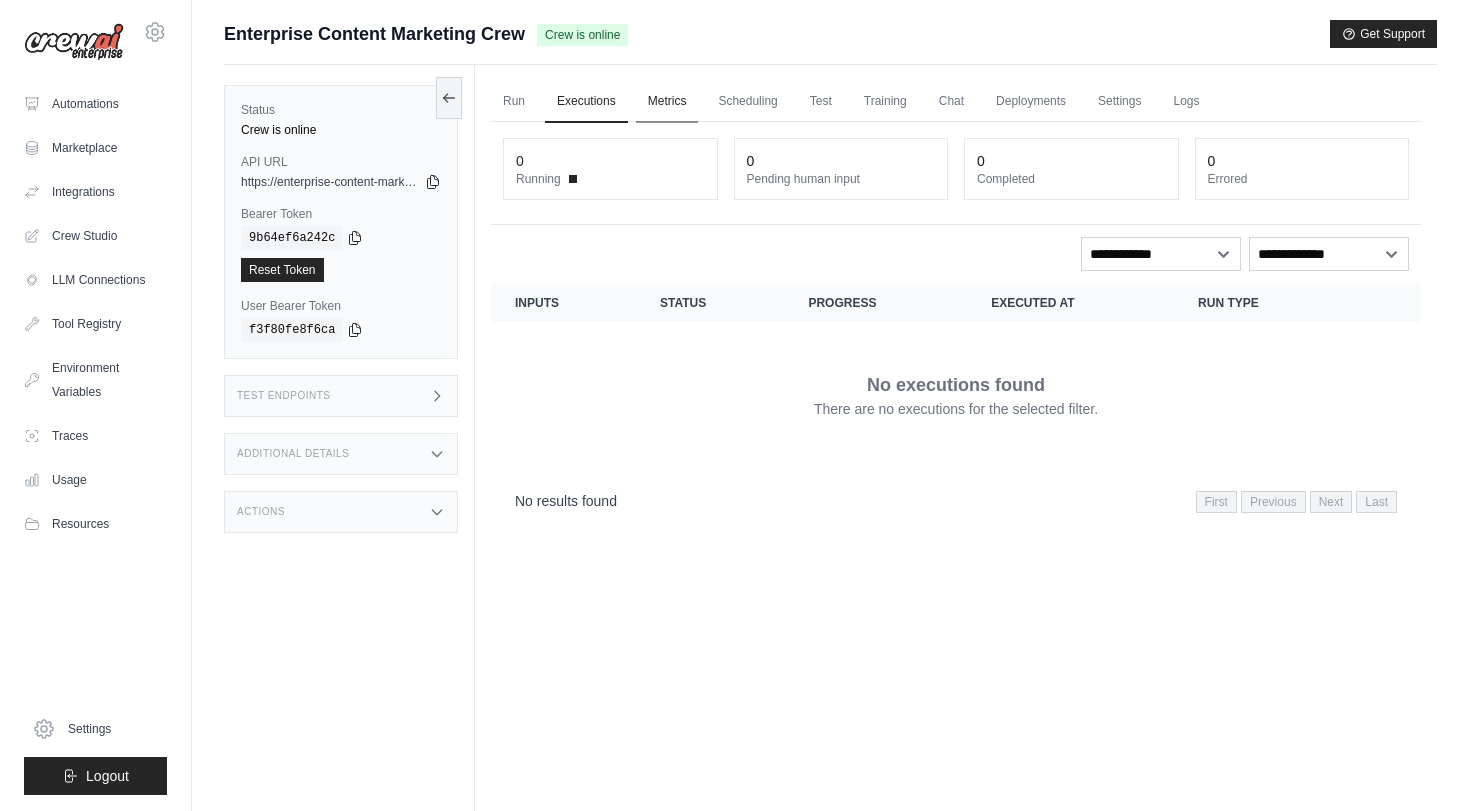 click on "Metrics" at bounding box center [667, 102] 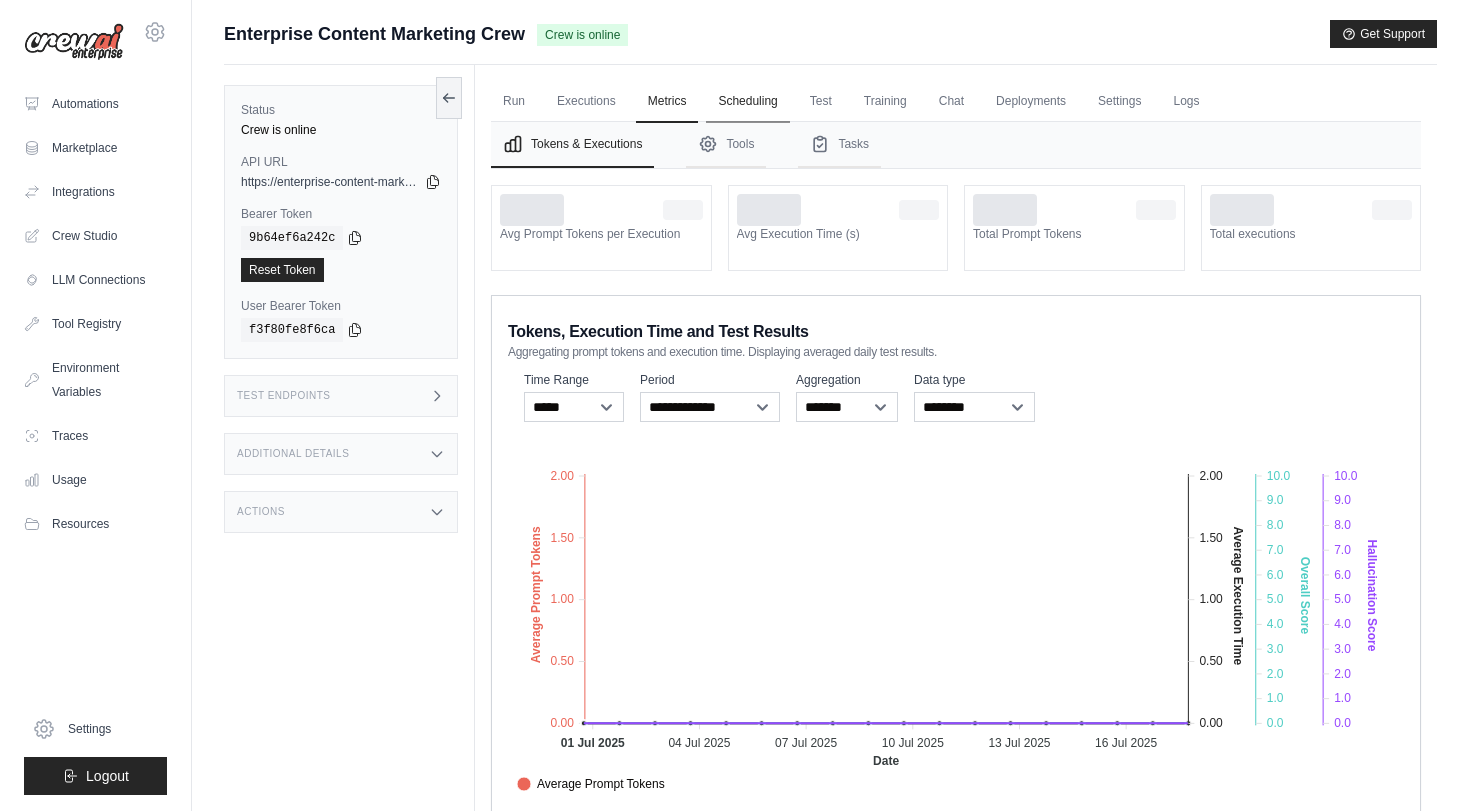 click on "Scheduling" at bounding box center (747, 102) 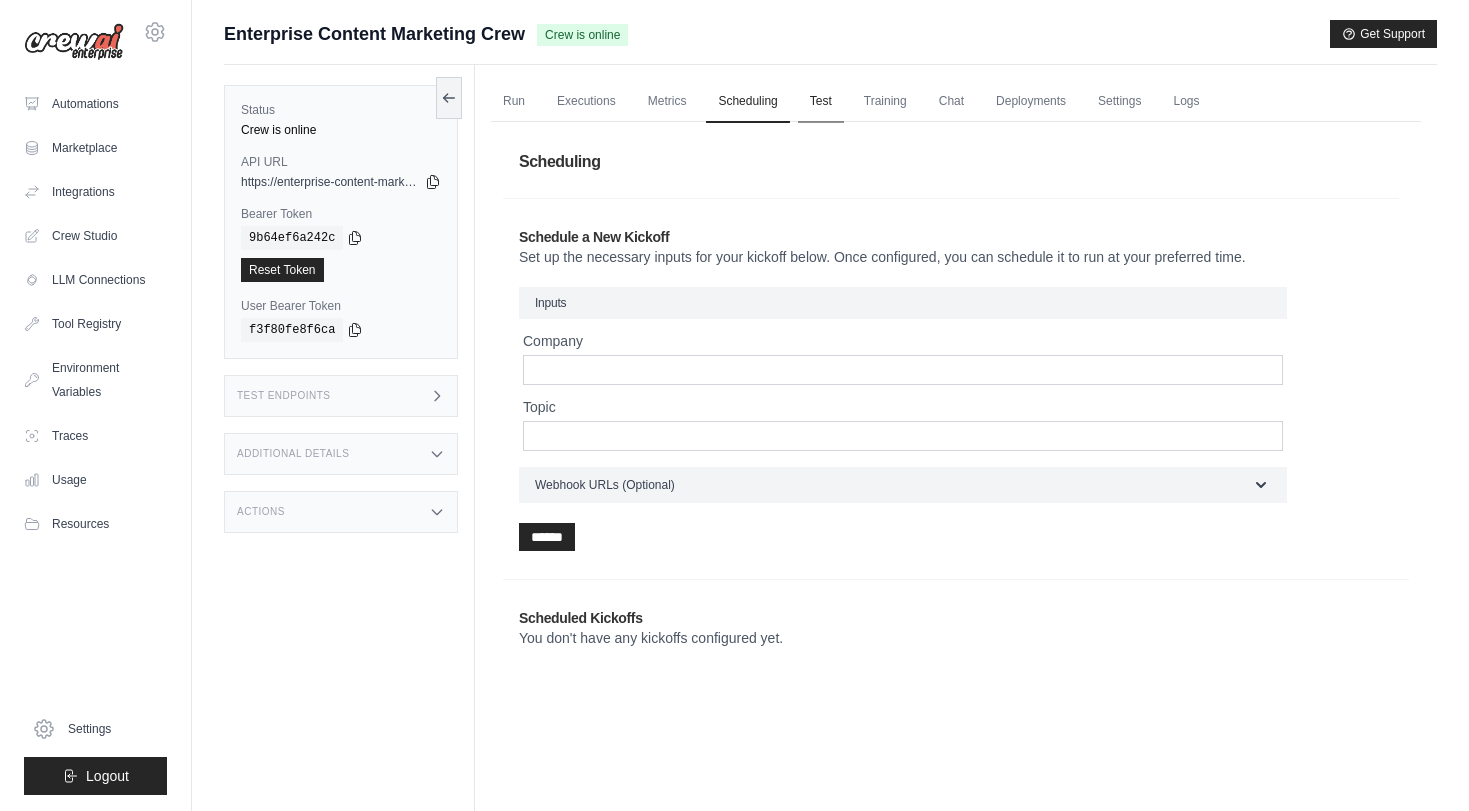 click on "Test" at bounding box center [821, 102] 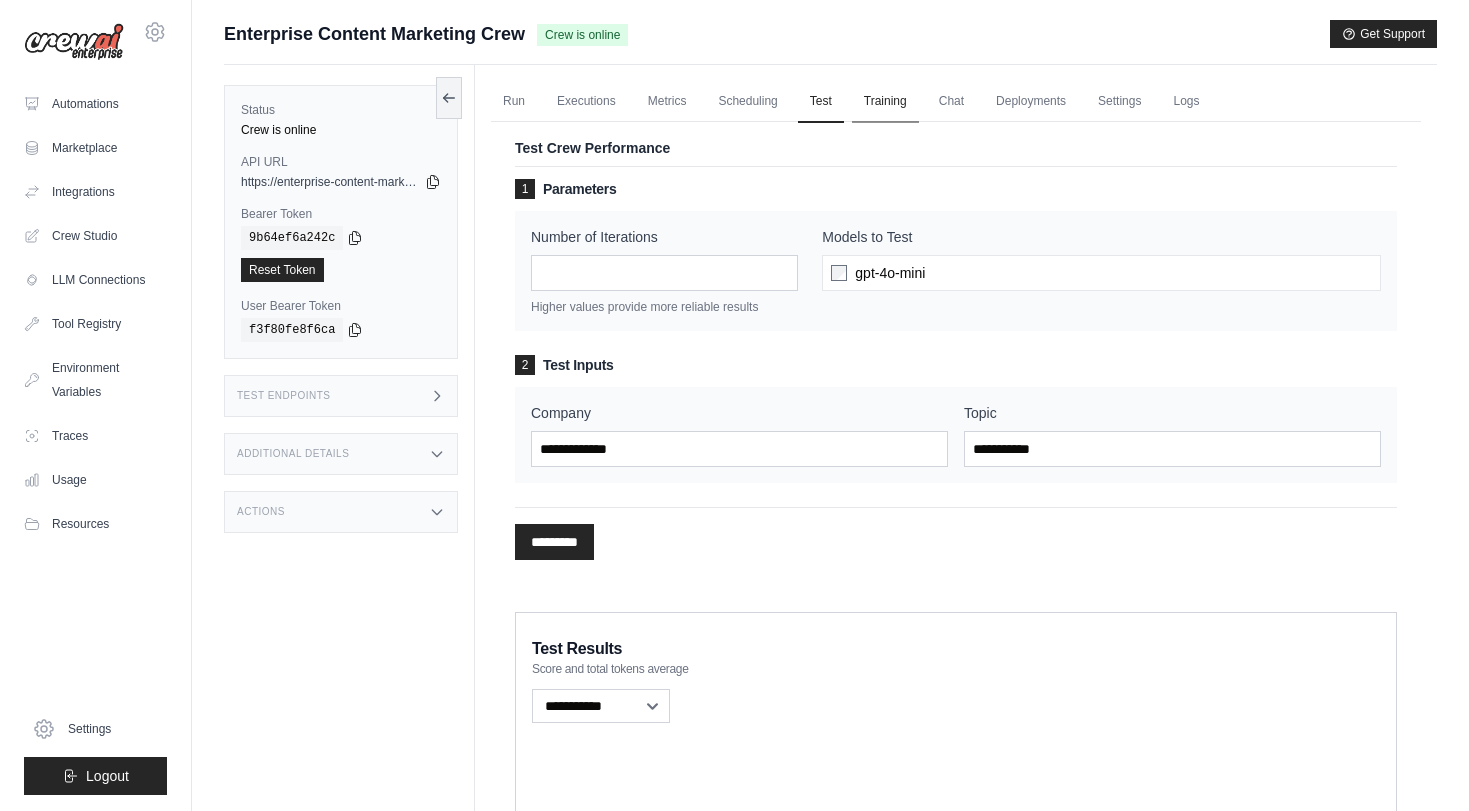 click on "Training" at bounding box center [885, 102] 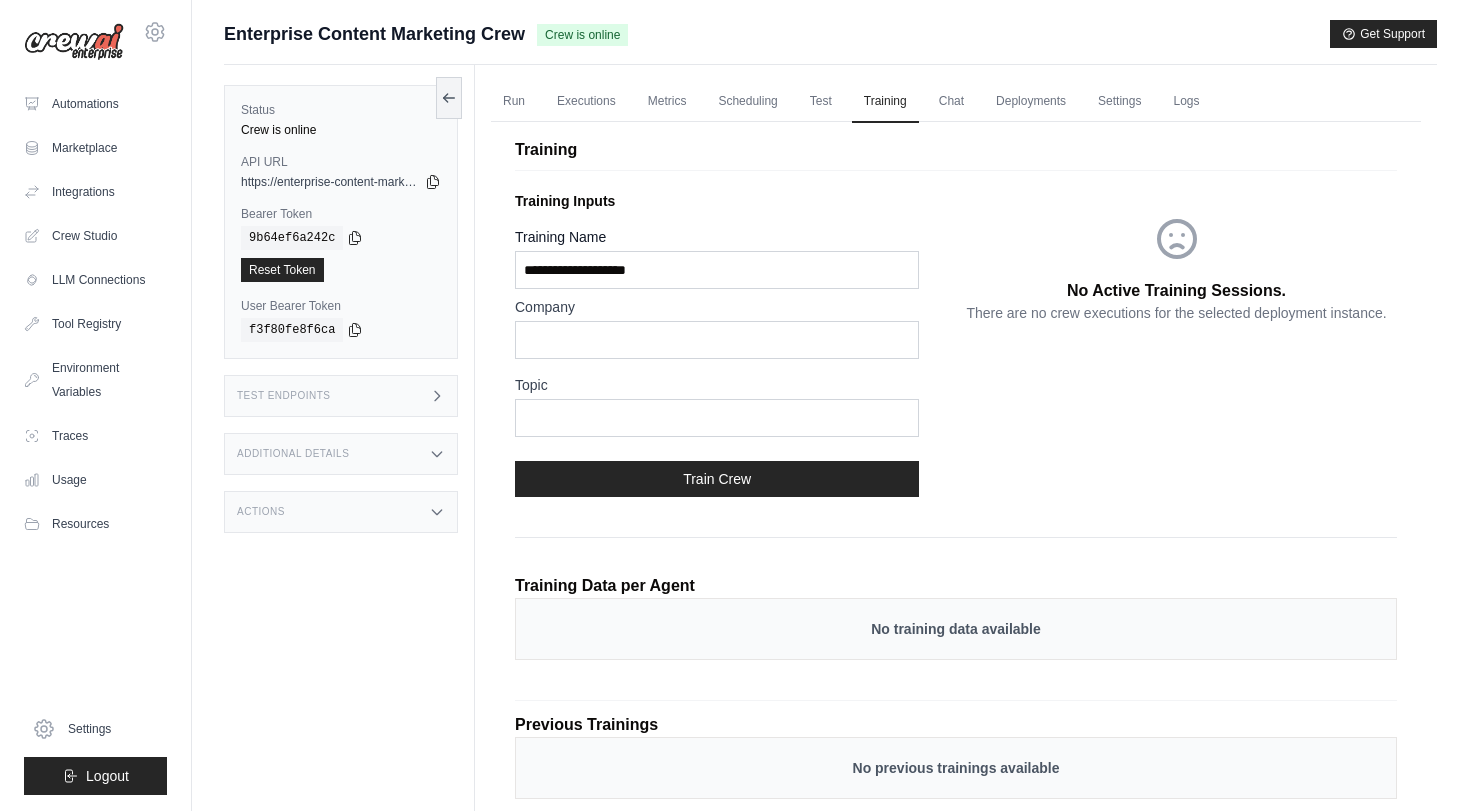 click on "No Active Training Sessions.
There are no crew executions for the selected deployment
instance." at bounding box center (1176, 269) 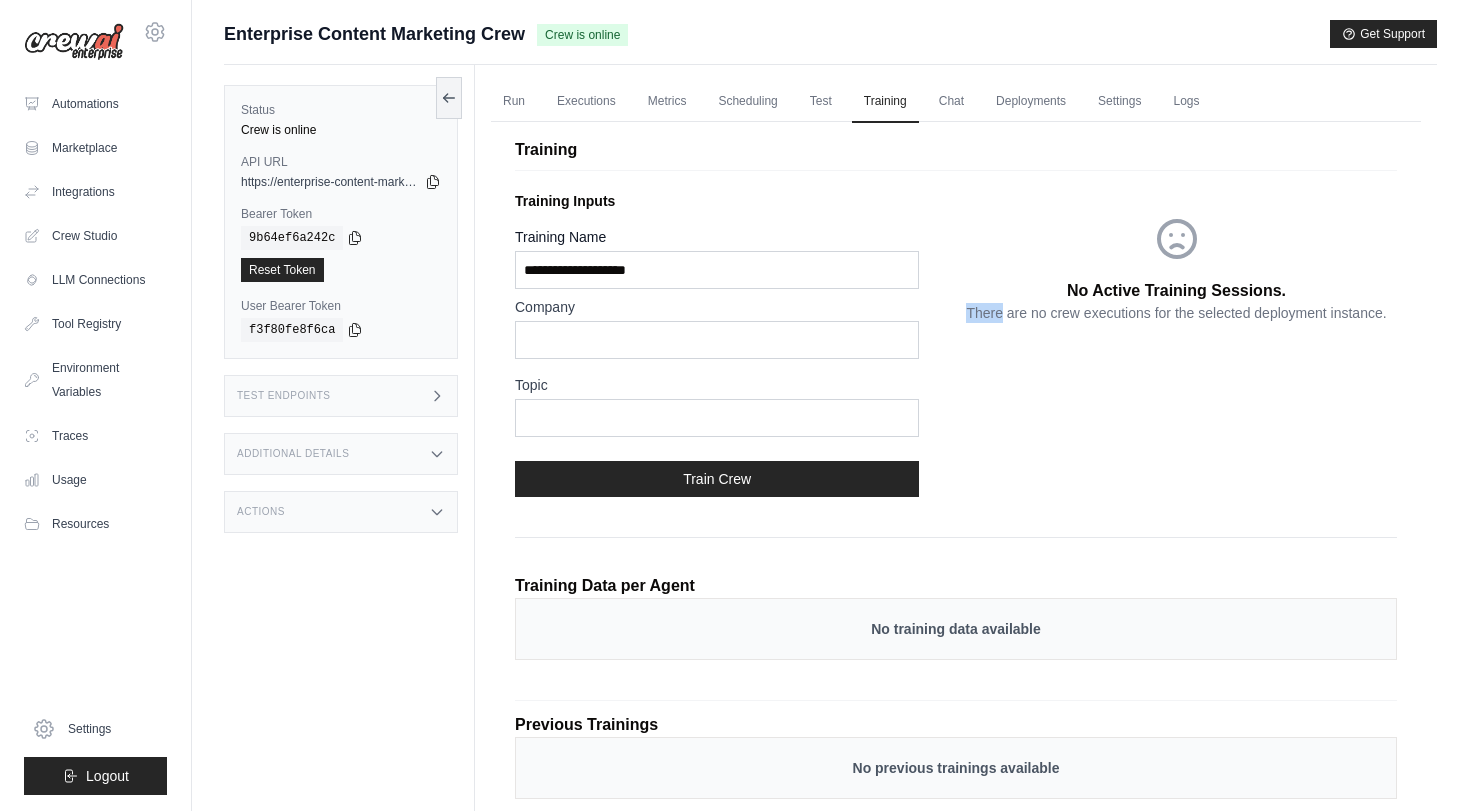 click on "No Active Training Sessions.
There are no crew executions for the selected deployment
instance." at bounding box center [1176, 269] 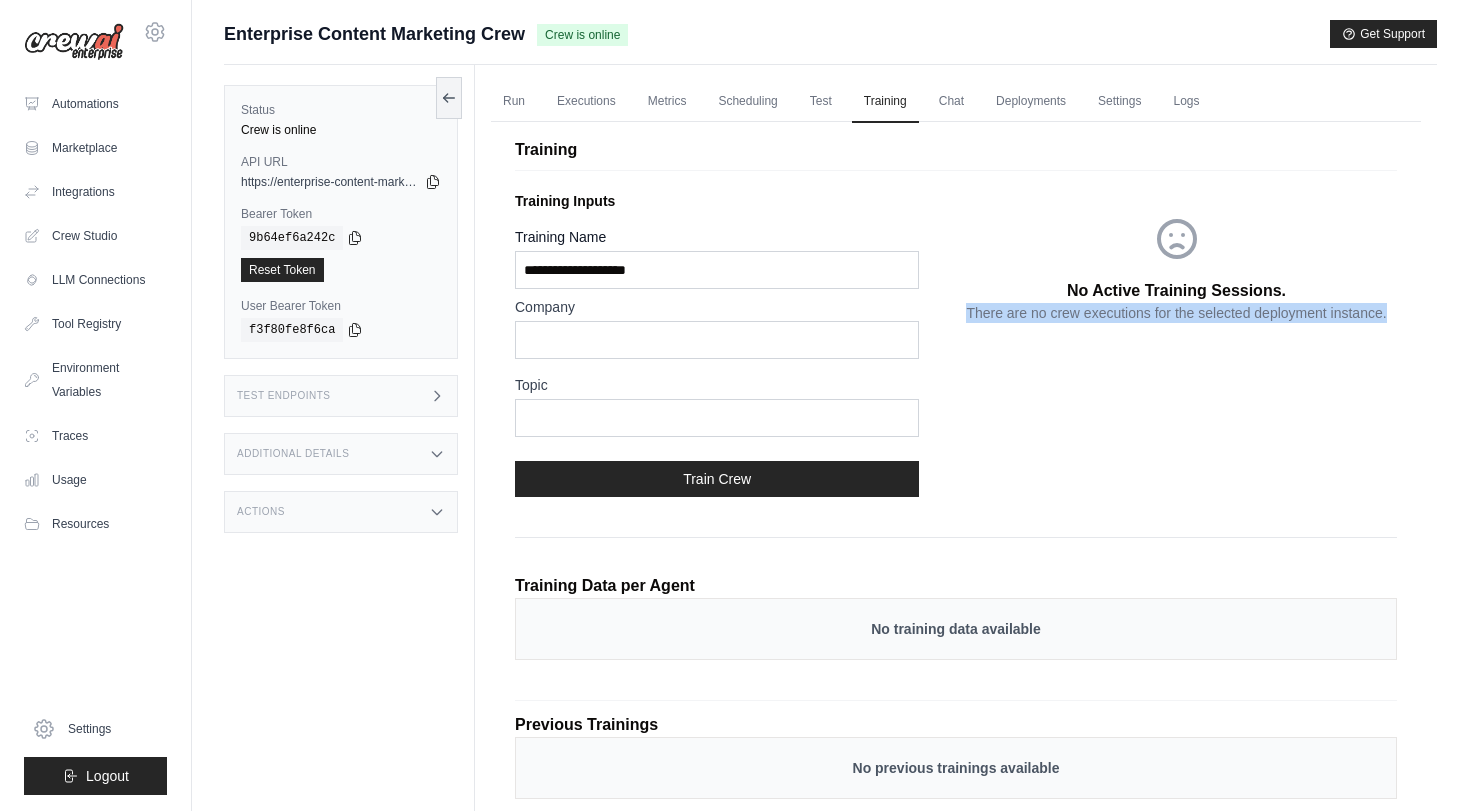 drag, startPoint x: 1021, startPoint y: 291, endPoint x: 1044, endPoint y: 325, distance: 41.04875 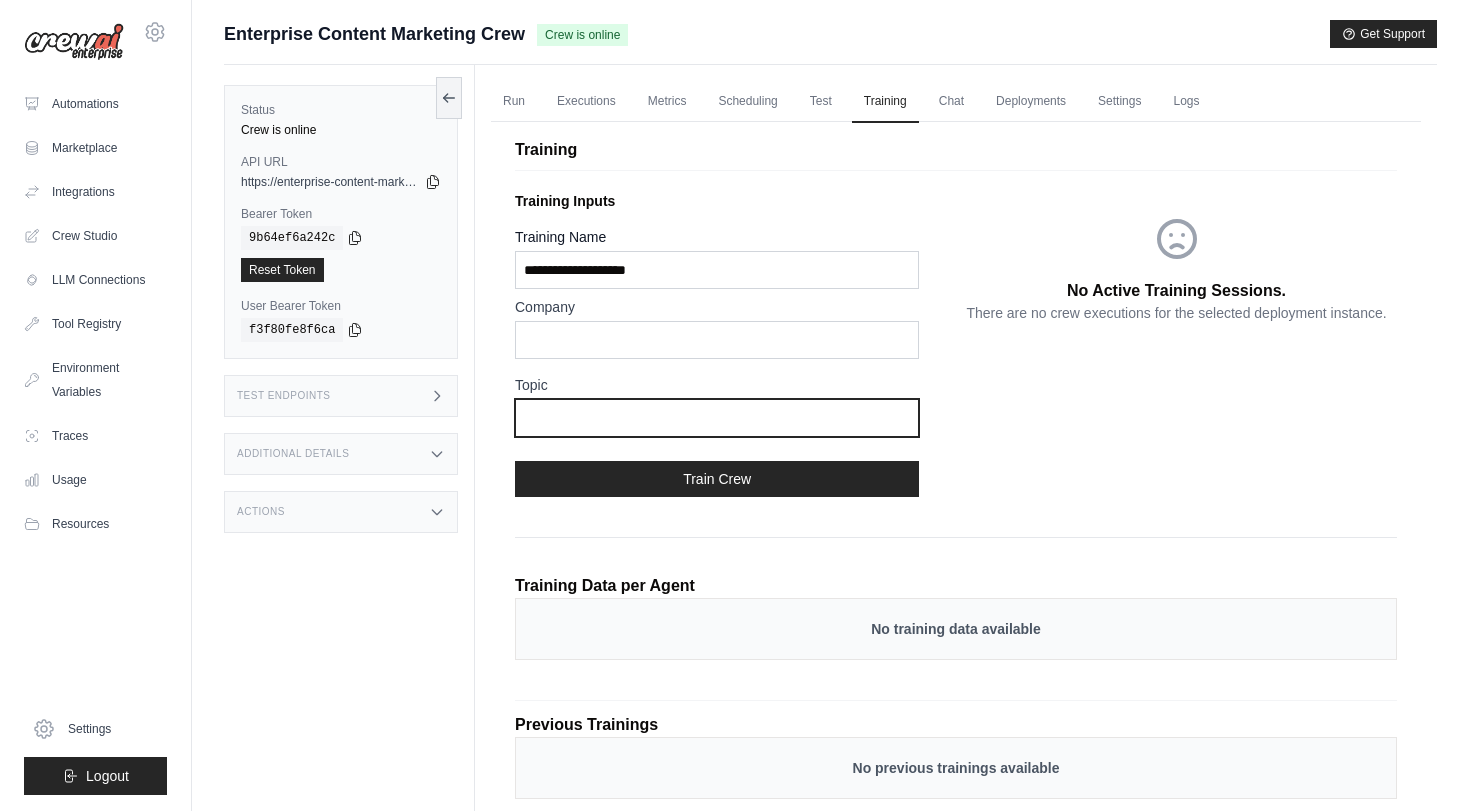 click at bounding box center [717, 418] 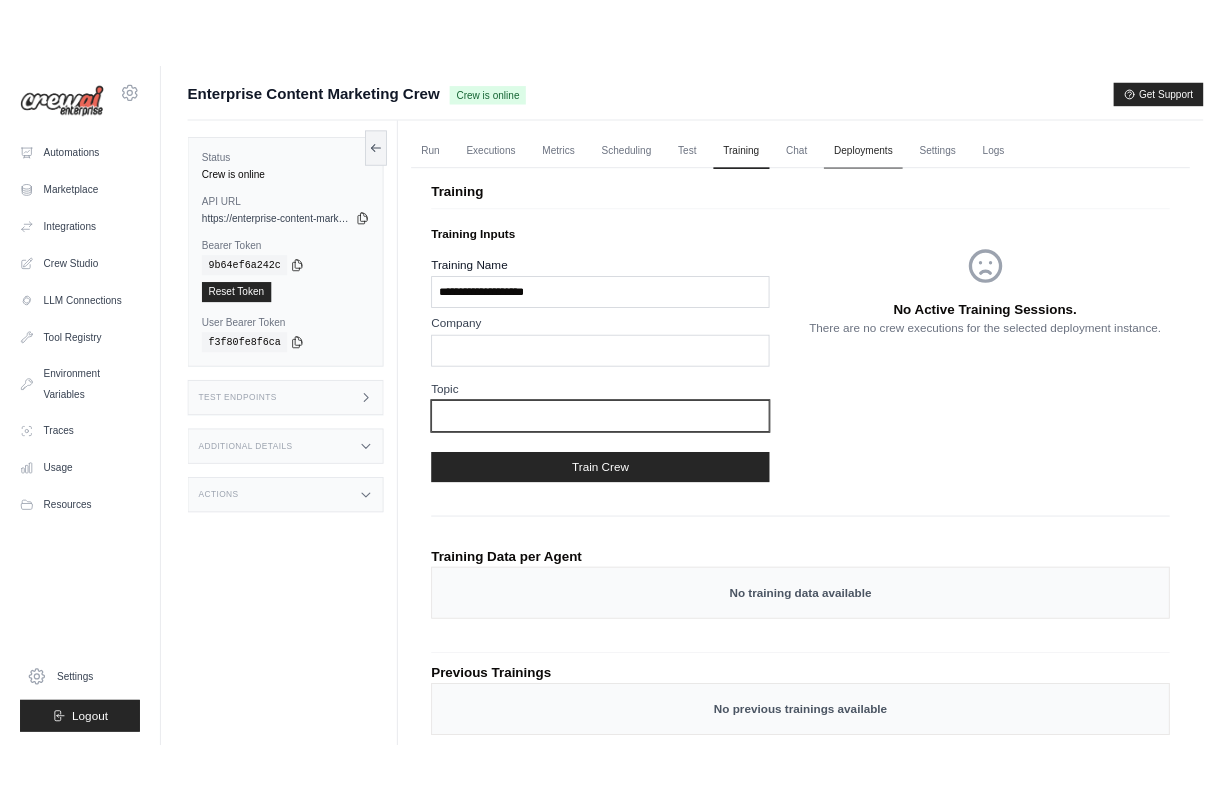 scroll, scrollTop: 0, scrollLeft: 0, axis: both 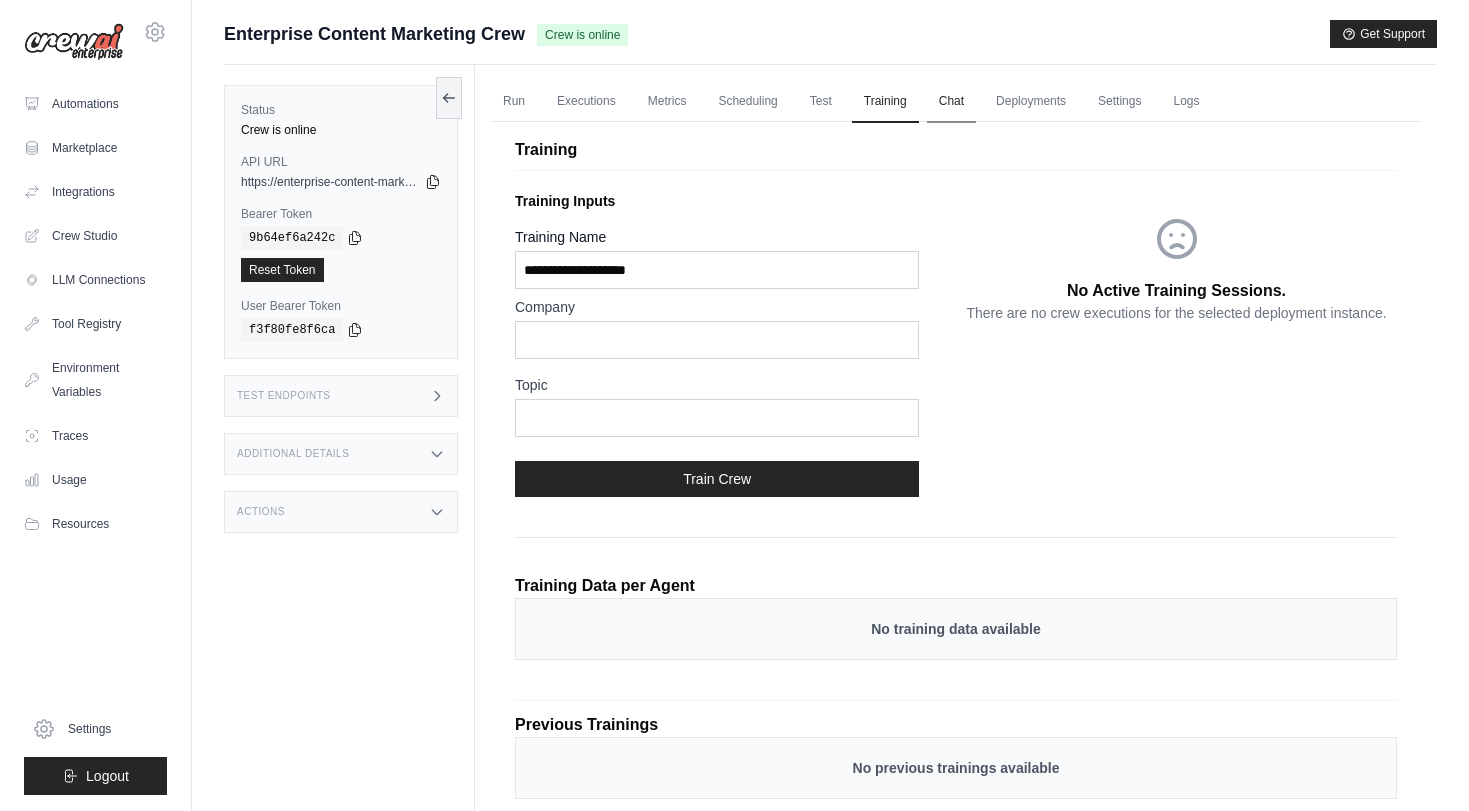 click on "Chat" at bounding box center [951, 102] 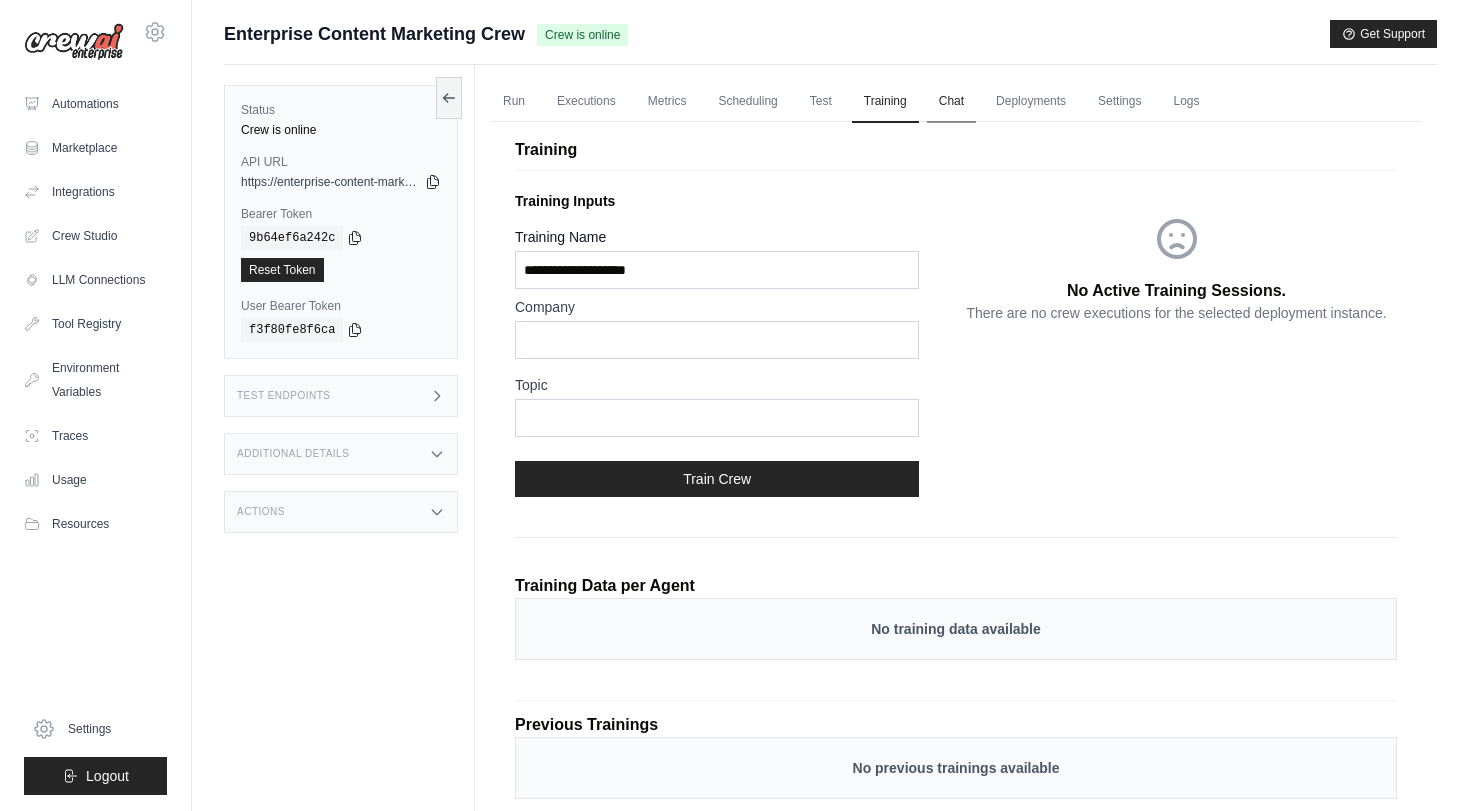 click on "Chat" at bounding box center (951, 102) 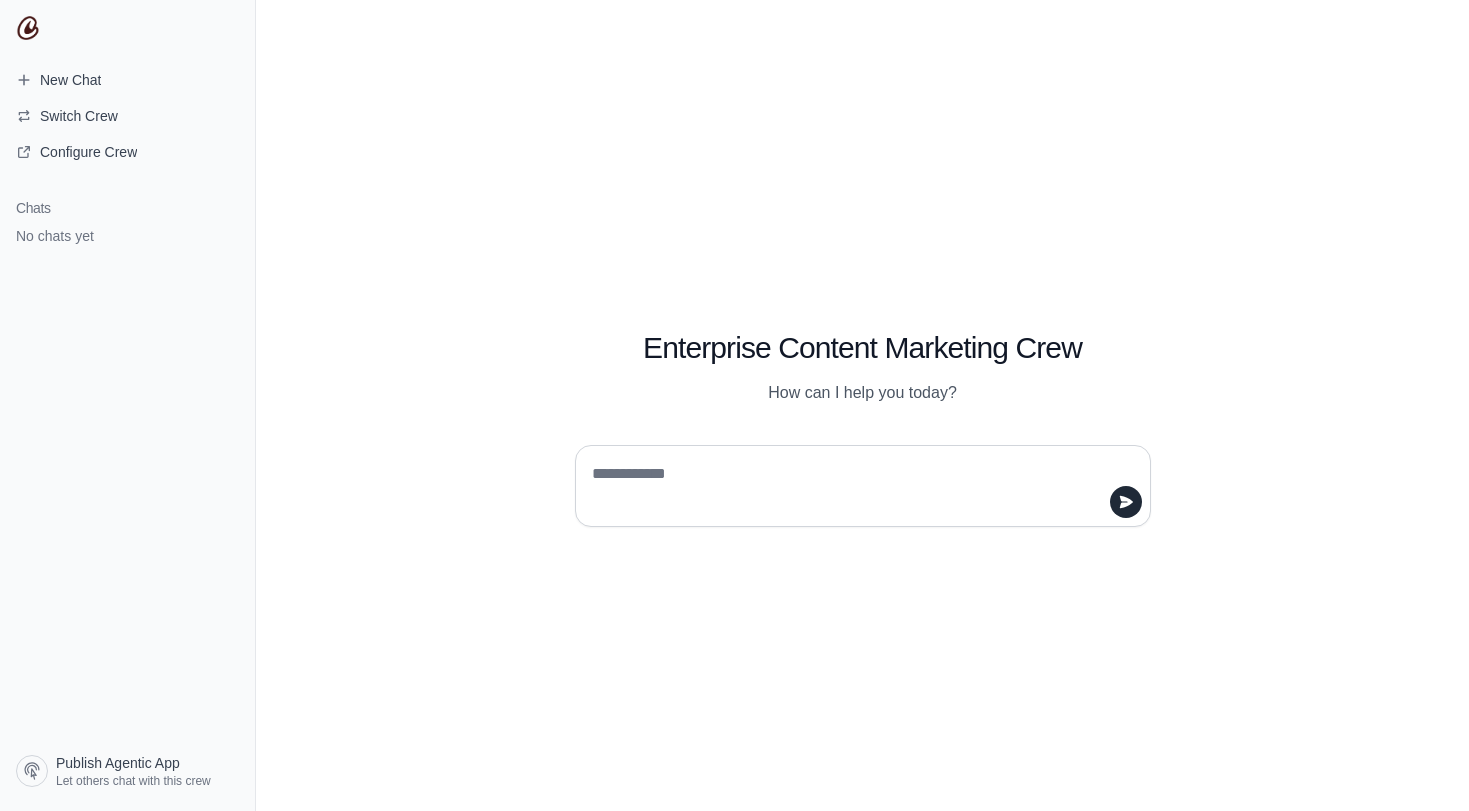 scroll, scrollTop: 0, scrollLeft: 0, axis: both 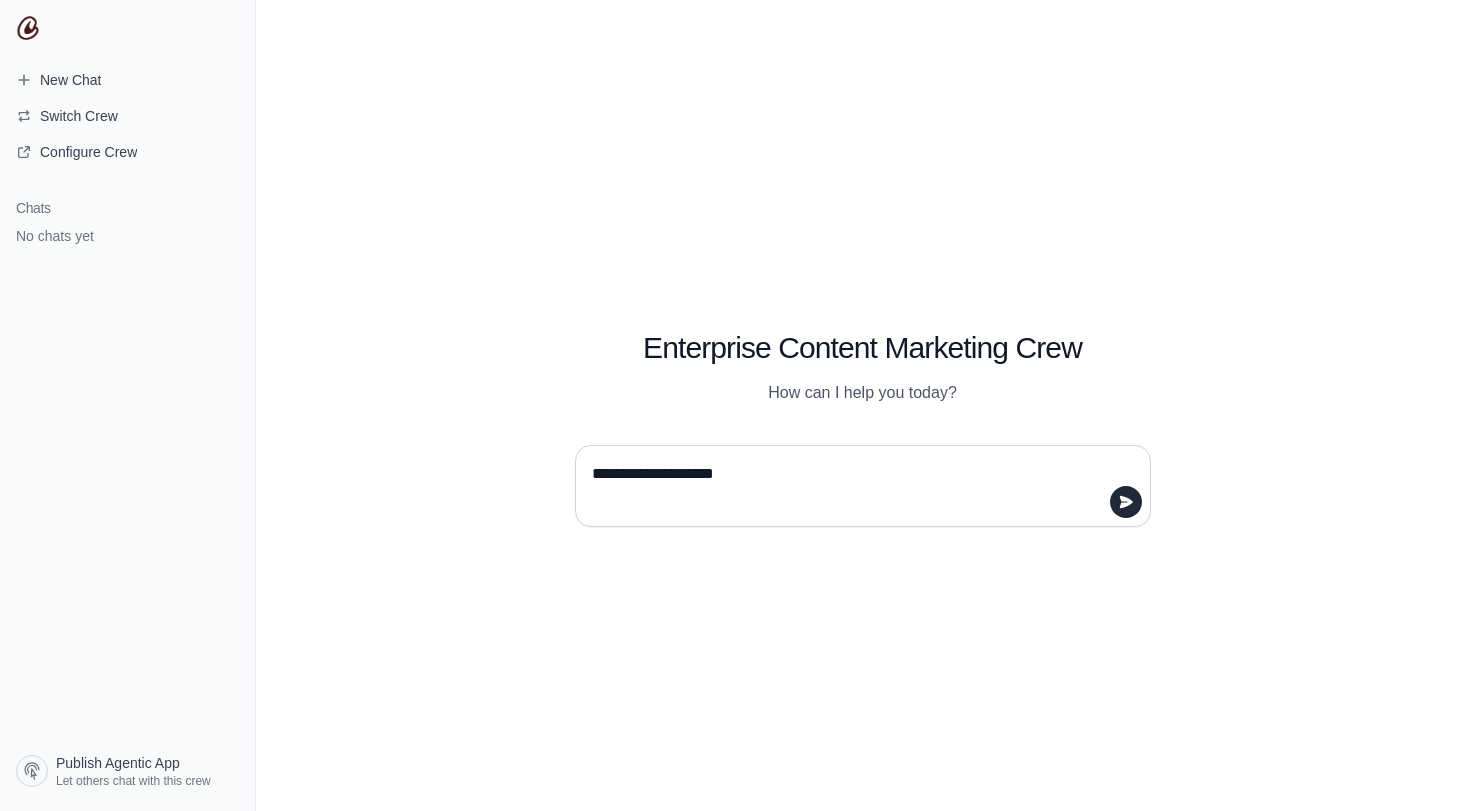type on "**********" 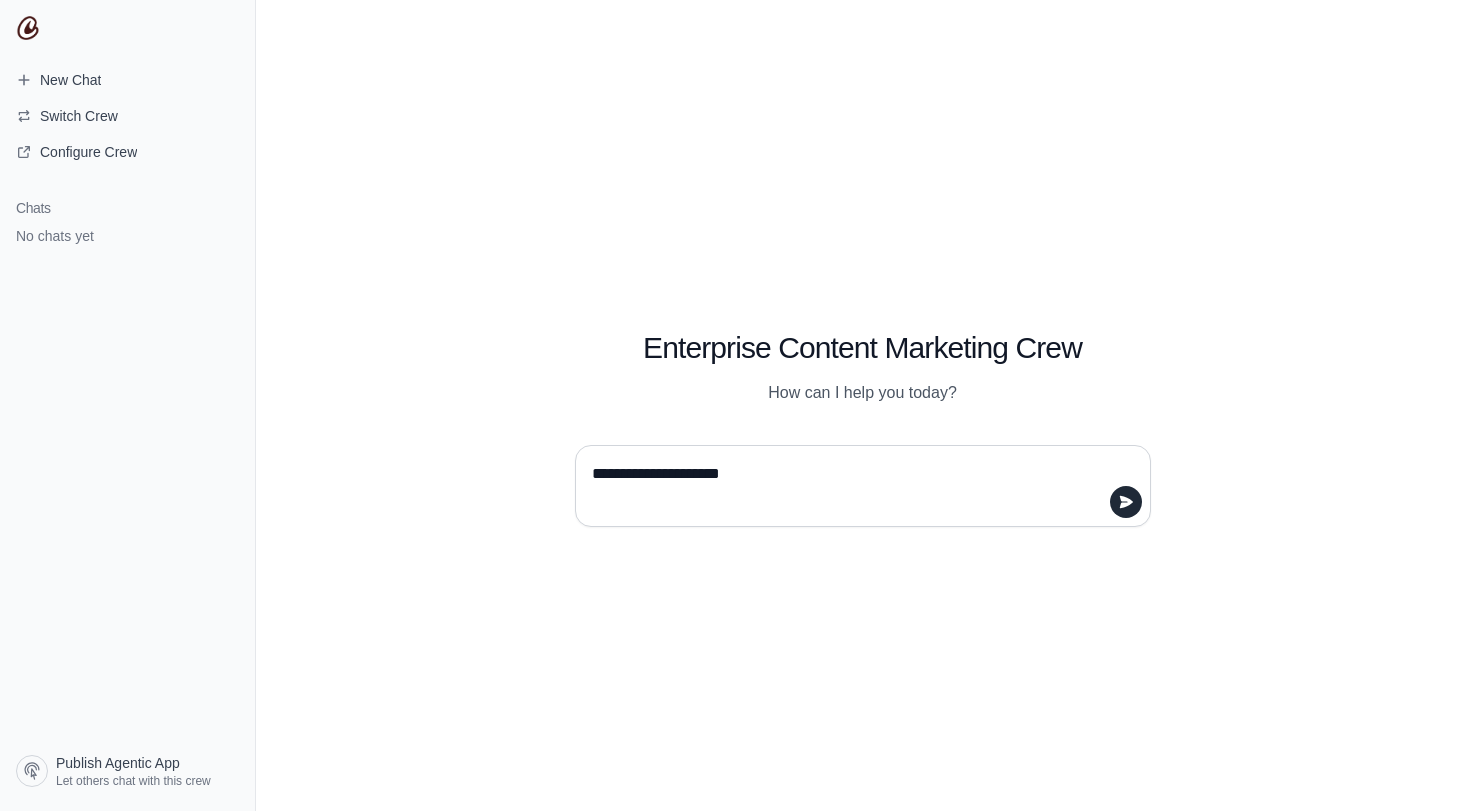 type 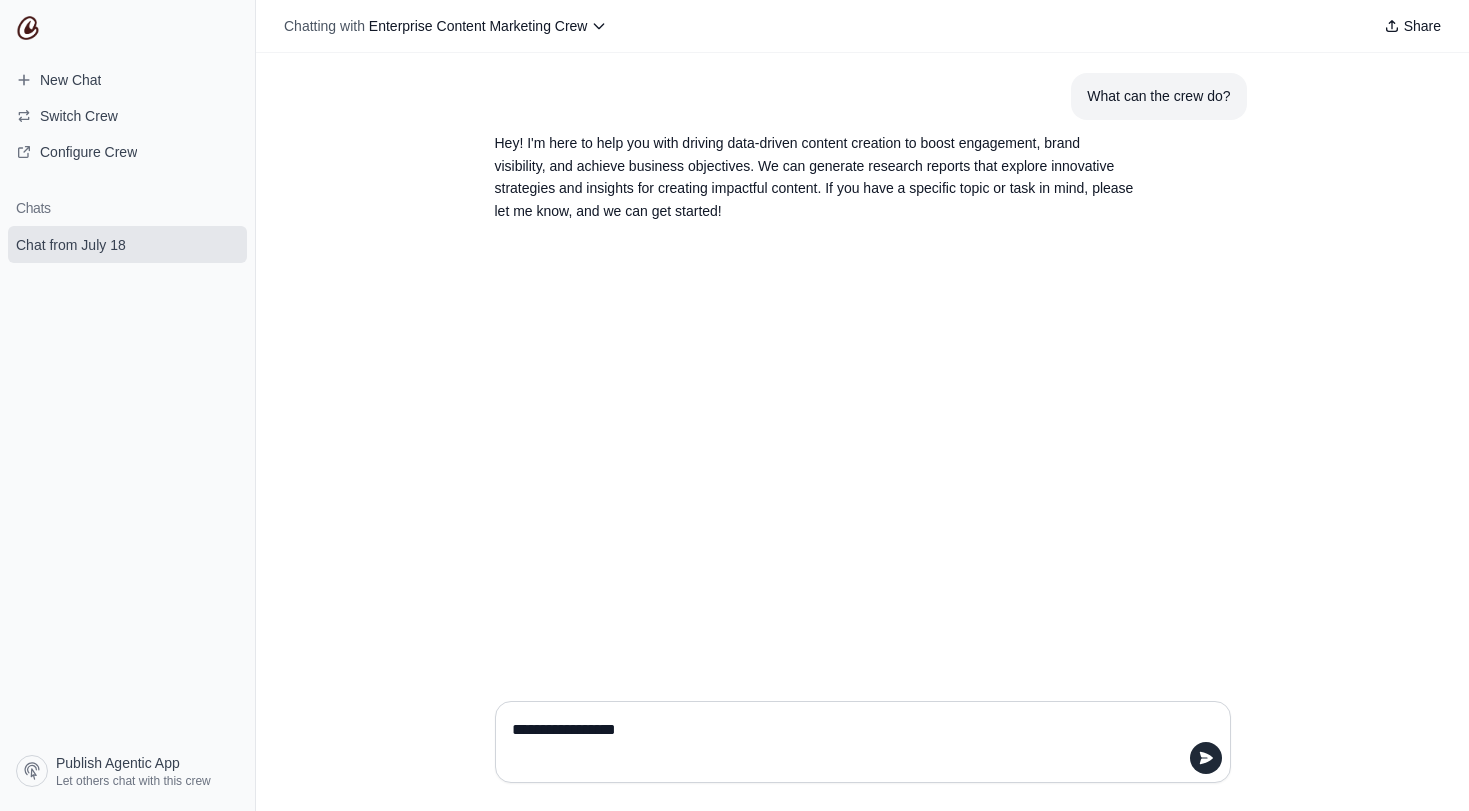 type on "**********" 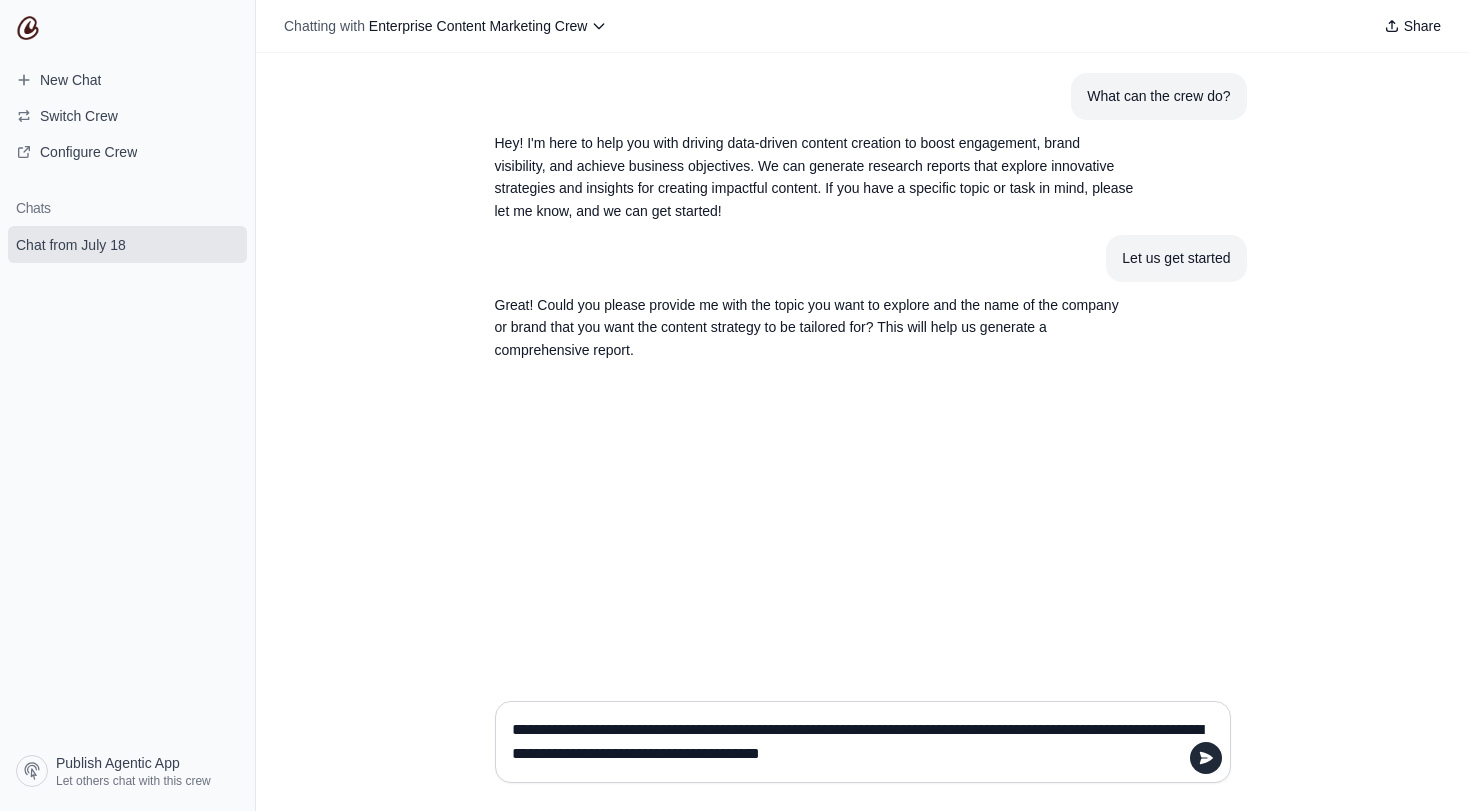 type on "**********" 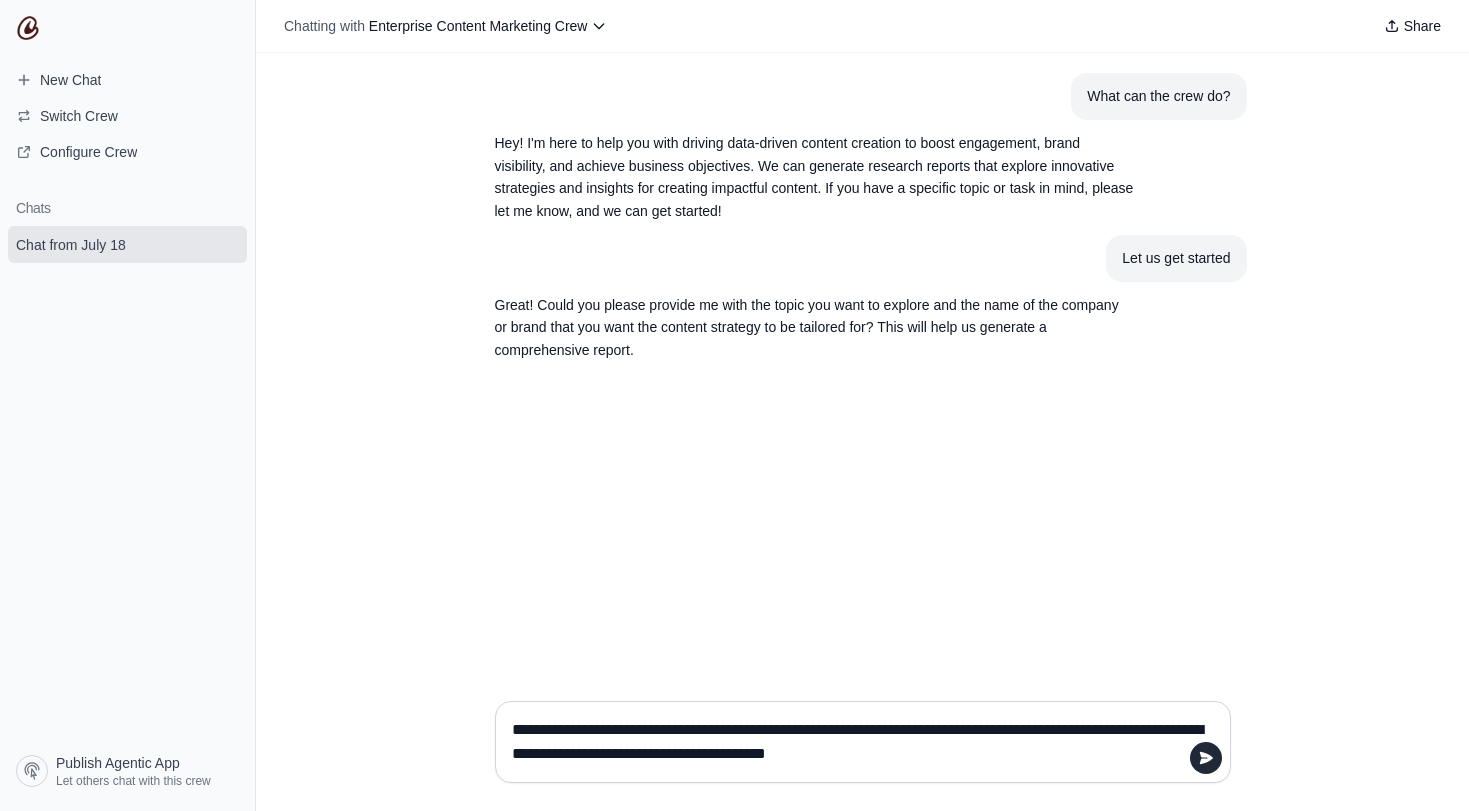type 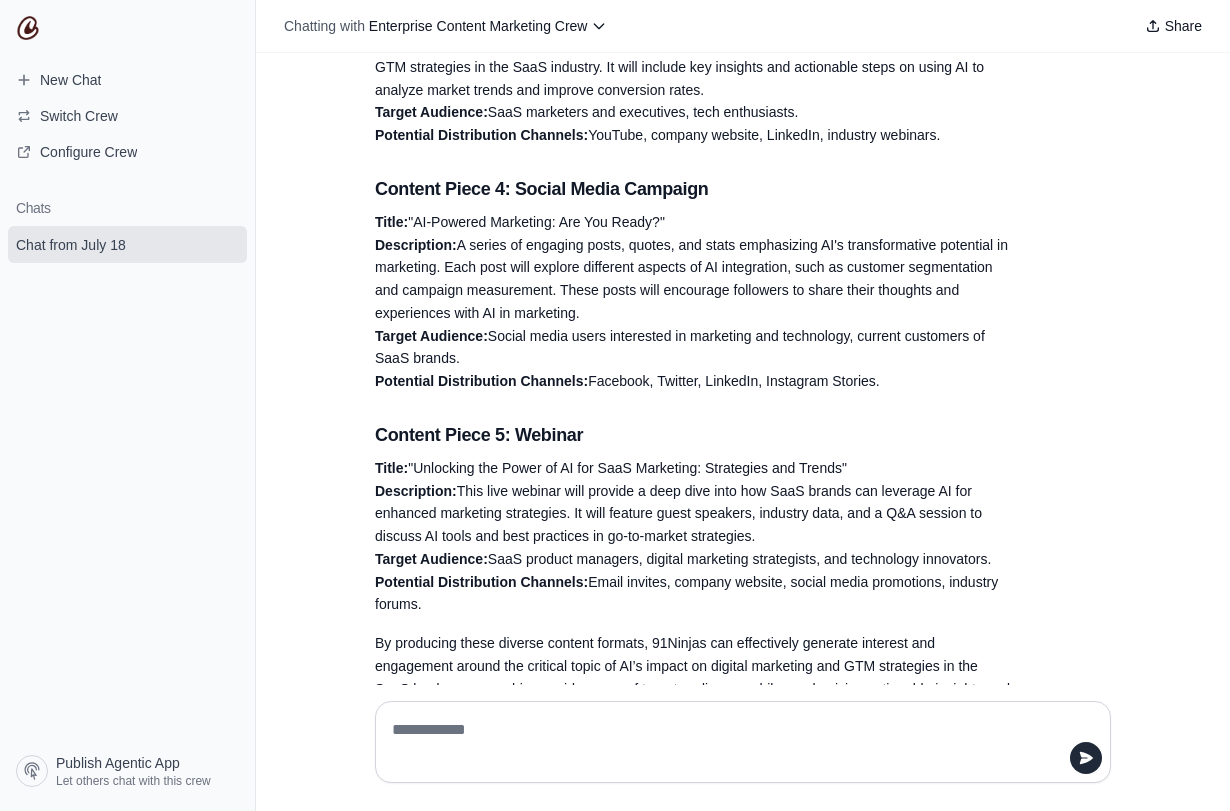 scroll, scrollTop: 1006, scrollLeft: 0, axis: vertical 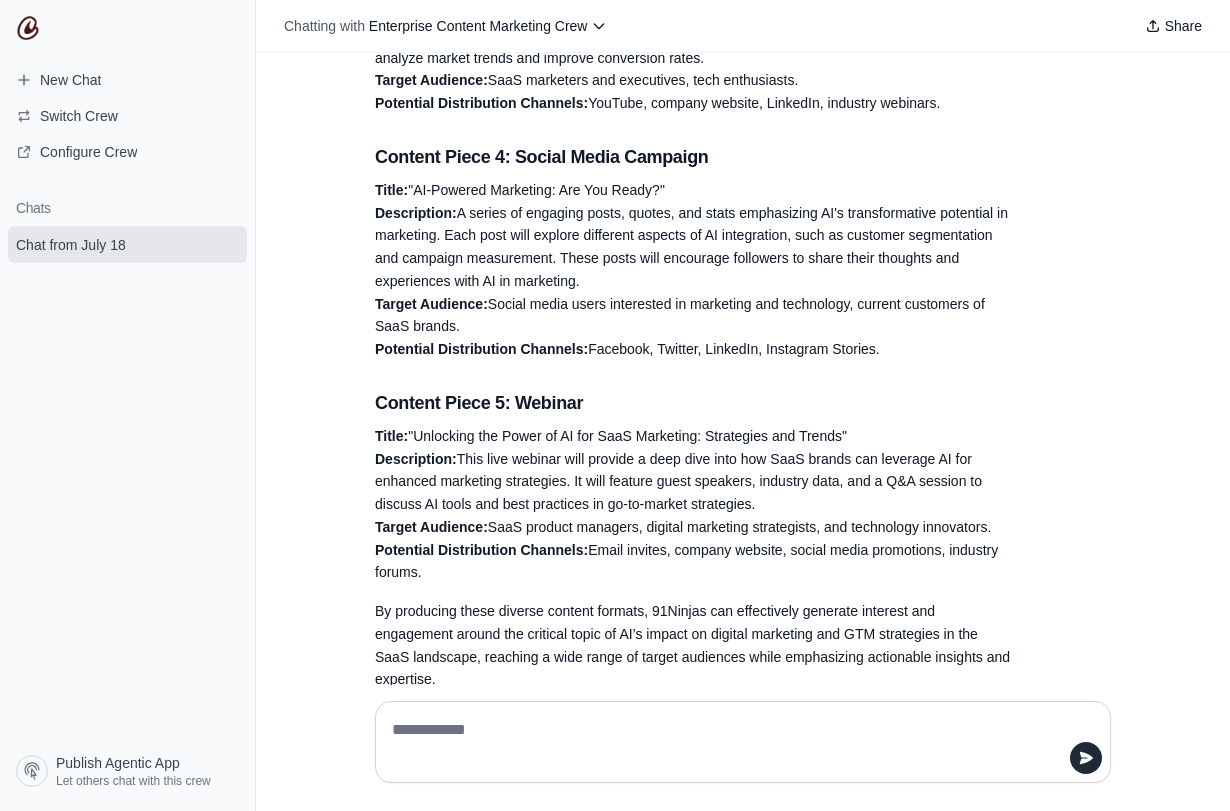 click on "Title:  "Unlocking the Power of AI for SaaS Marketing: Strategies and Trends"
Description:  This live webinar will provide a deep dive into how SaaS brands can leverage AI for enhanced marketing strategies. It will feature guest speakers, industry data, and a Q&A session to discuss AI tools and best practices in go-to-market strategies.
Target Audience:  SaaS product managers, digital marketing strategists, and technology innovators.
Potential Distribution Channels:  Email invites, company website, social media promotions, industry forums." at bounding box center (695, 504) 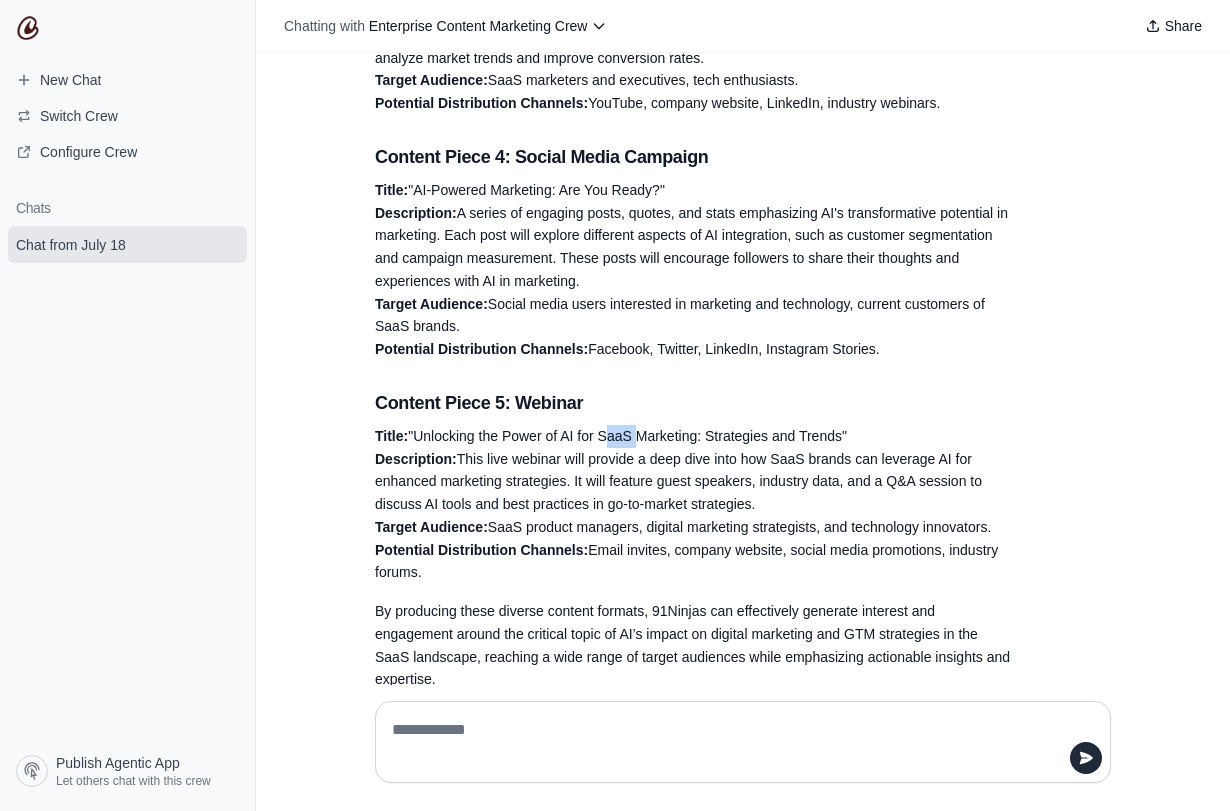 click on "Title:  "Unlocking the Power of AI for SaaS Marketing: Strategies and Trends"
Description:  This live webinar will provide a deep dive into how SaaS brands can leverage AI for enhanced marketing strategies. It will feature guest speakers, industry data, and a Q&A session to discuss AI tools and best practices in go-to-market strategies.
Target Audience:  SaaS product managers, digital marketing strategists, and technology innovators.
Potential Distribution Channels:  Email invites, company website, social media promotions, industry forums." at bounding box center (695, 504) 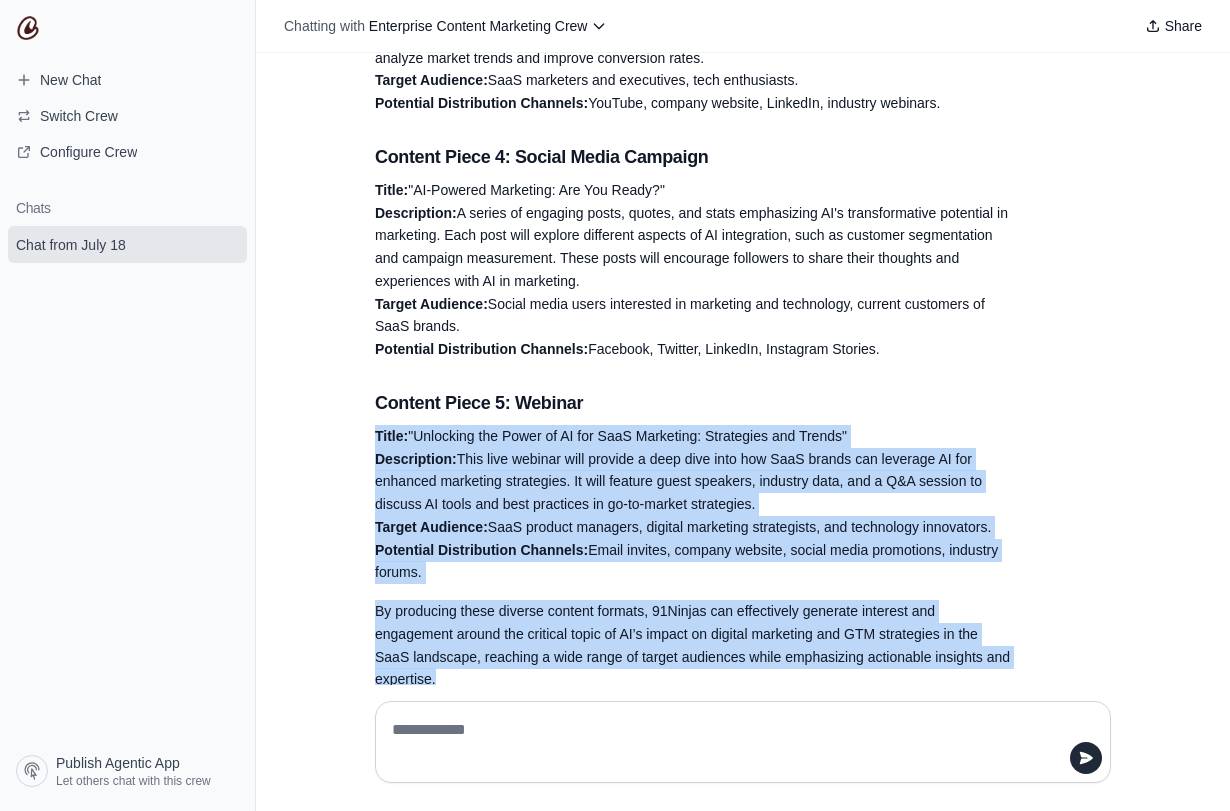 drag, startPoint x: 620, startPoint y: 403, endPoint x: 734, endPoint y: 648, distance: 270.22397 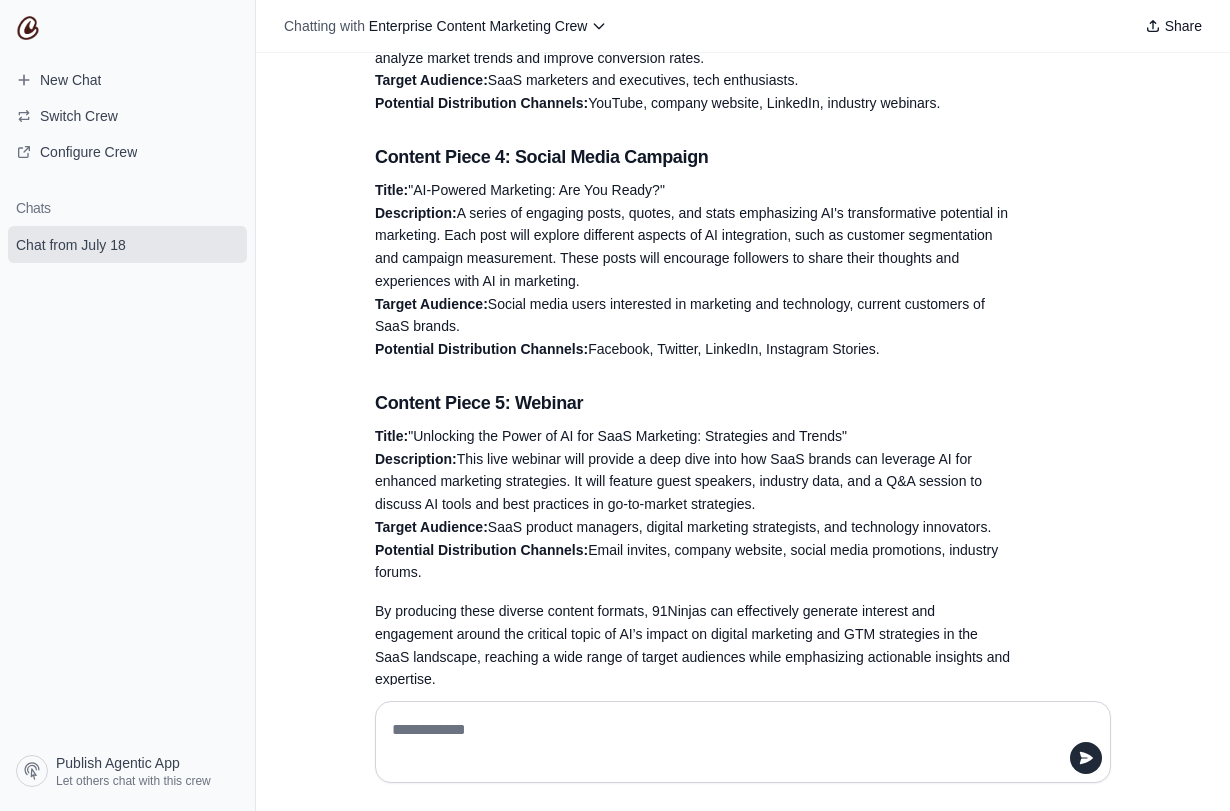click on "Title:  "Unlocking the Power of AI for SaaS Marketing: Strategies and Trends"
Description:  This live webinar will provide a deep dive into how SaaS brands can leverage AI for enhanced marketing strategies. It will feature guest speakers, industry data, and a Q&A session to discuss AI tools and best practices in go-to-market strategies.
Target Audience:  SaaS product managers, digital marketing strategists, and technology innovators.
Potential Distribution Channels:  Email invites, company website, social media promotions, industry forums." at bounding box center (695, 504) 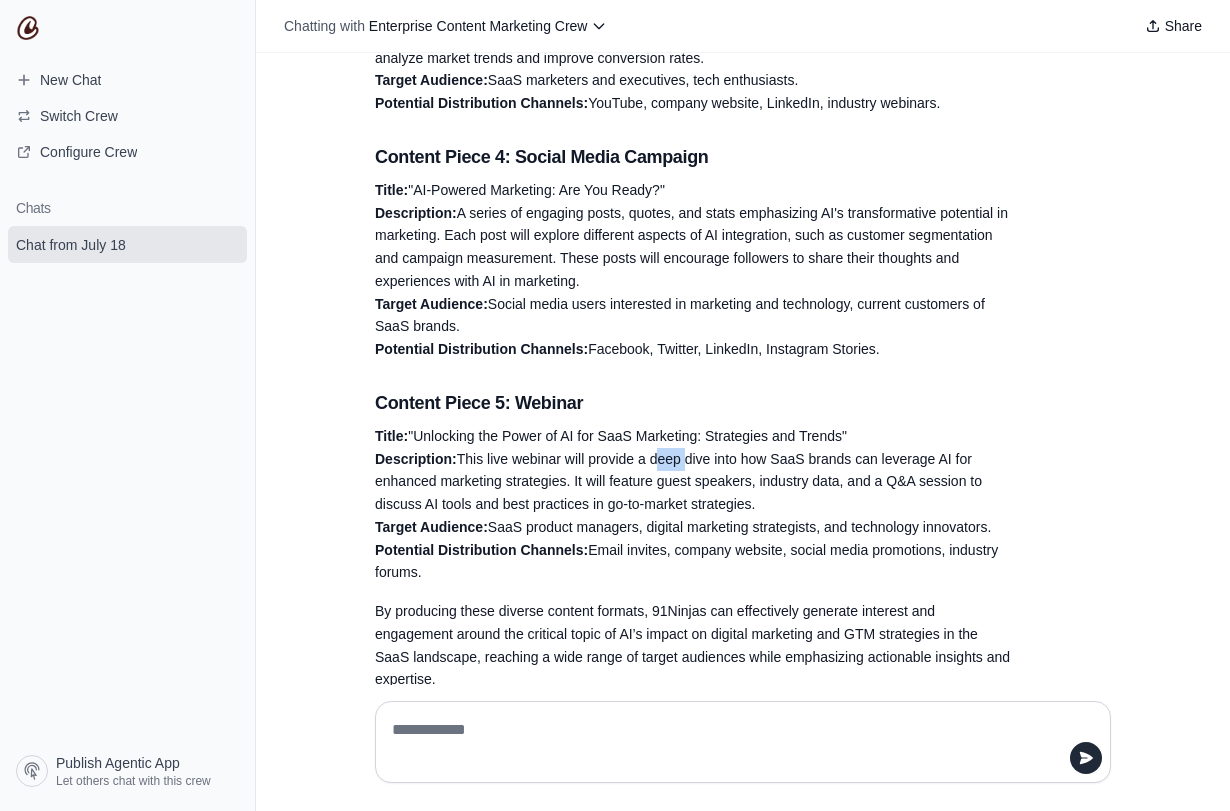 click on "Title:  "Unlocking the Power of AI for SaaS Marketing: Strategies and Trends"
Description:  This live webinar will provide a deep dive into how SaaS brands can leverage AI for enhanced marketing strategies. It will feature guest speakers, industry data, and a Q&A session to discuss AI tools and best practices in go-to-market strategies.
Target Audience:  SaaS product managers, digital marketing strategists, and technology innovators.
Potential Distribution Channels:  Email invites, company website, social media promotions, industry forums." at bounding box center (695, 504) 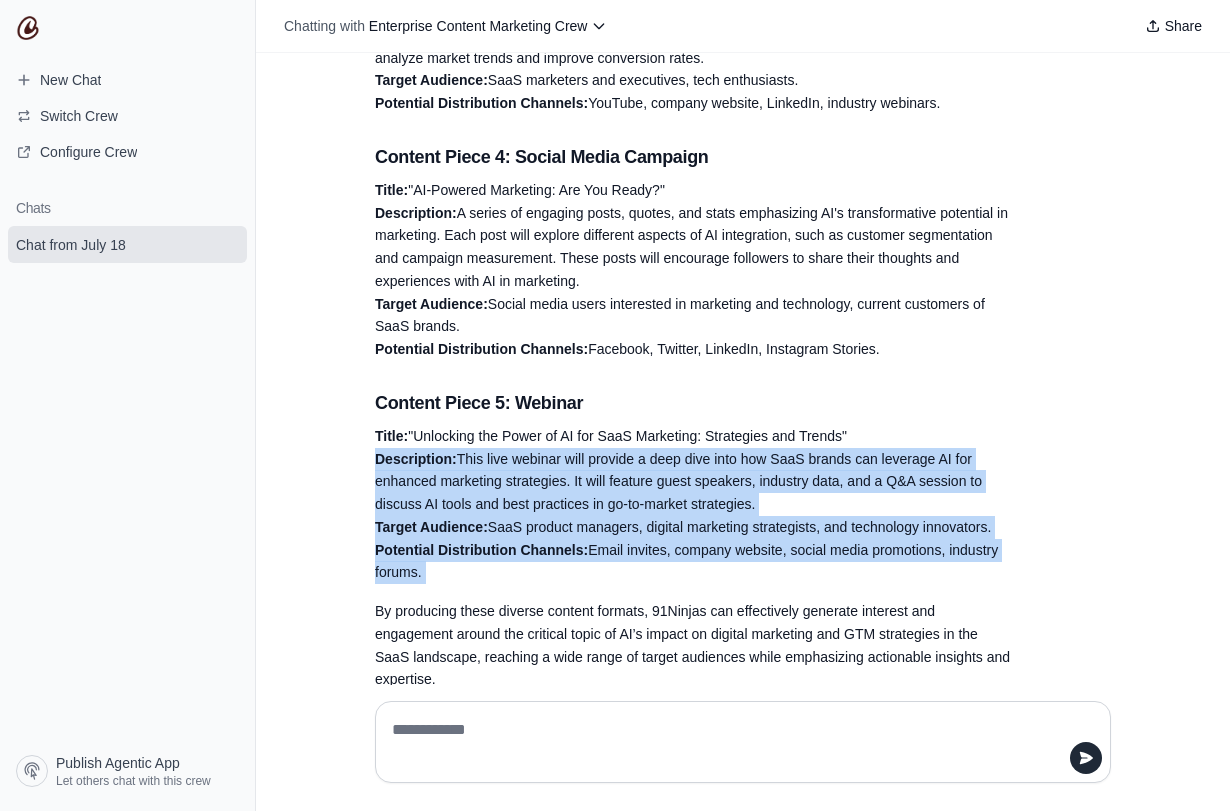 drag, startPoint x: 655, startPoint y: 418, endPoint x: 712, endPoint y: 537, distance: 131.94696 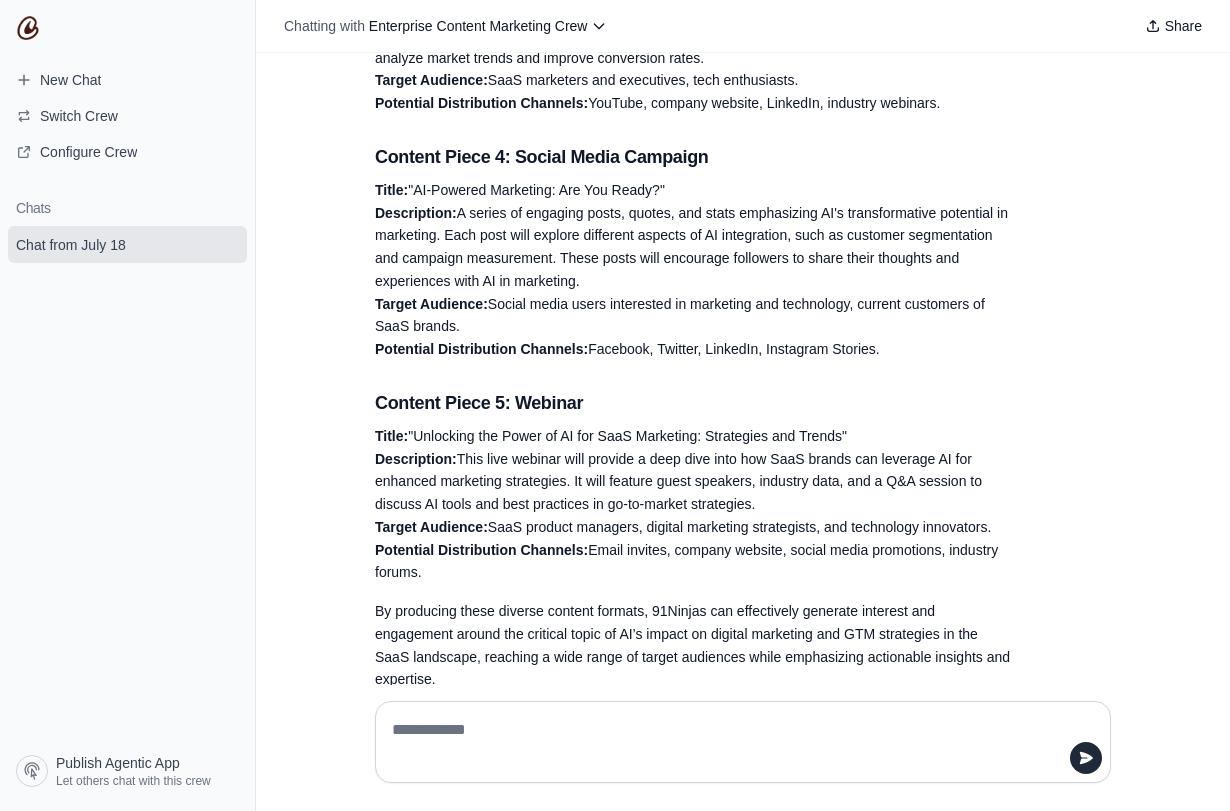 click on "Title:  "Unlocking the Power of AI for SaaS Marketing: Strategies and Trends"
Description:  This live webinar will provide a deep dive into how SaaS brands can leverage AI for enhanced marketing strategies. It will feature guest speakers, industry data, and a Q&A session to discuss AI tools and best practices in go-to-market strategies.
Target Audience:  SaaS product managers, digital marketing strategists, and technology innovators.
Potential Distribution Channels:  Email invites, company website, social media promotions, industry forums." at bounding box center (695, 504) 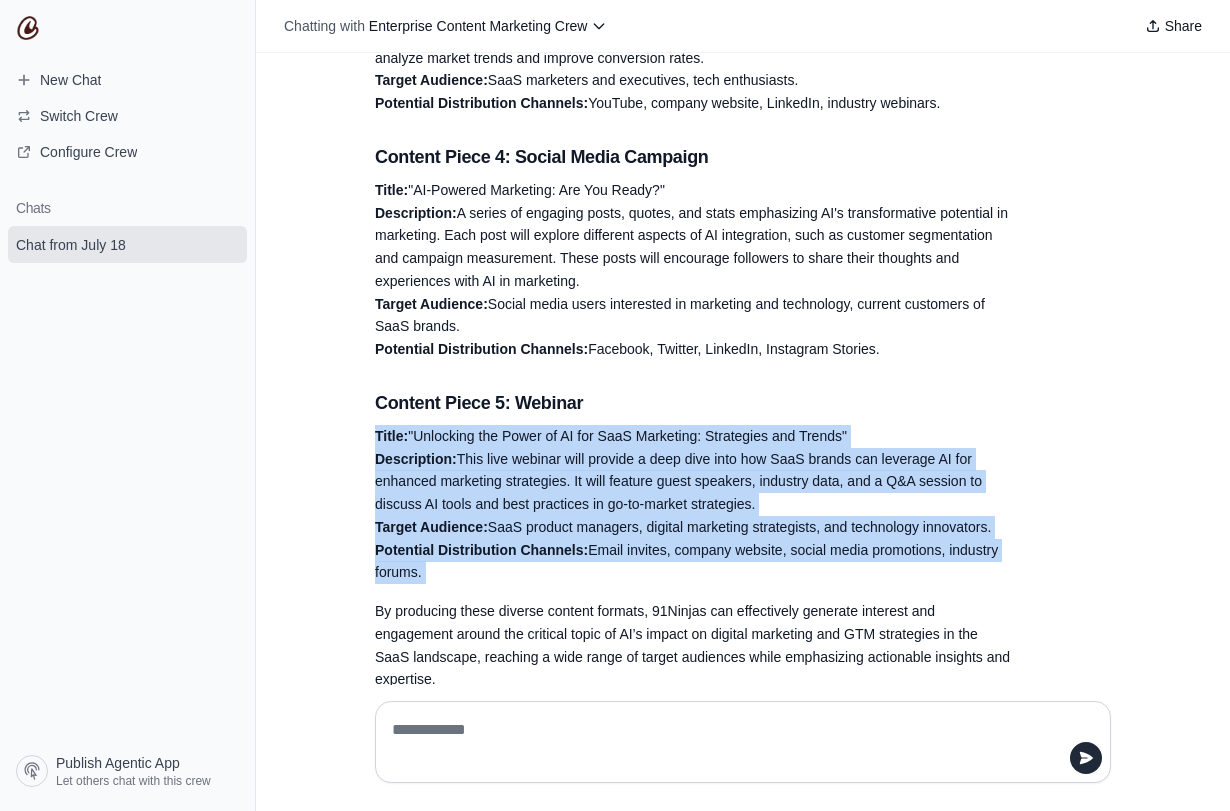 drag, startPoint x: 712, startPoint y: 537, endPoint x: 639, endPoint y: 393, distance: 161.44658 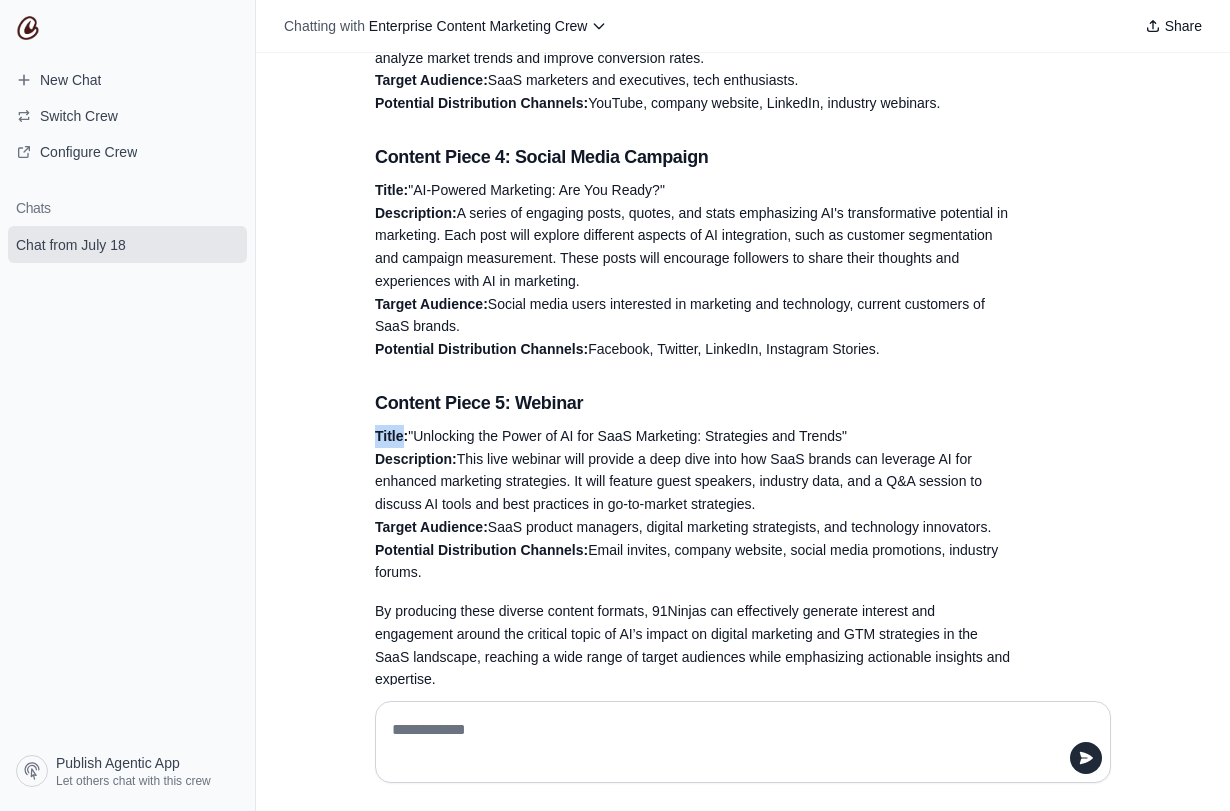 click on "Content Piece 1: Blog Post
Title:  "Harnessing AI in SaaS: Transforming Your Digital Marketing Strategies"
Description:  This blog post will explore various ways SaaS brands can integrate AI into their digital marketing strategies, focusing on how AI improves customer insights, enhances targeting, and increases overall marketing efficiency. It will also provide real-world examples of successful AI implementations.
Target Audience:  SaaS marketing leaders, digital marketing professionals, and business owners.
Potential Distribution Channels:  Company blog, LinkedIn articles, email newsletter.
Content Piece 2: Infographic
Title:  "The AI Impact: 8 Transformative Trends in SaaS Digital Marketing"
Description:  This infographic will visualize key trends such as predictive customer lifetime value, AI content generation, and generative AI for customer segmentation. Visual elements will showcase statistics and insights about AI's contribution to marketing efficiency and revenue growth." at bounding box center (695, 93) 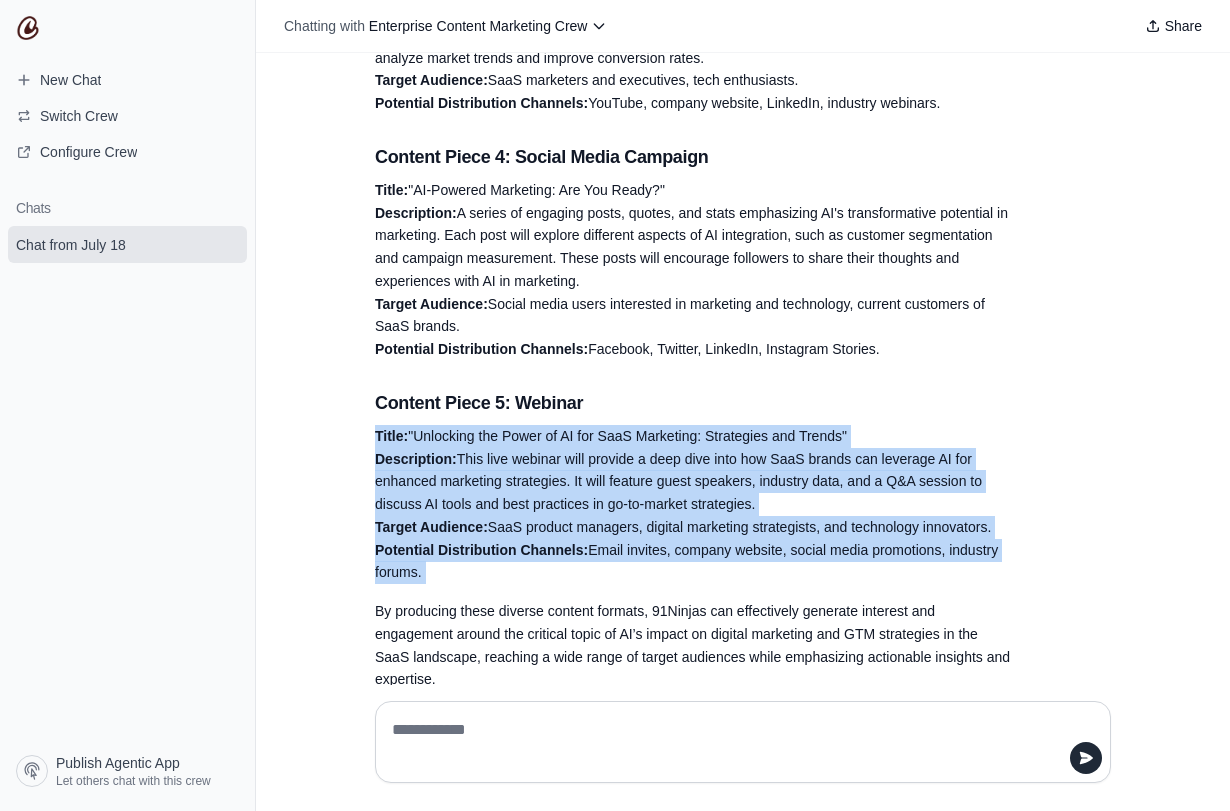 drag, startPoint x: 639, startPoint y: 393, endPoint x: 722, endPoint y: 539, distance: 167.94344 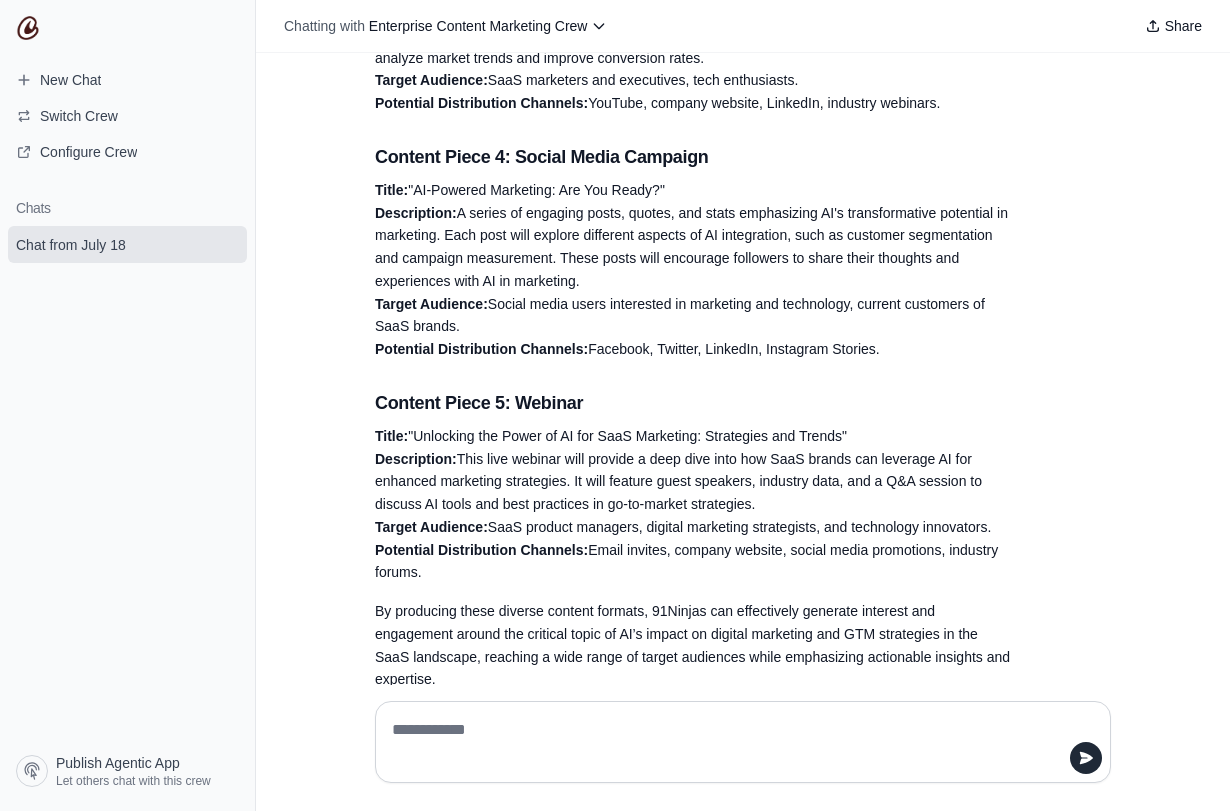 click on "Title:  "Unlocking the Power of AI for SaaS Marketing: Strategies and Trends"
Description:  This live webinar will provide a deep dive into how SaaS brands can leverage AI for enhanced marketing strategies. It will feature guest speakers, industry data, and a Q&A session to discuss AI tools and best practices in go-to-market strategies.
Target Audience:  SaaS product managers, digital marketing strategists, and technology innovators.
Potential Distribution Channels:  Email invites, company website, social media promotions, industry forums." at bounding box center [695, 504] 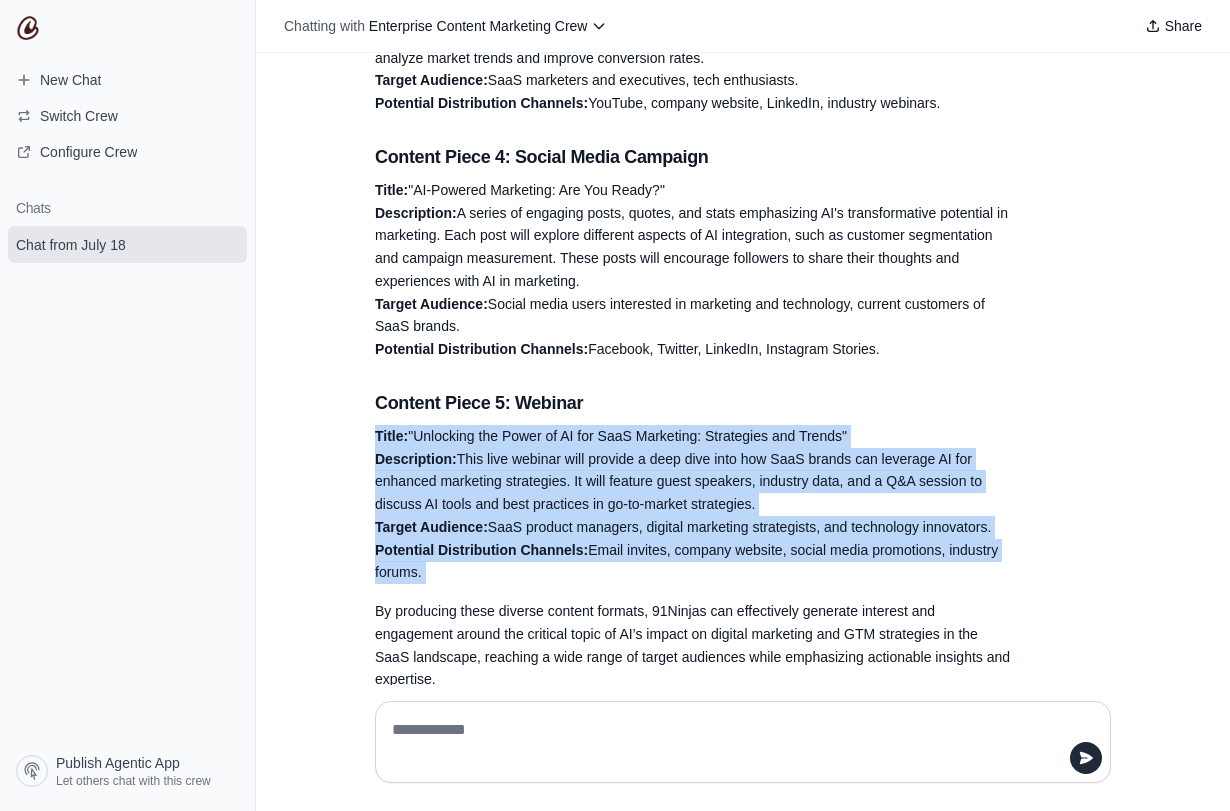 drag, startPoint x: 722, startPoint y: 539, endPoint x: 662, endPoint y: 406, distance: 145.9075 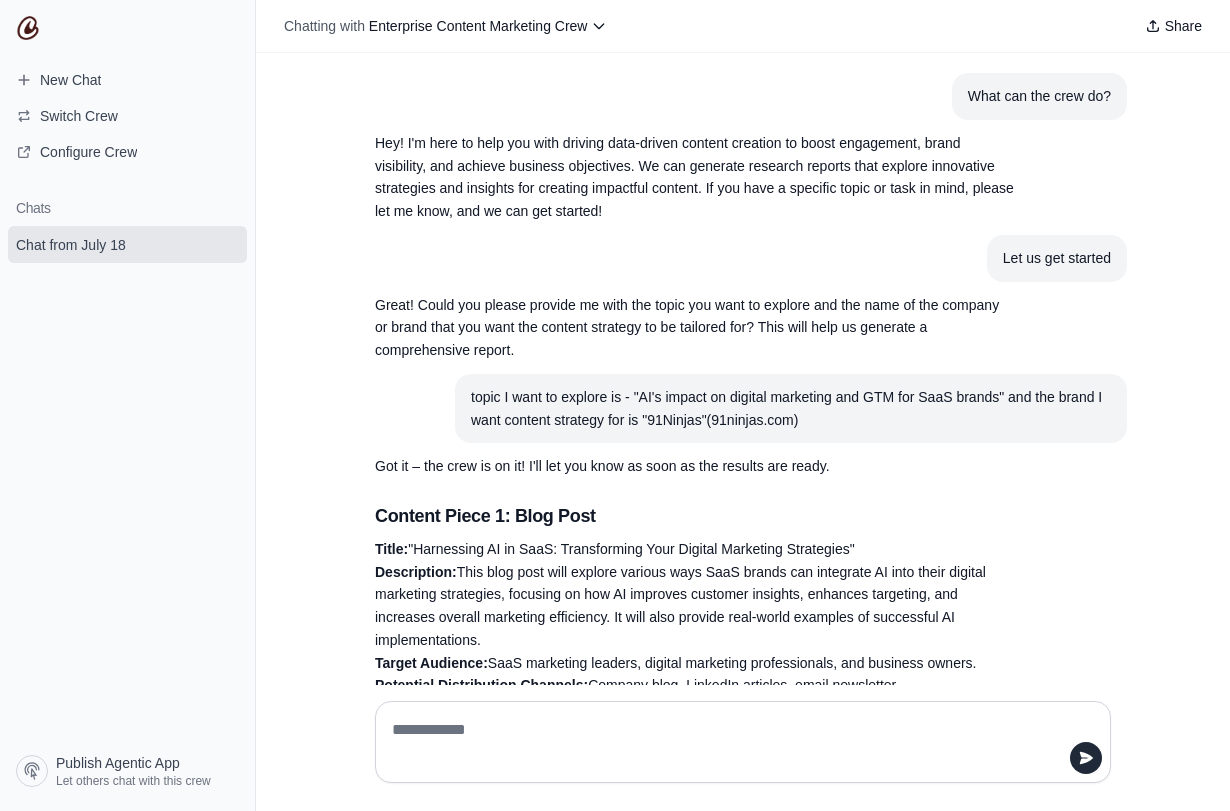 scroll, scrollTop: 0, scrollLeft: 0, axis: both 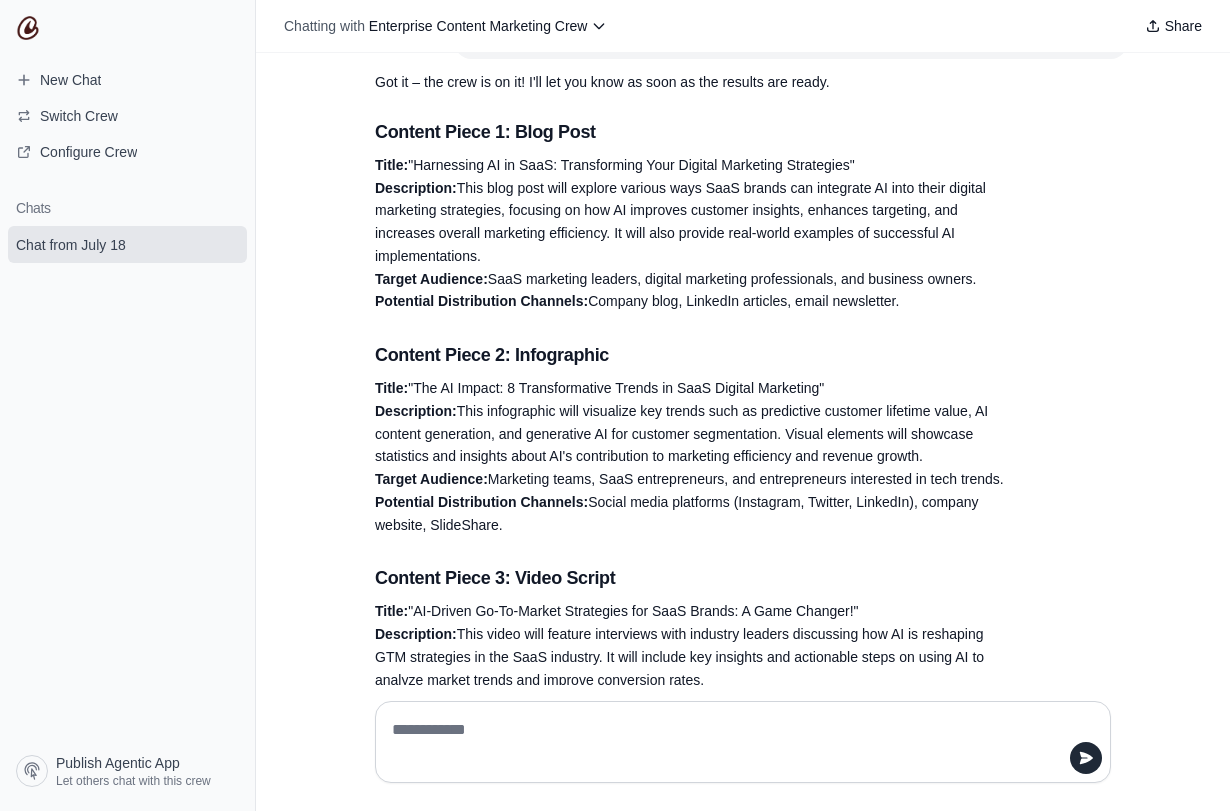 click on "Content Piece 2: Infographic" at bounding box center (695, 355) 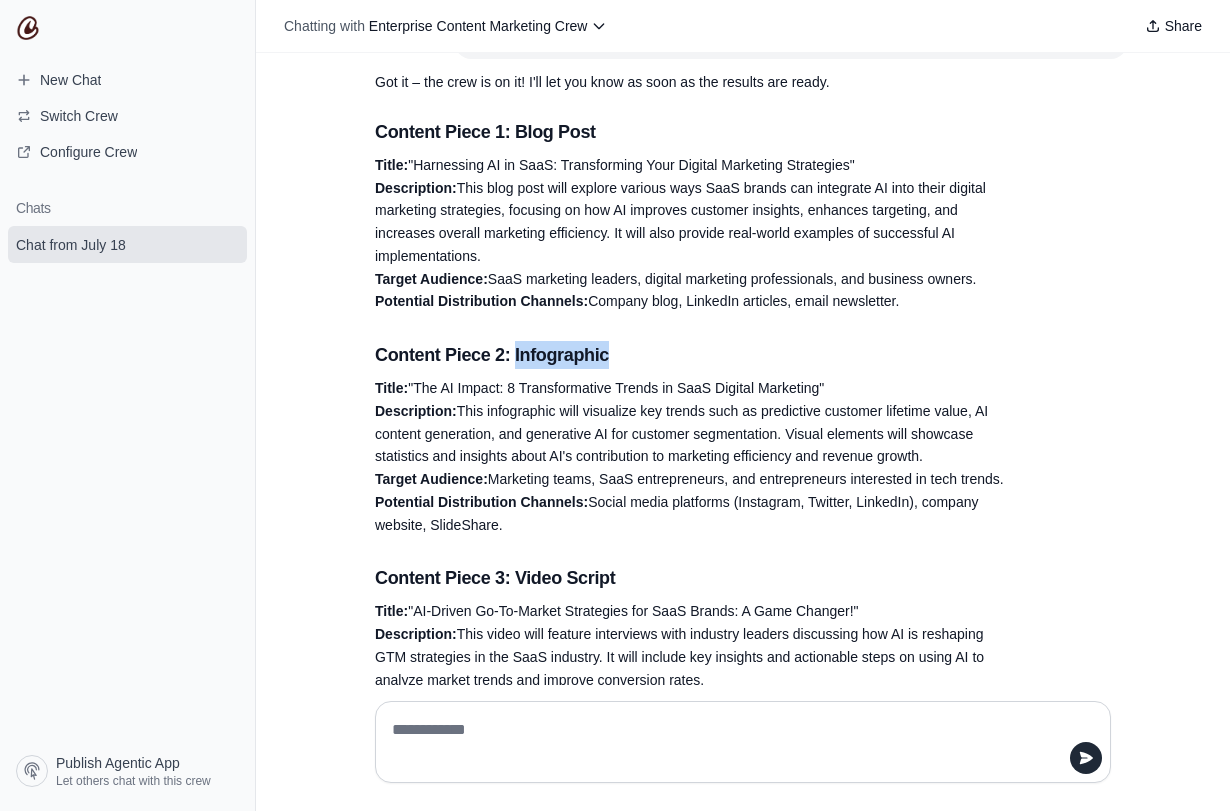 click on "Content Piece 2: Infographic" at bounding box center (695, 355) 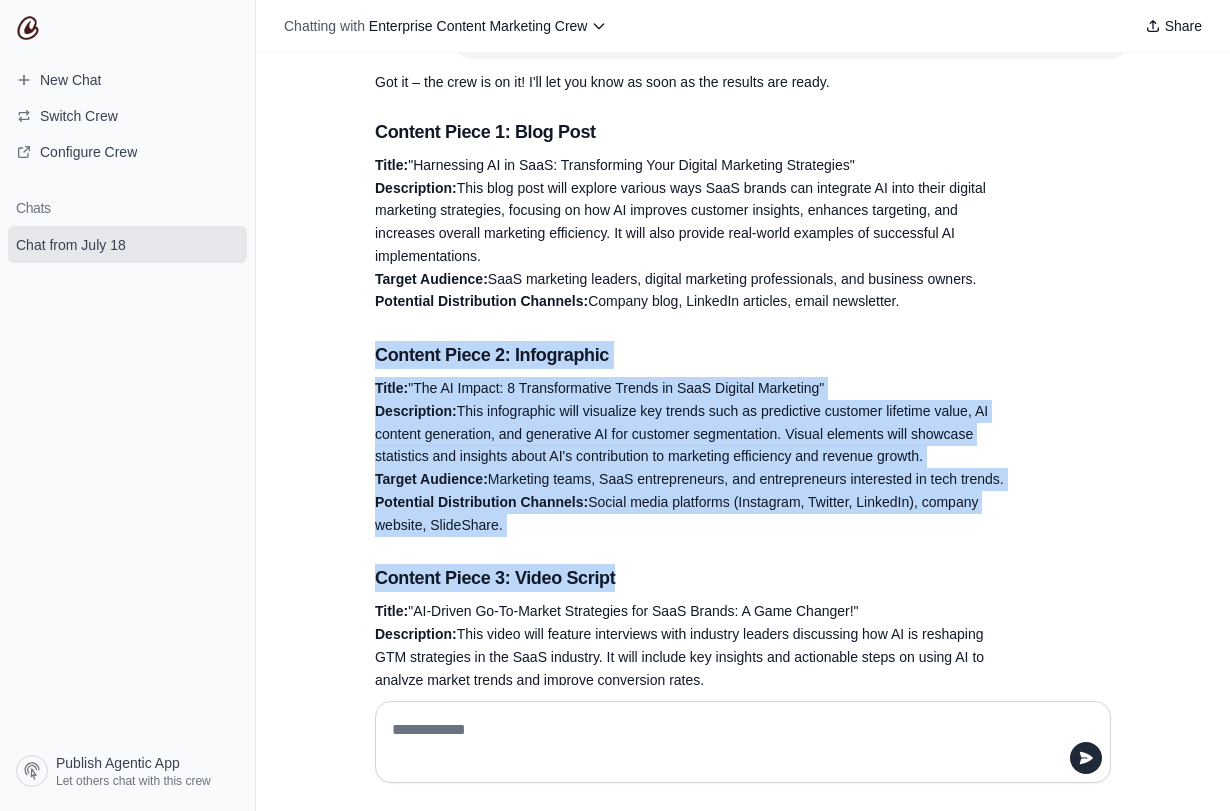 drag, startPoint x: 554, startPoint y: 343, endPoint x: 671, endPoint y: 523, distance: 214.68349 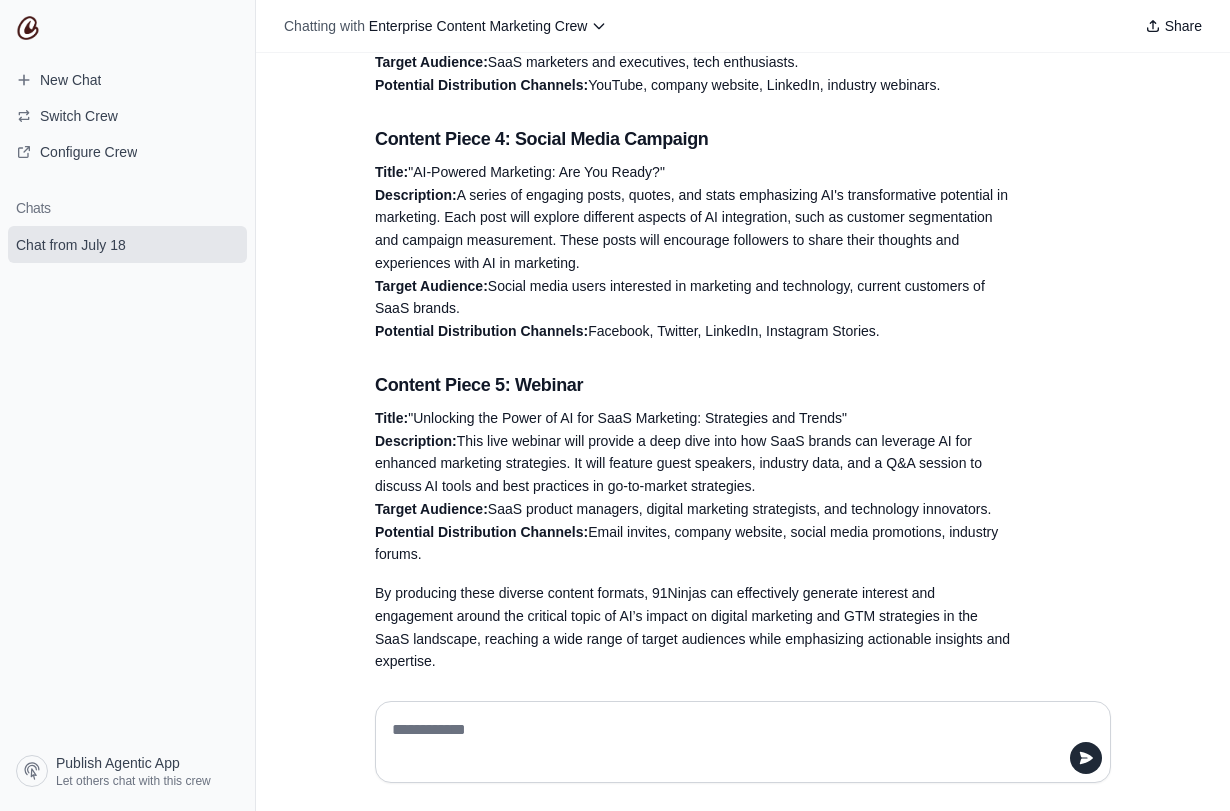 scroll, scrollTop: 1006, scrollLeft: 0, axis: vertical 